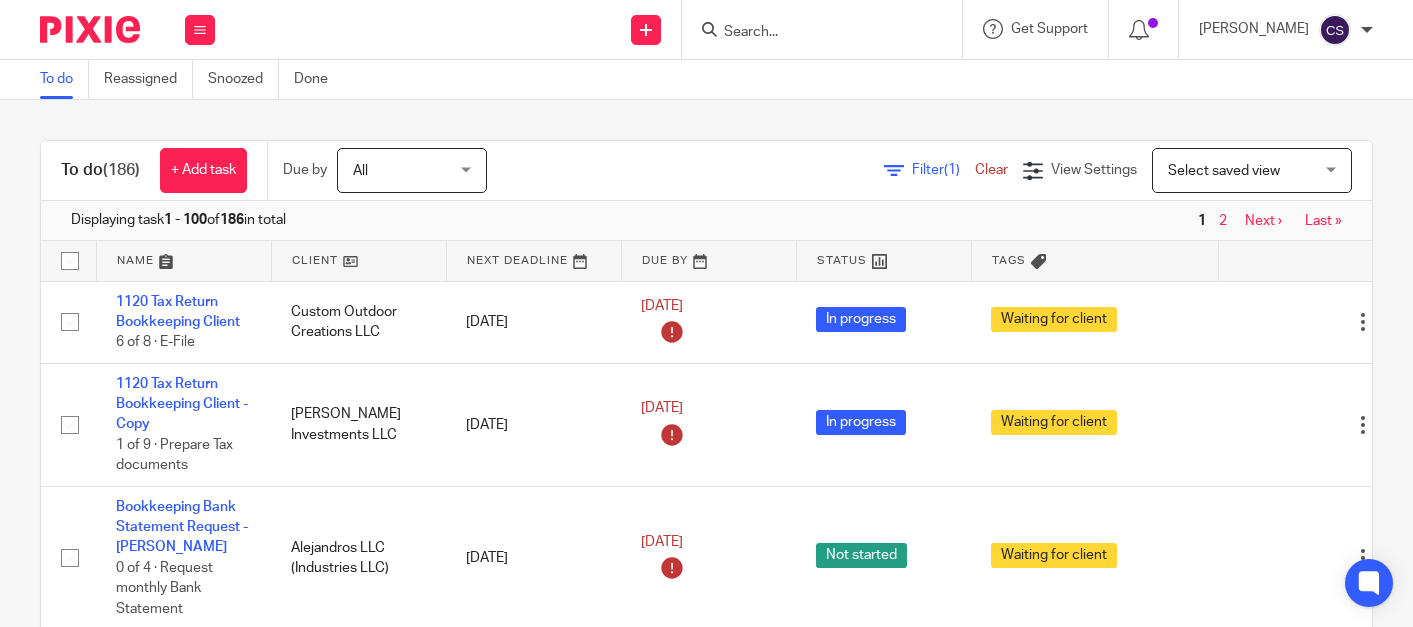 scroll, scrollTop: 0, scrollLeft: 0, axis: both 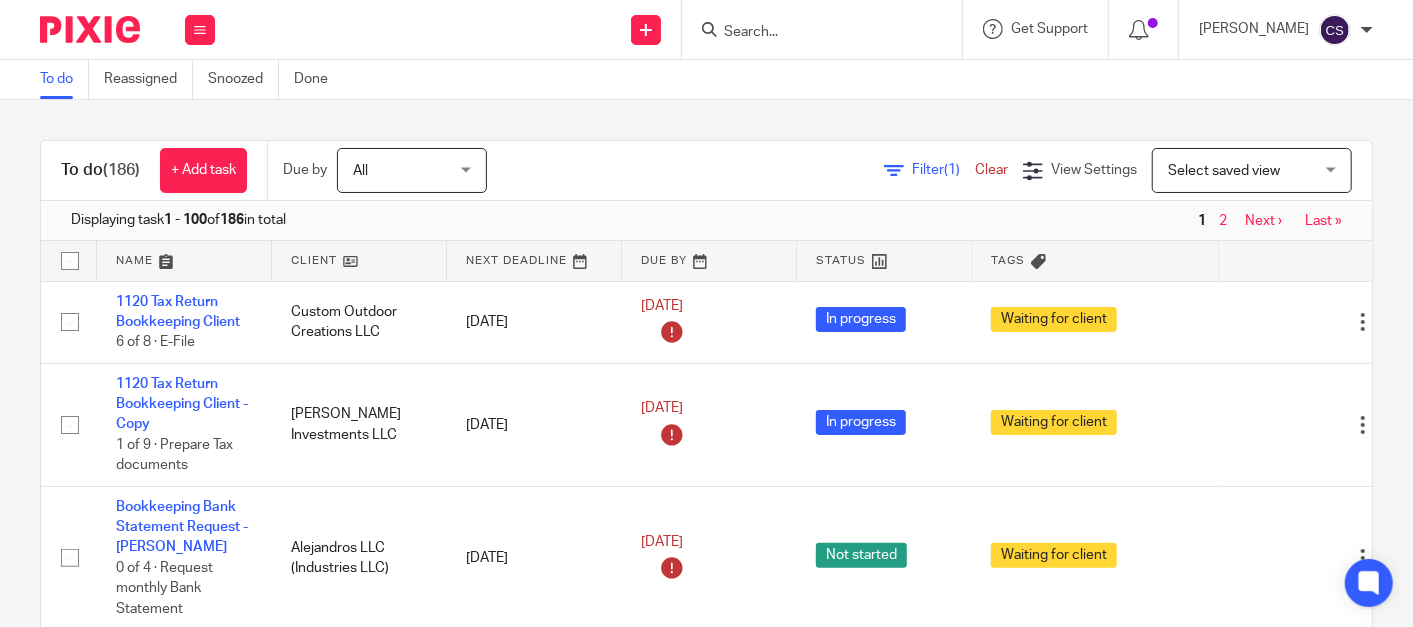 click at bounding box center [812, 33] 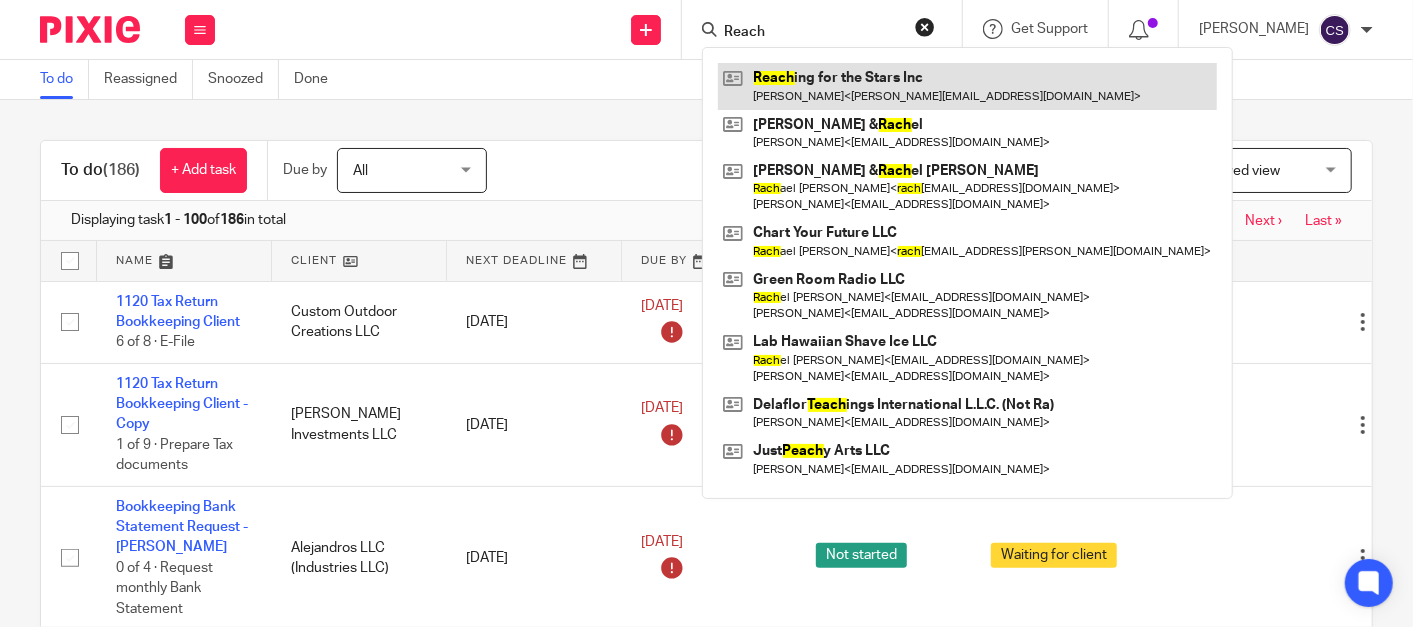 type on "Reach" 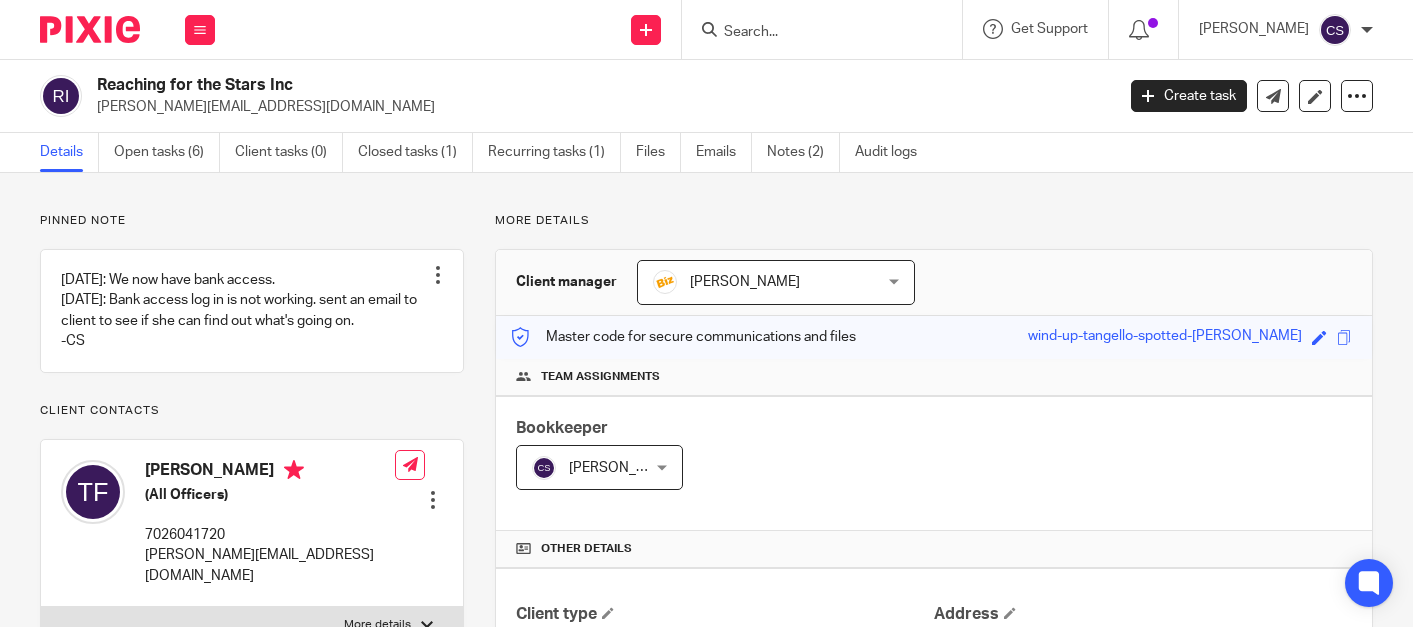 scroll, scrollTop: 0, scrollLeft: 0, axis: both 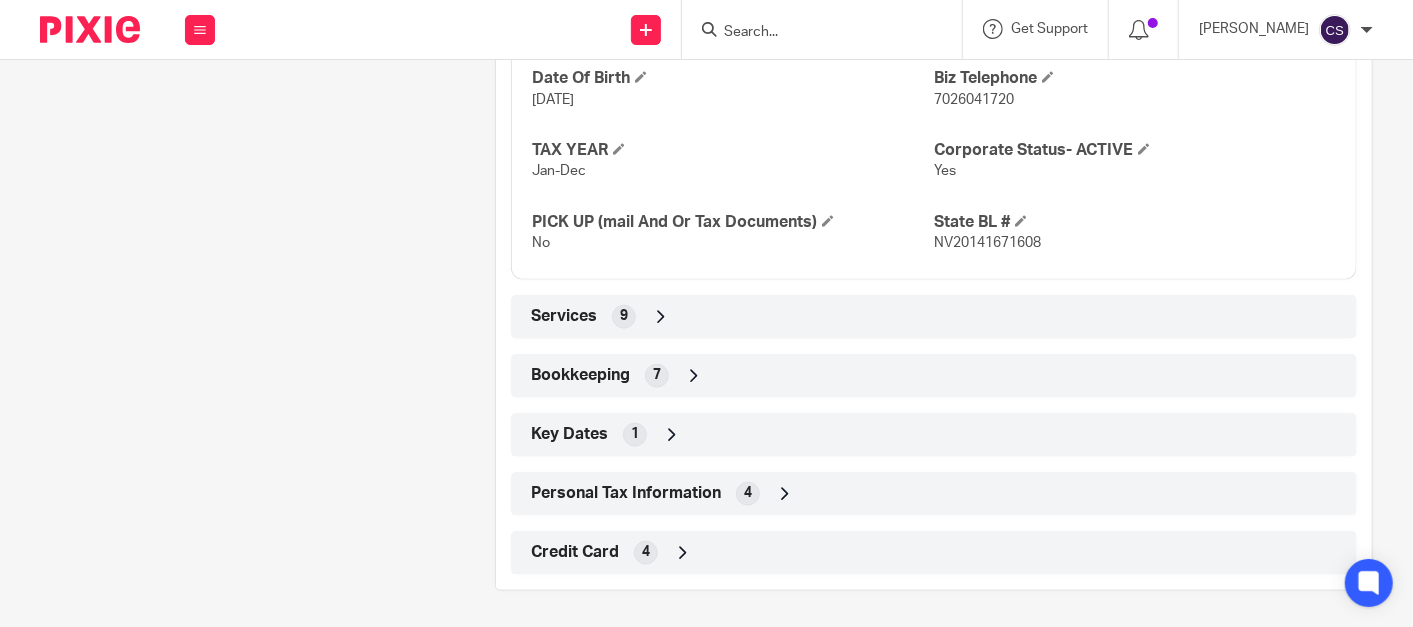 click at bounding box center (694, 376) 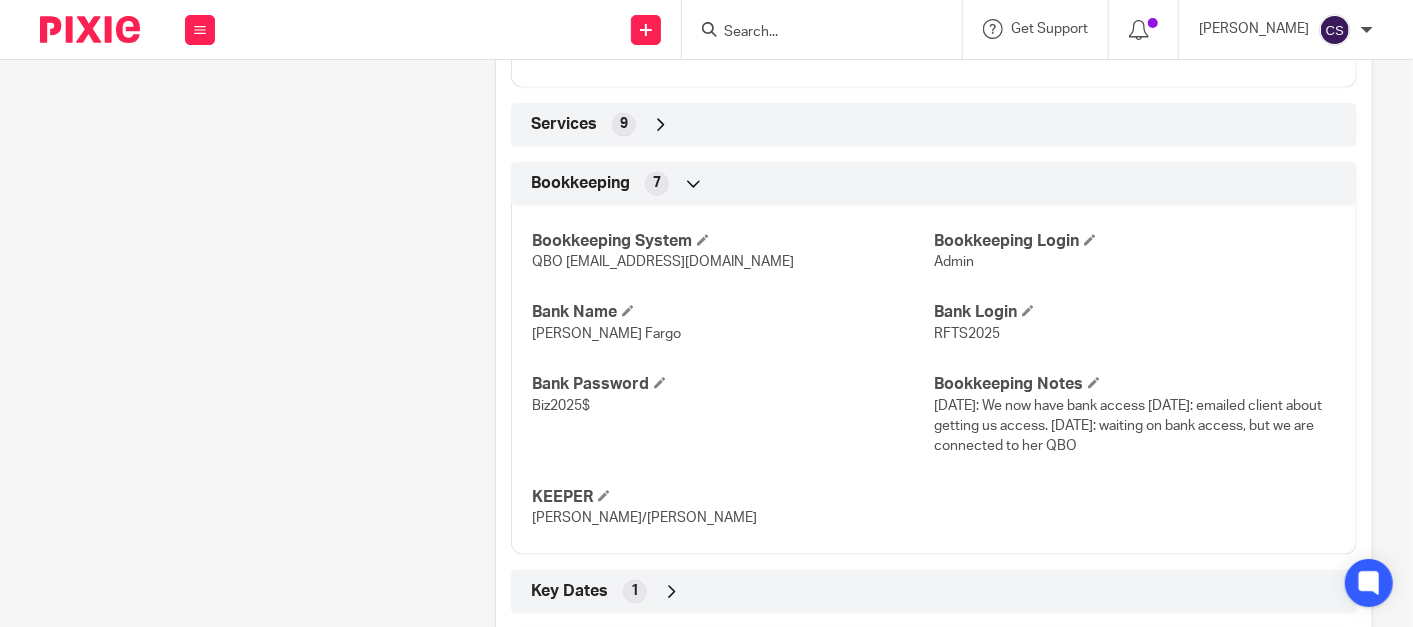 scroll, scrollTop: 1451, scrollLeft: 0, axis: vertical 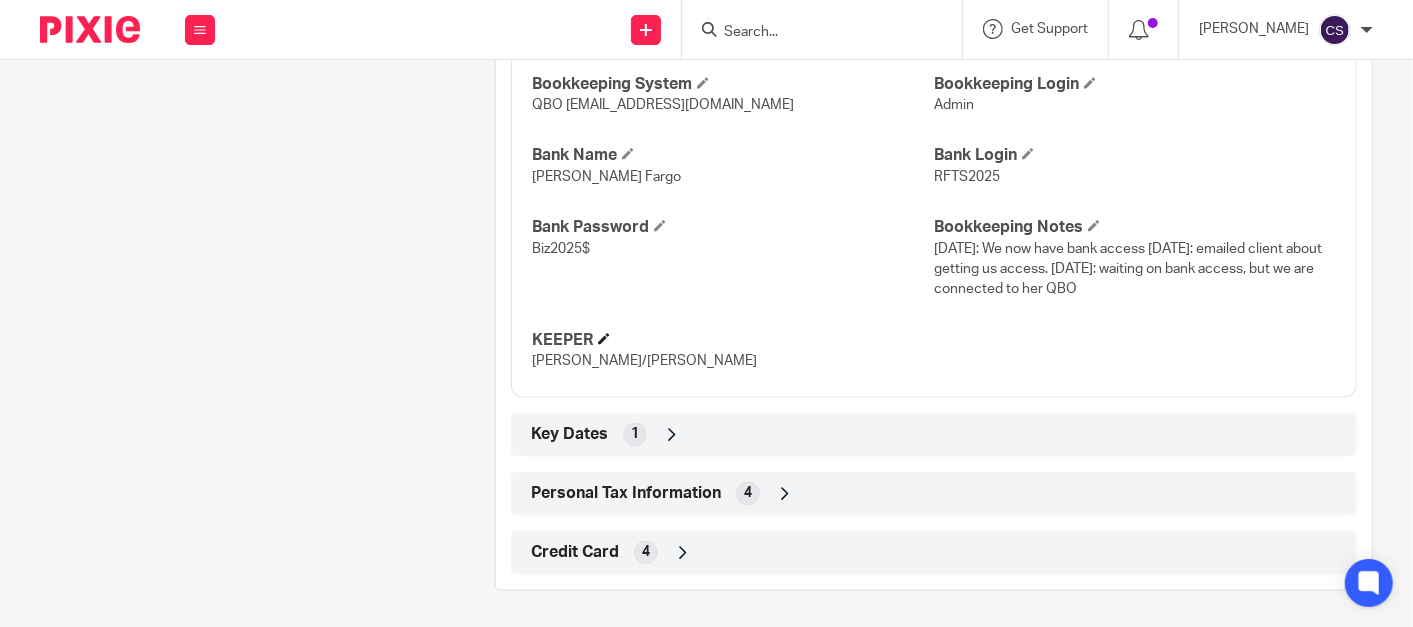click on "KEEPER" at bounding box center [733, 340] 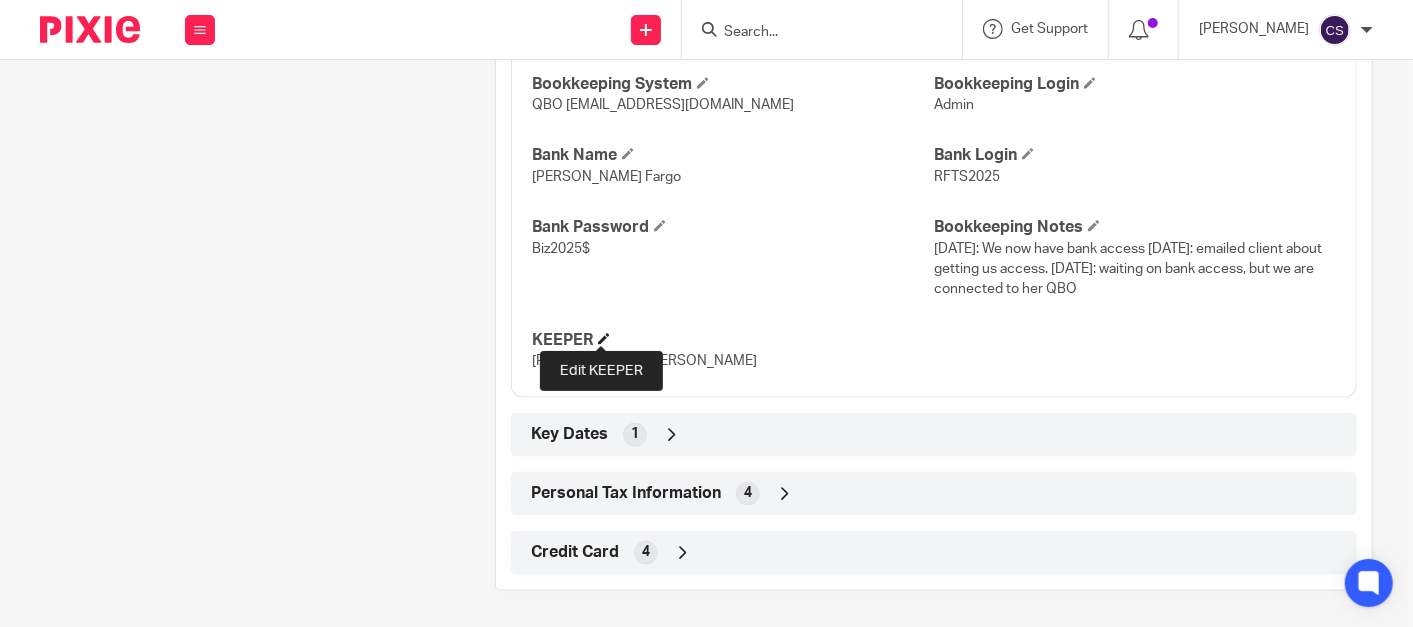 click at bounding box center [604, 339] 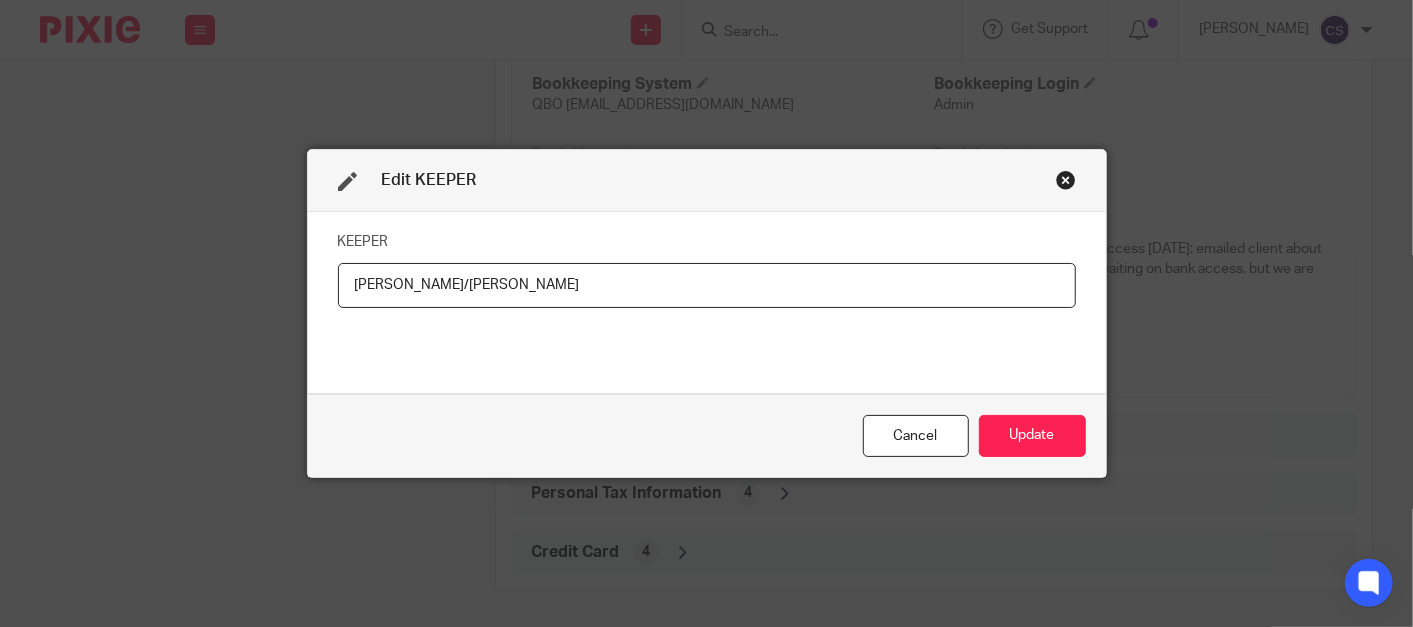 drag, startPoint x: 493, startPoint y: 284, endPoint x: 148, endPoint y: 316, distance: 346.48087 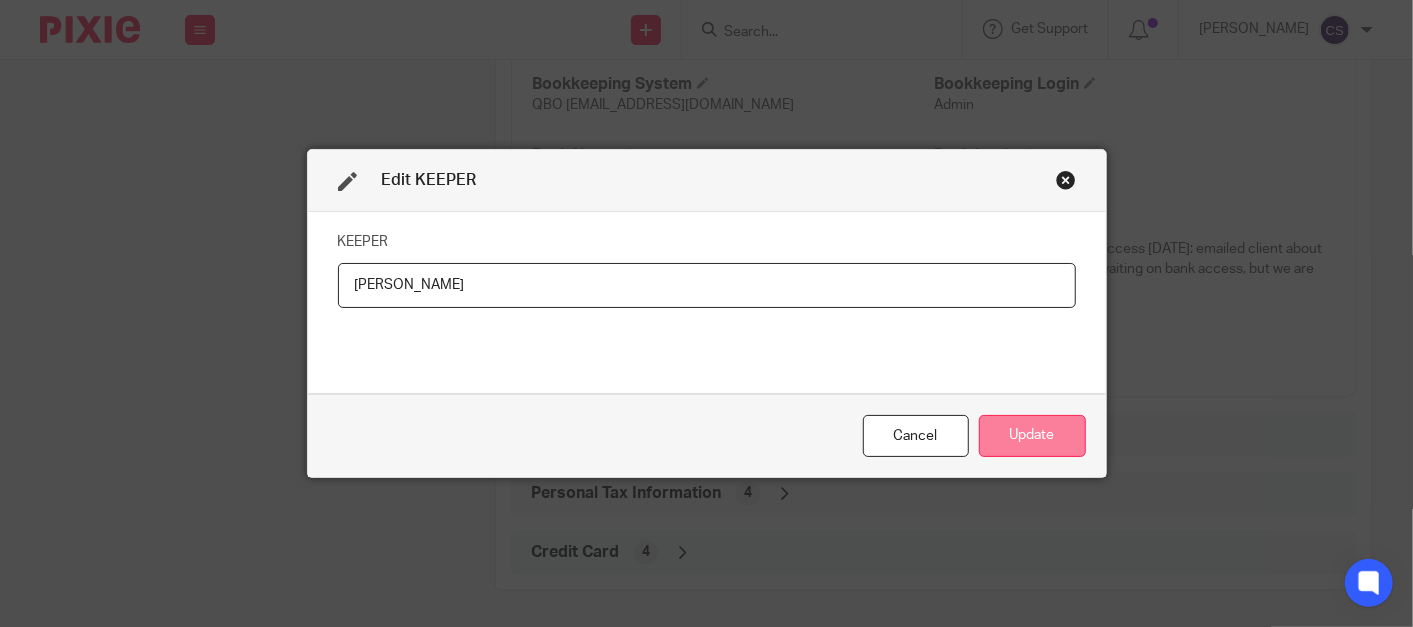 type on "Erica" 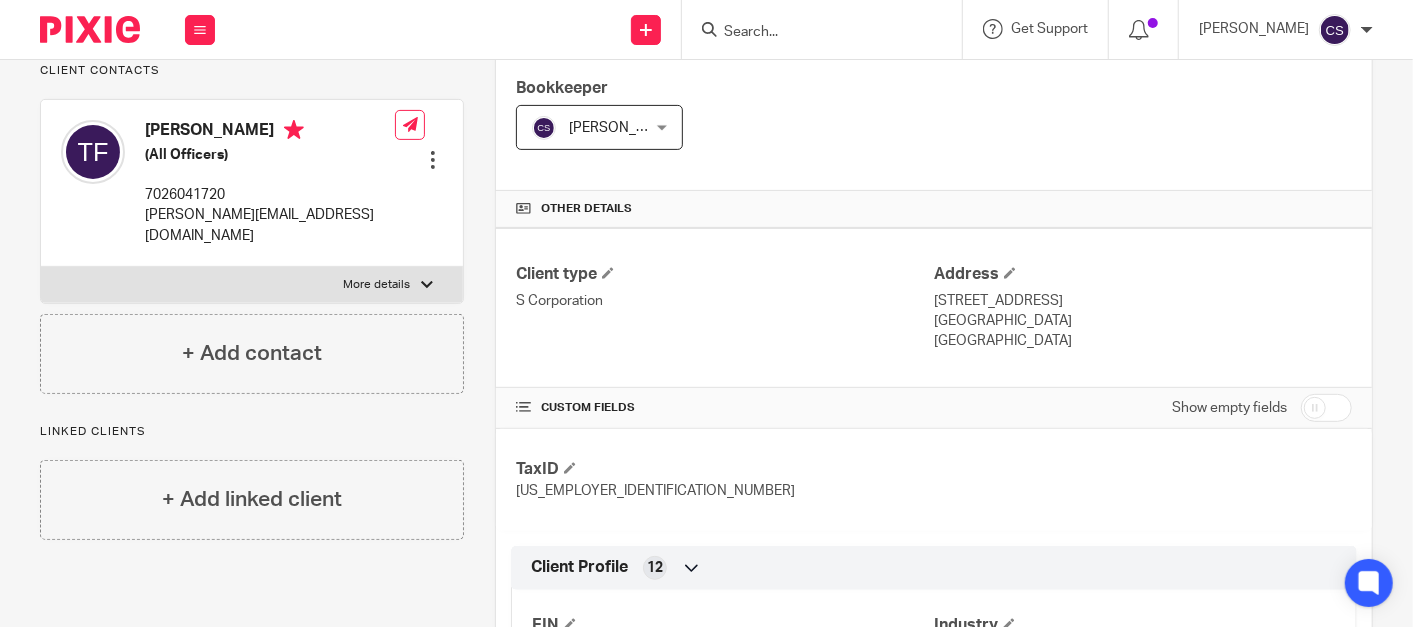 scroll, scrollTop: 0, scrollLeft: 0, axis: both 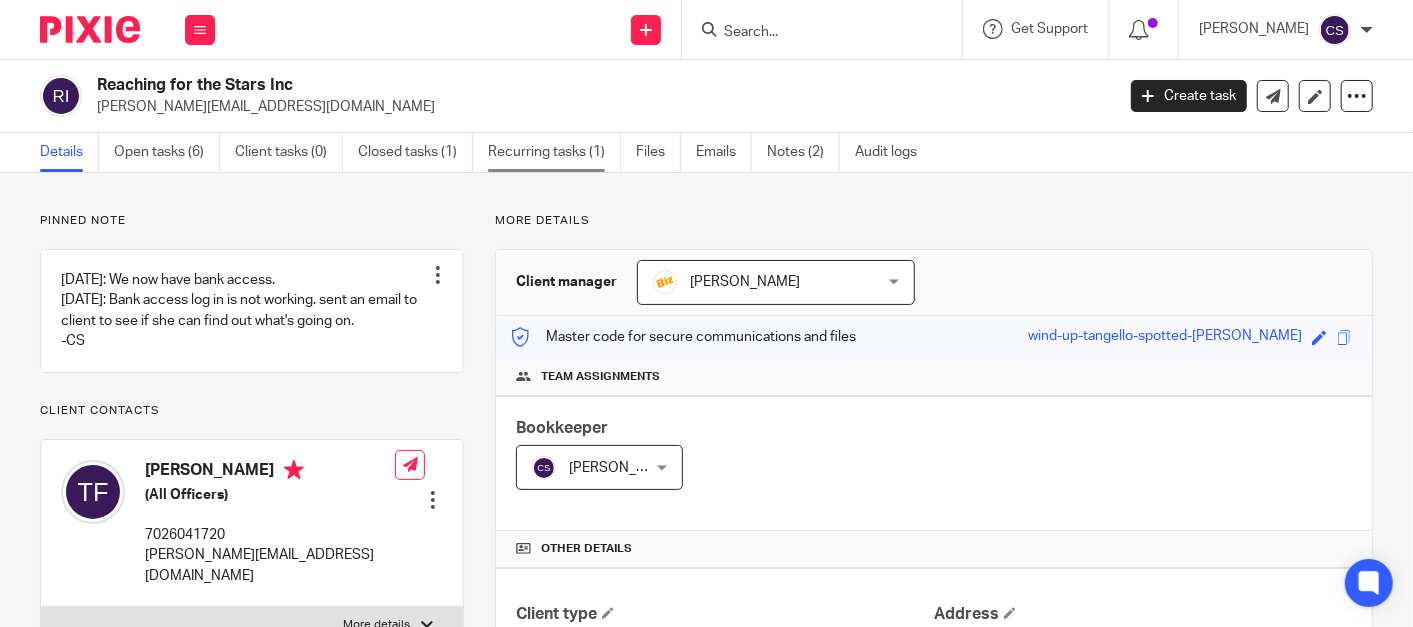 click on "Recurring tasks (1)" at bounding box center (554, 152) 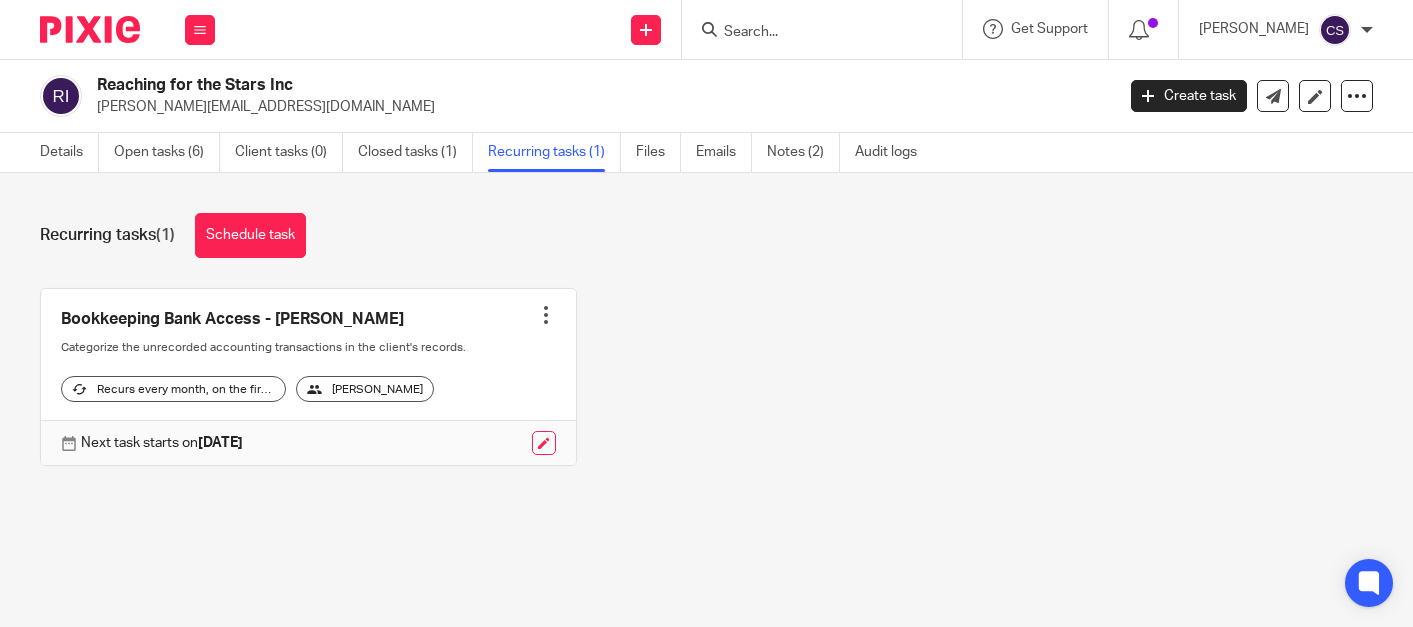 scroll, scrollTop: 0, scrollLeft: 0, axis: both 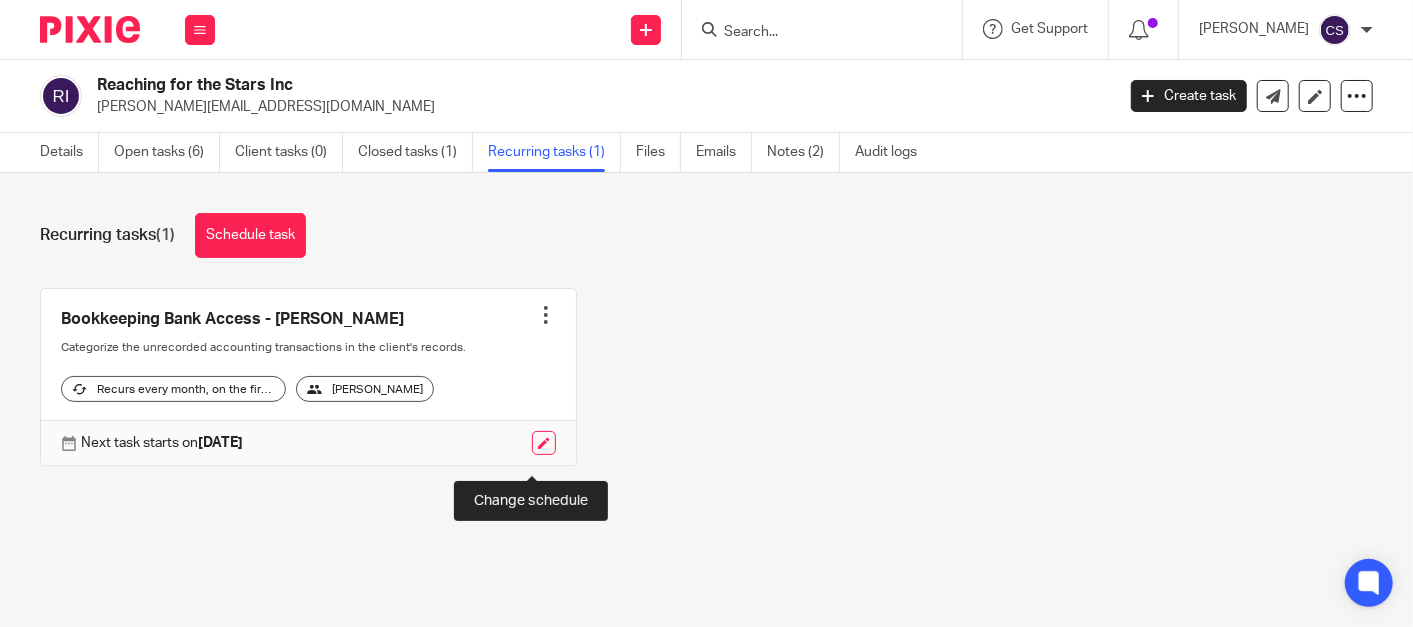 click at bounding box center (544, 443) 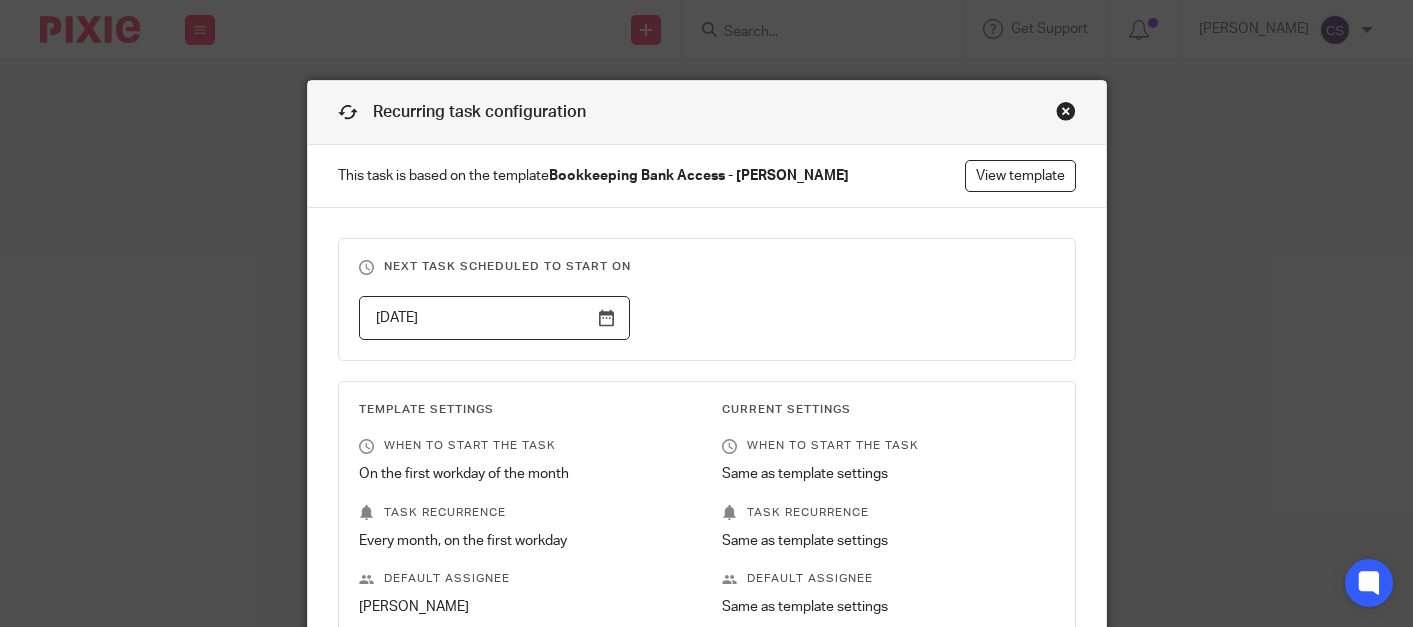 scroll, scrollTop: 0, scrollLeft: 0, axis: both 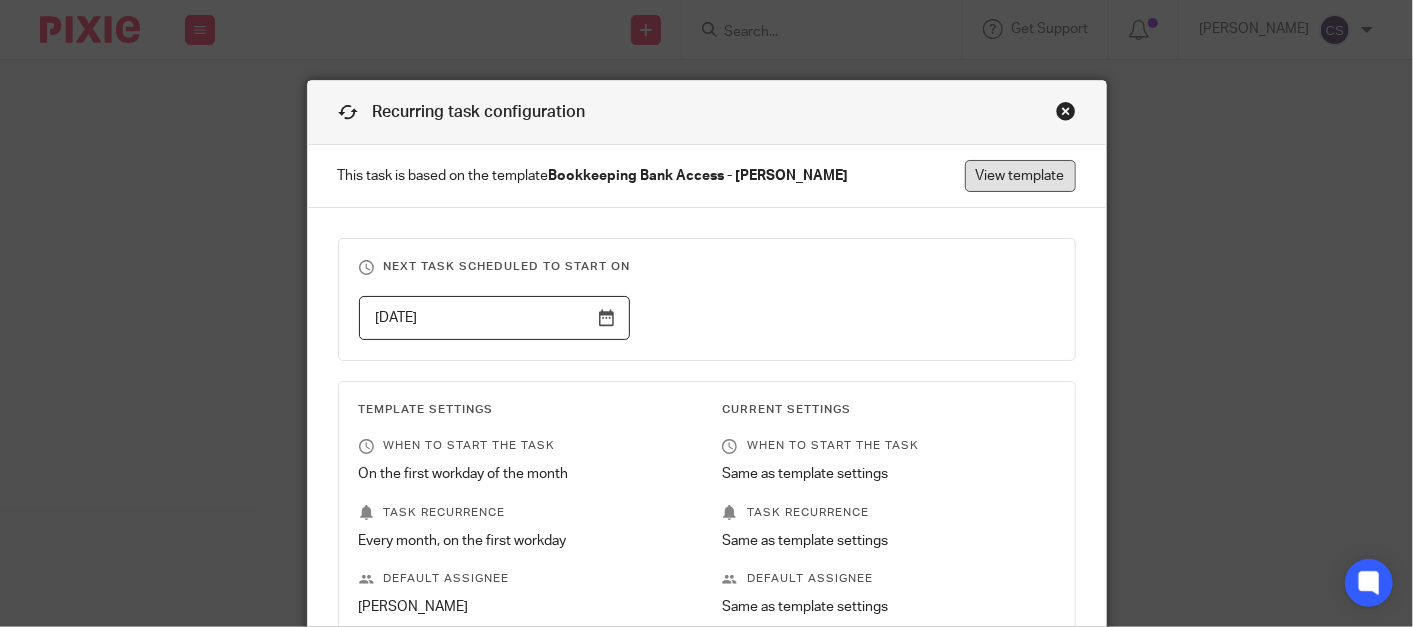click on "View template" at bounding box center [1020, 176] 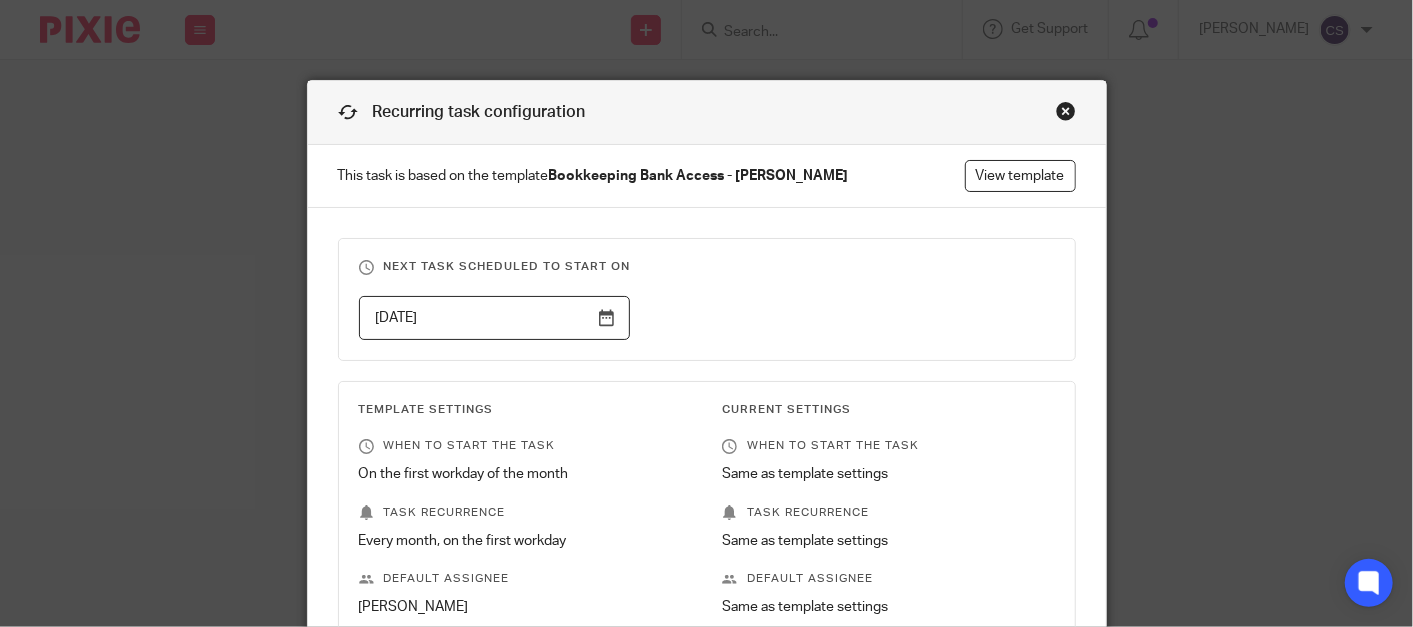 click at bounding box center (1066, 111) 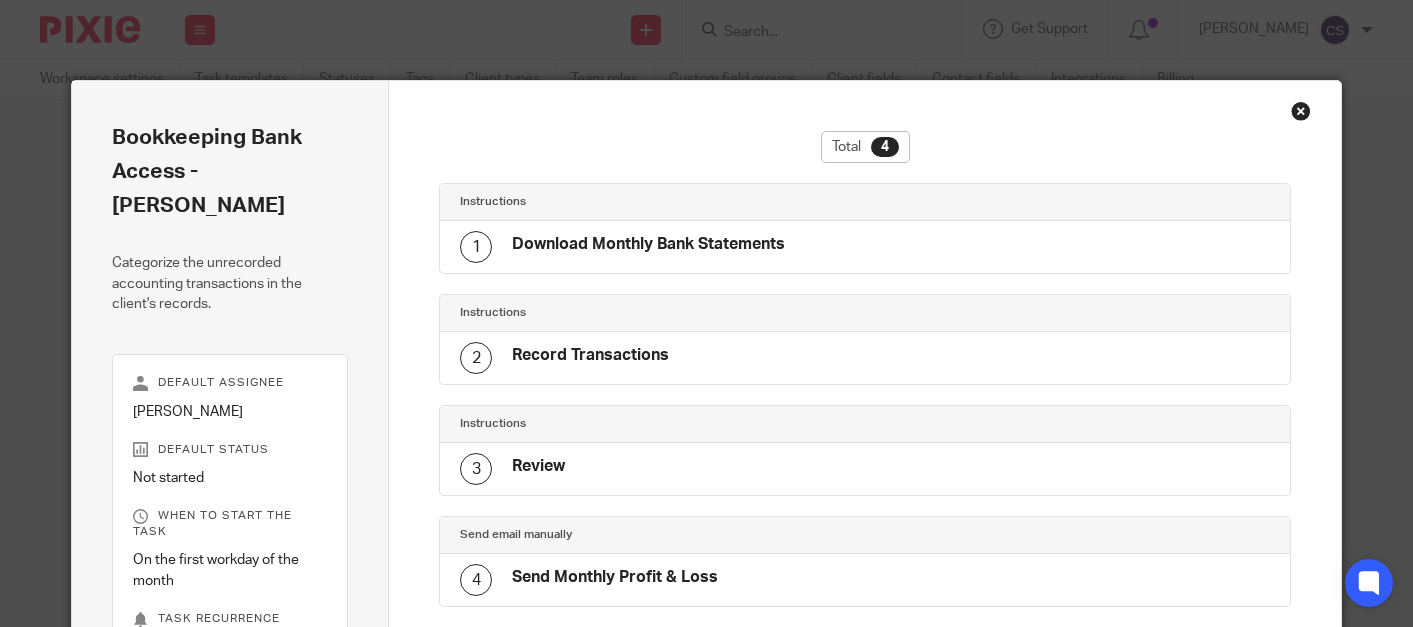 scroll, scrollTop: 0, scrollLeft: 0, axis: both 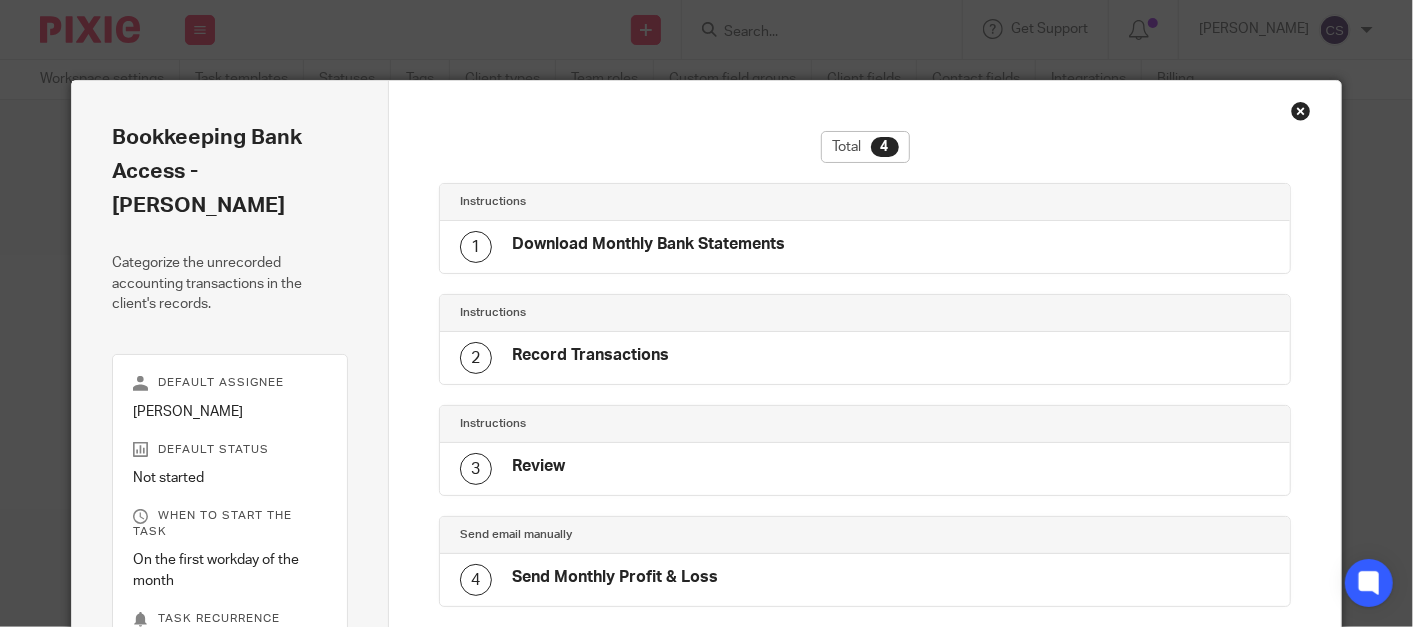click at bounding box center [1301, 111] 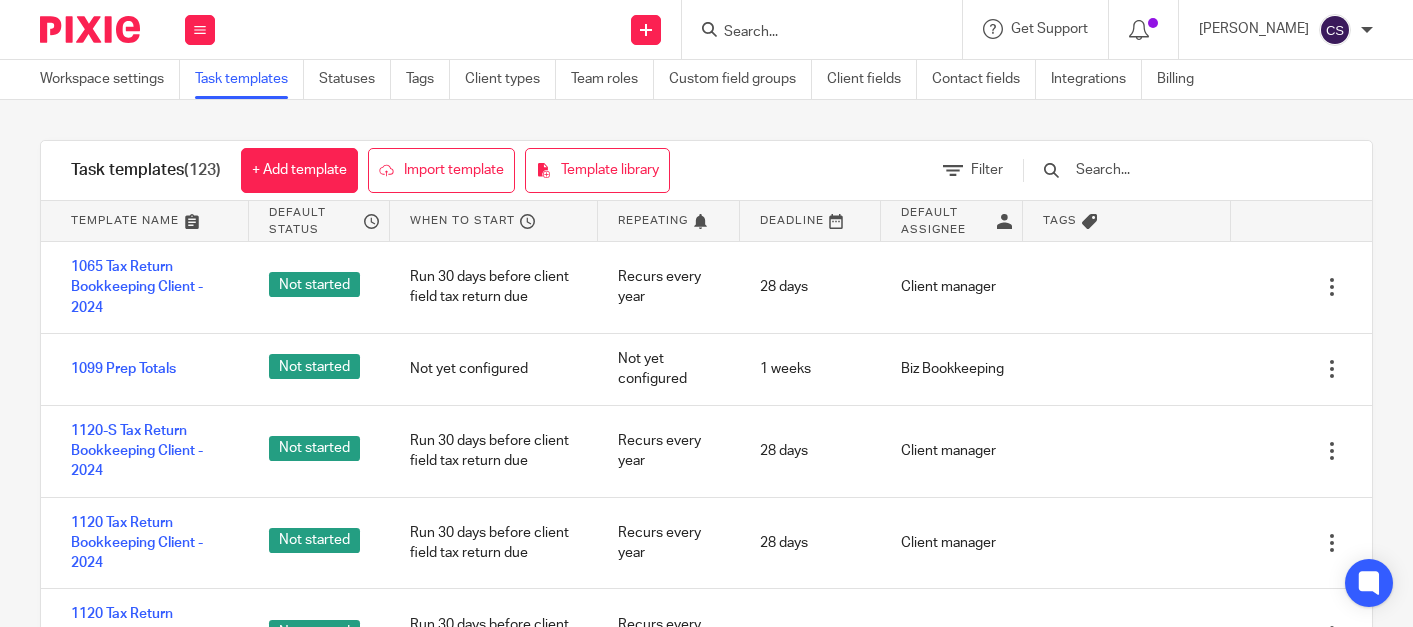 scroll, scrollTop: 0, scrollLeft: 0, axis: both 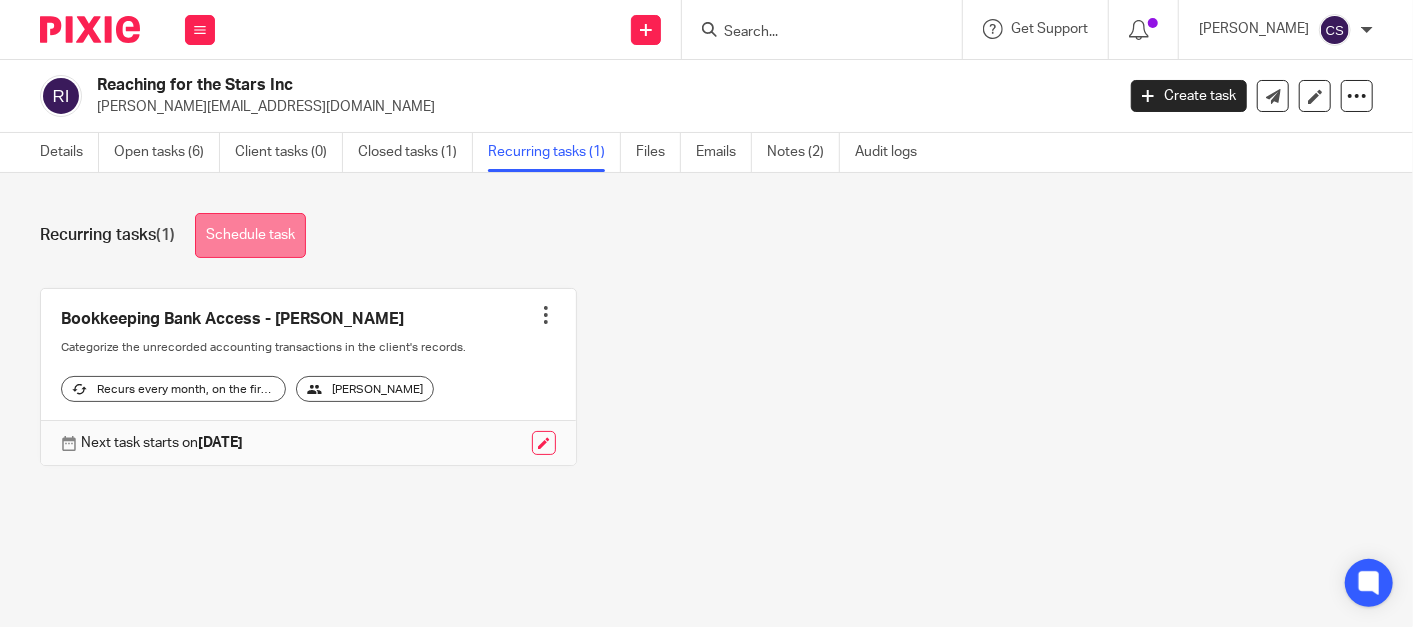 click on "Schedule task" at bounding box center (250, 235) 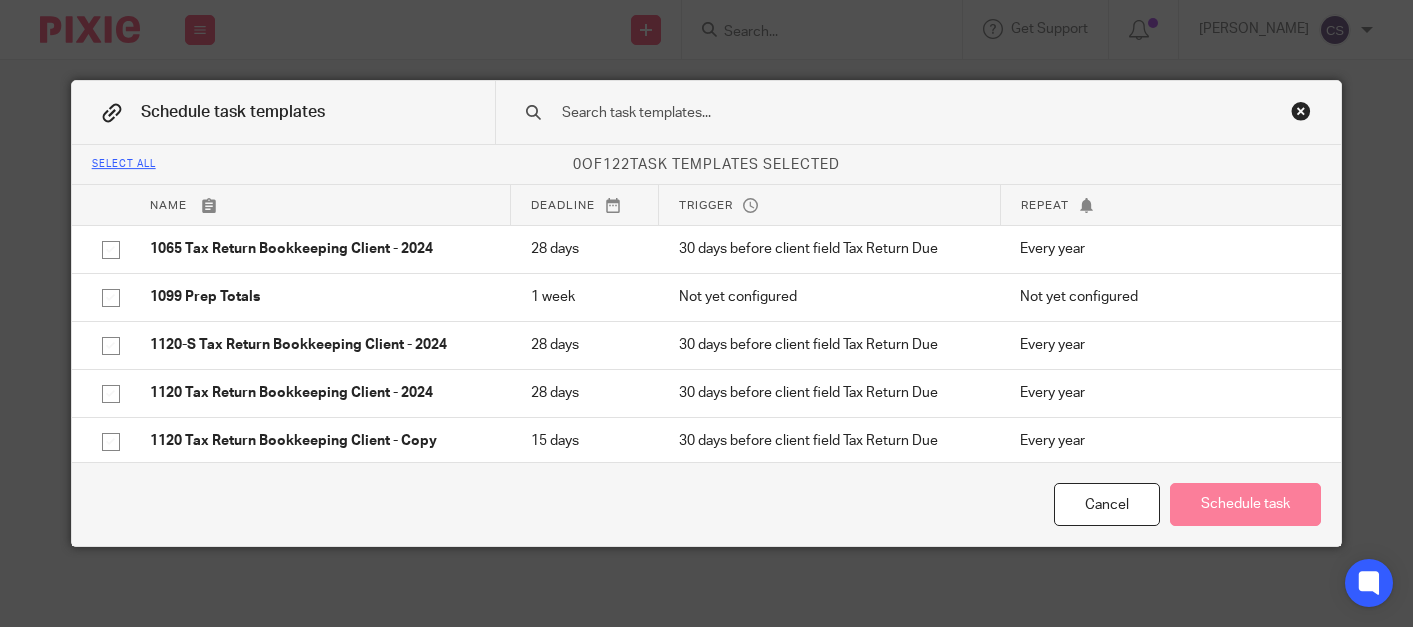 scroll, scrollTop: 0, scrollLeft: 0, axis: both 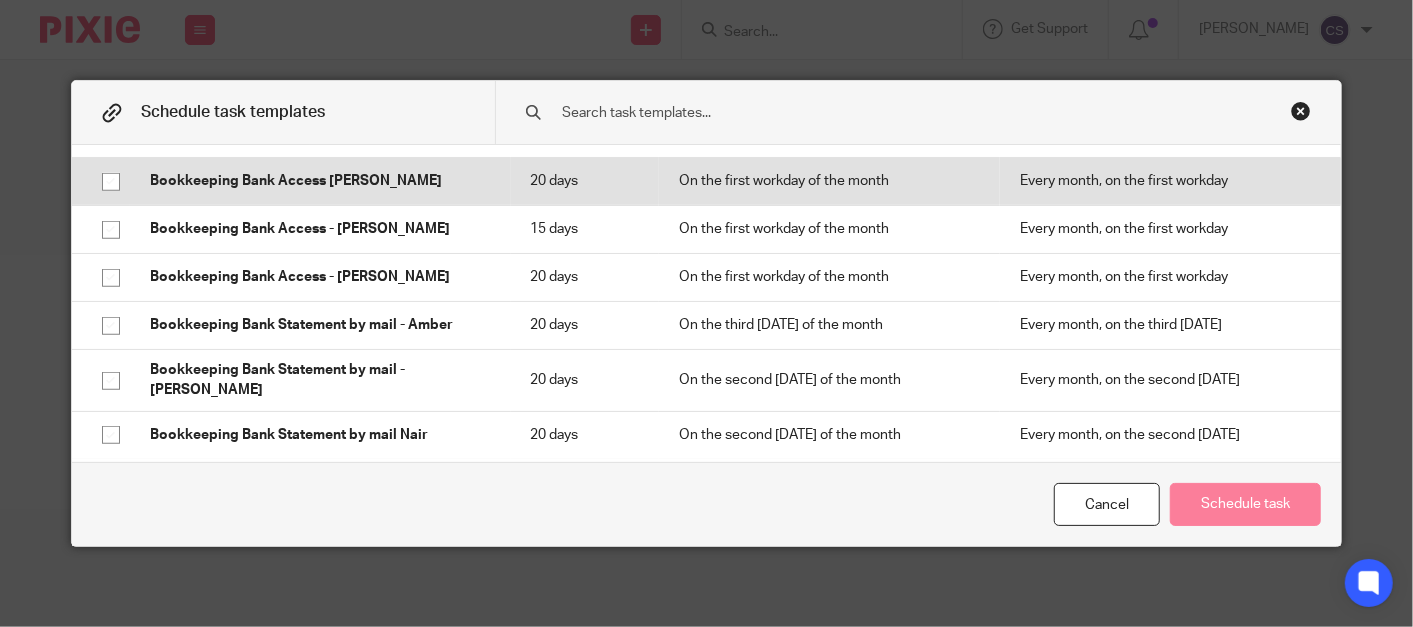 click at bounding box center [111, 182] 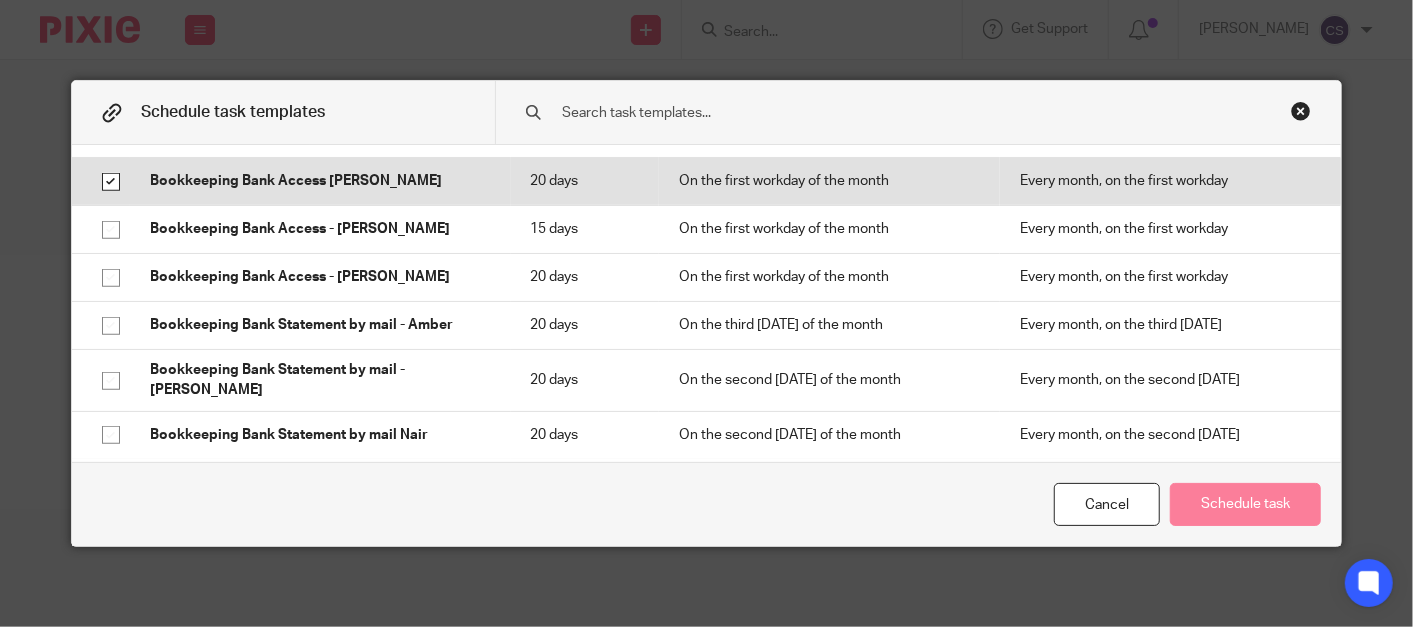 checkbox on "true" 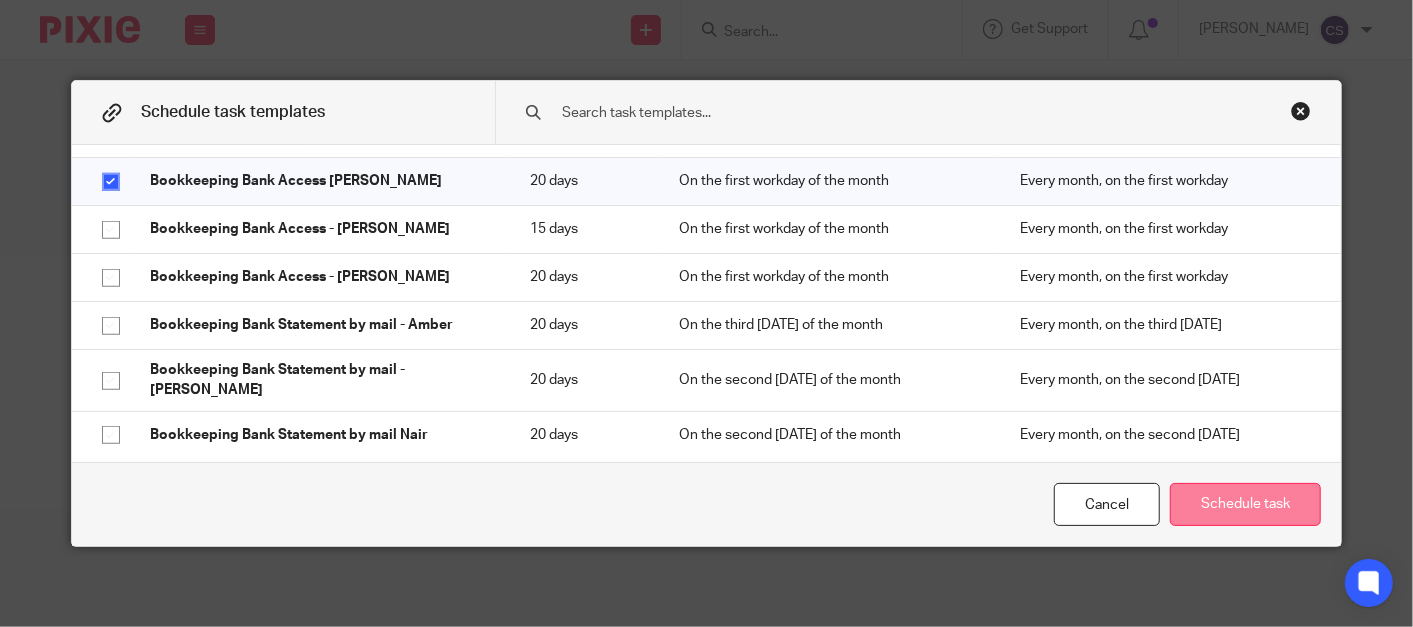 click on "Schedule task" at bounding box center [1245, 504] 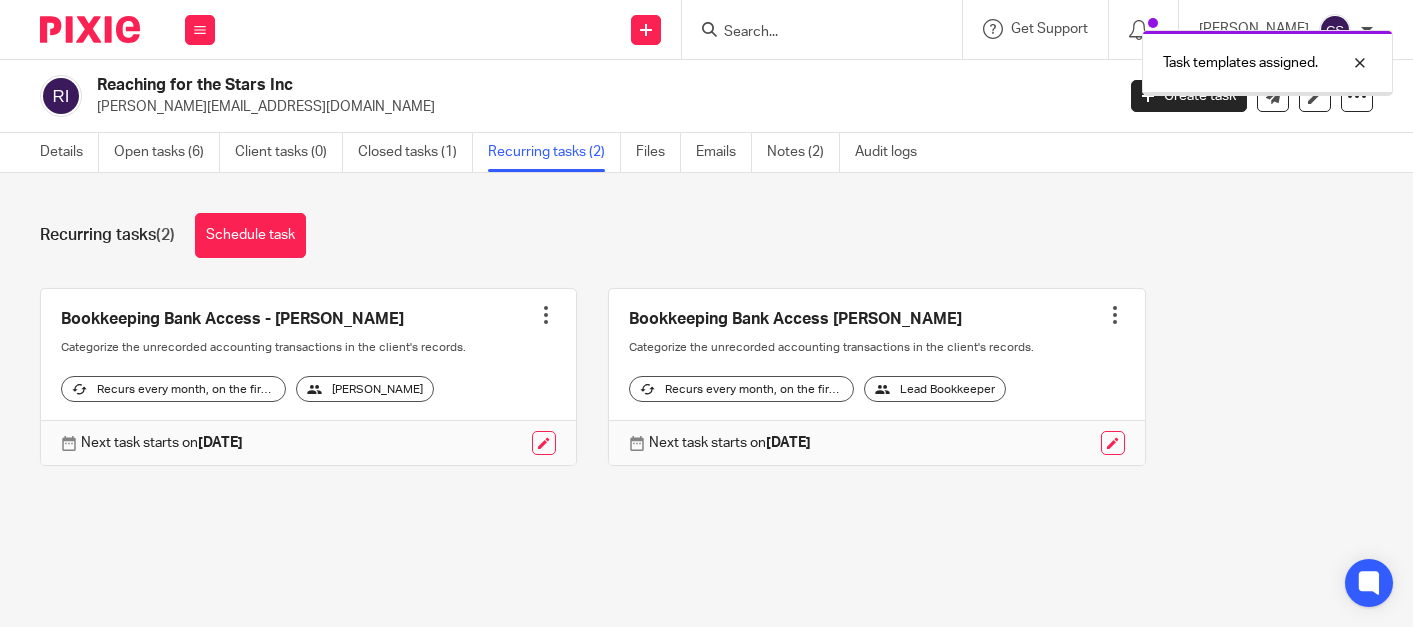 scroll, scrollTop: 0, scrollLeft: 0, axis: both 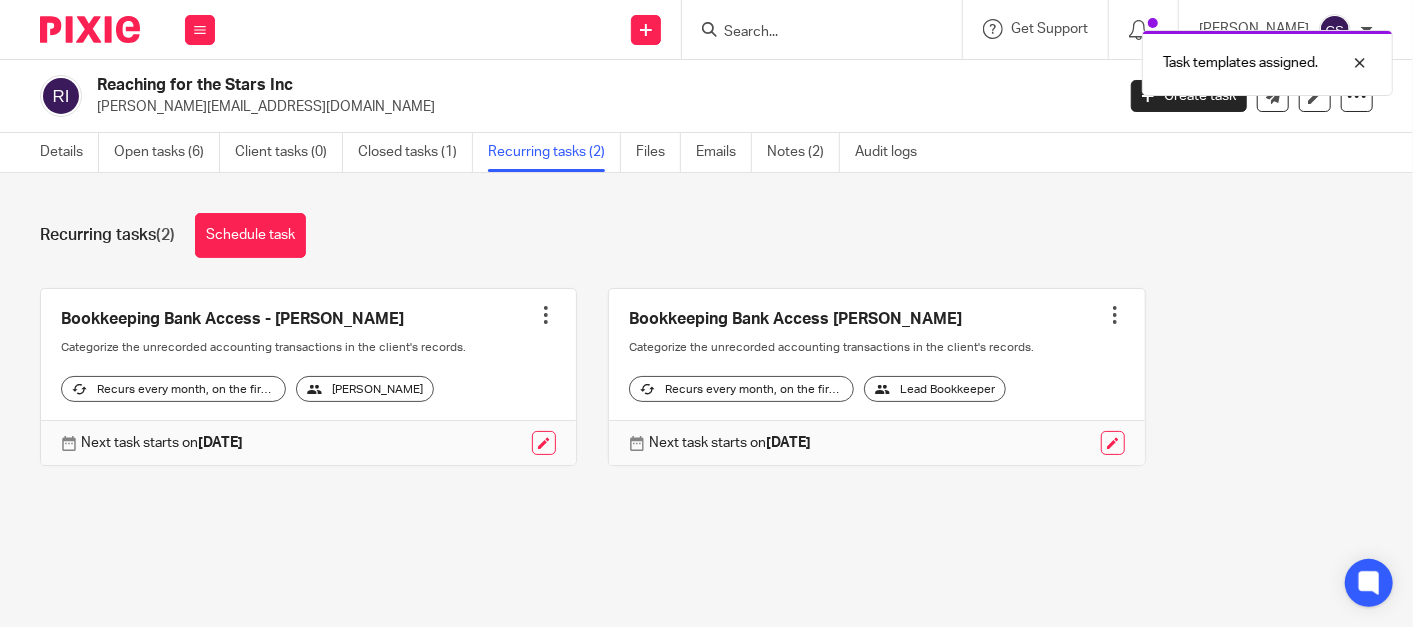 click at bounding box center (546, 315) 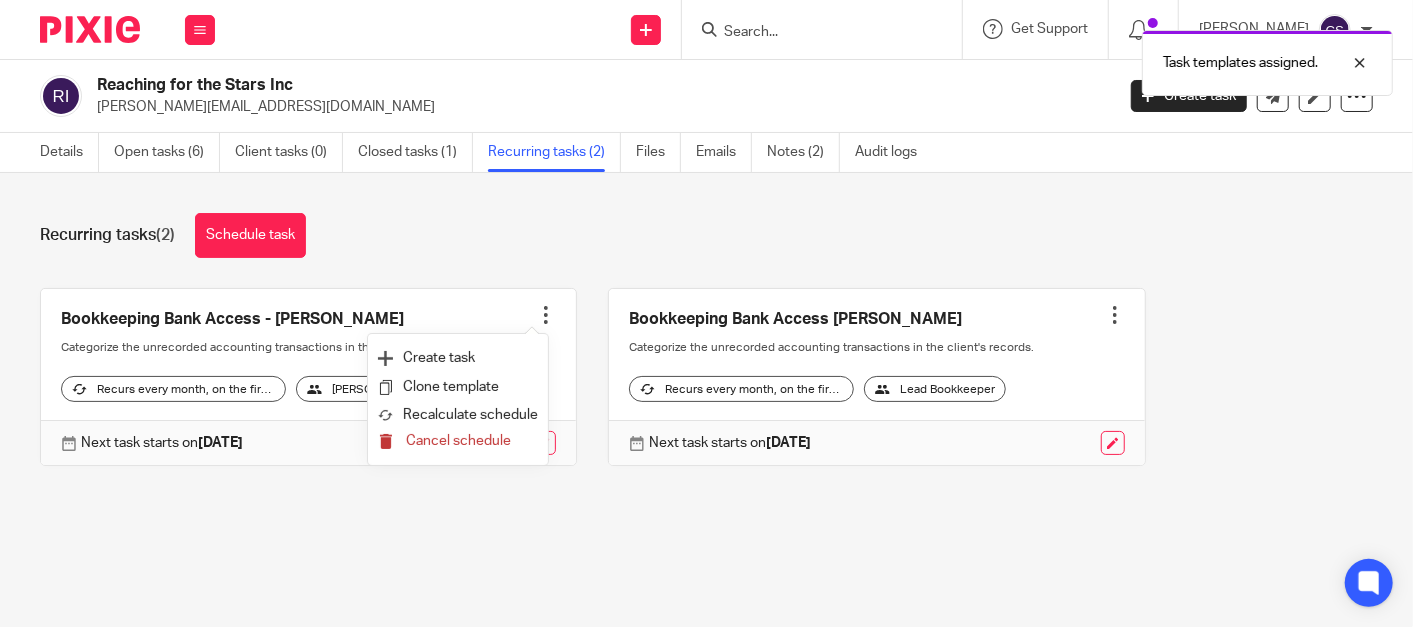 click on "Cancel schedule" at bounding box center (458, 441) 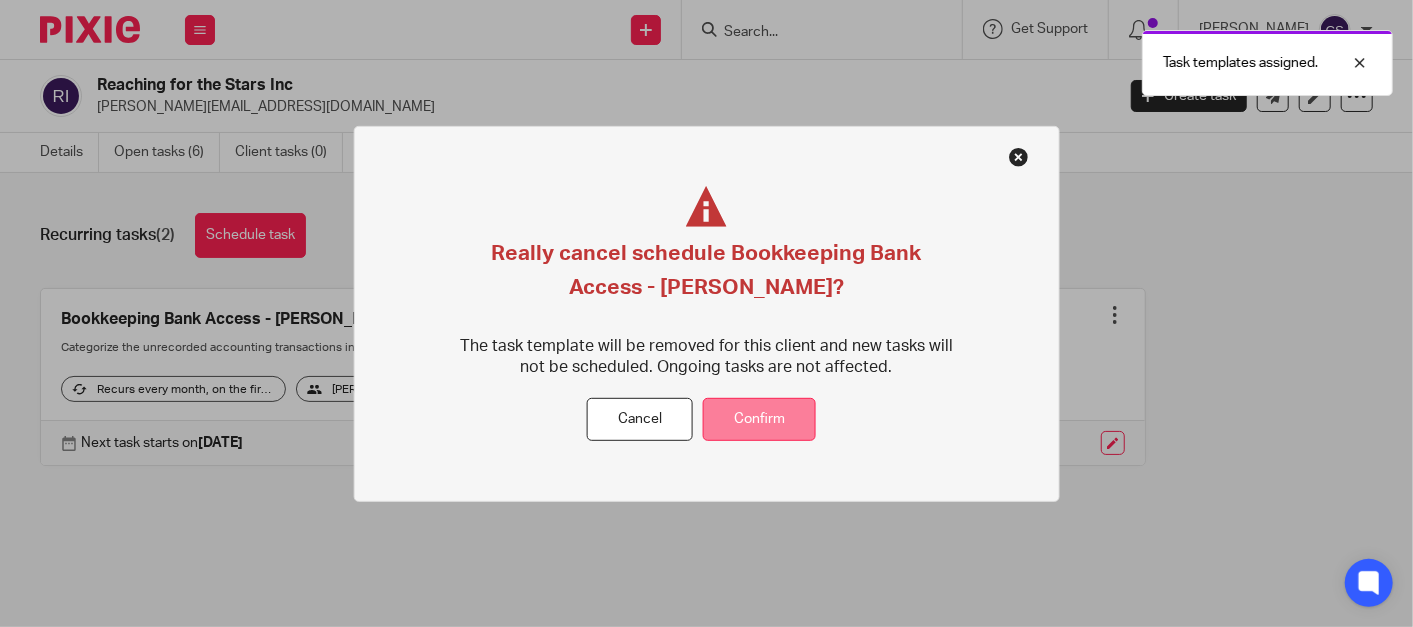 click on "Confirm" at bounding box center (759, 419) 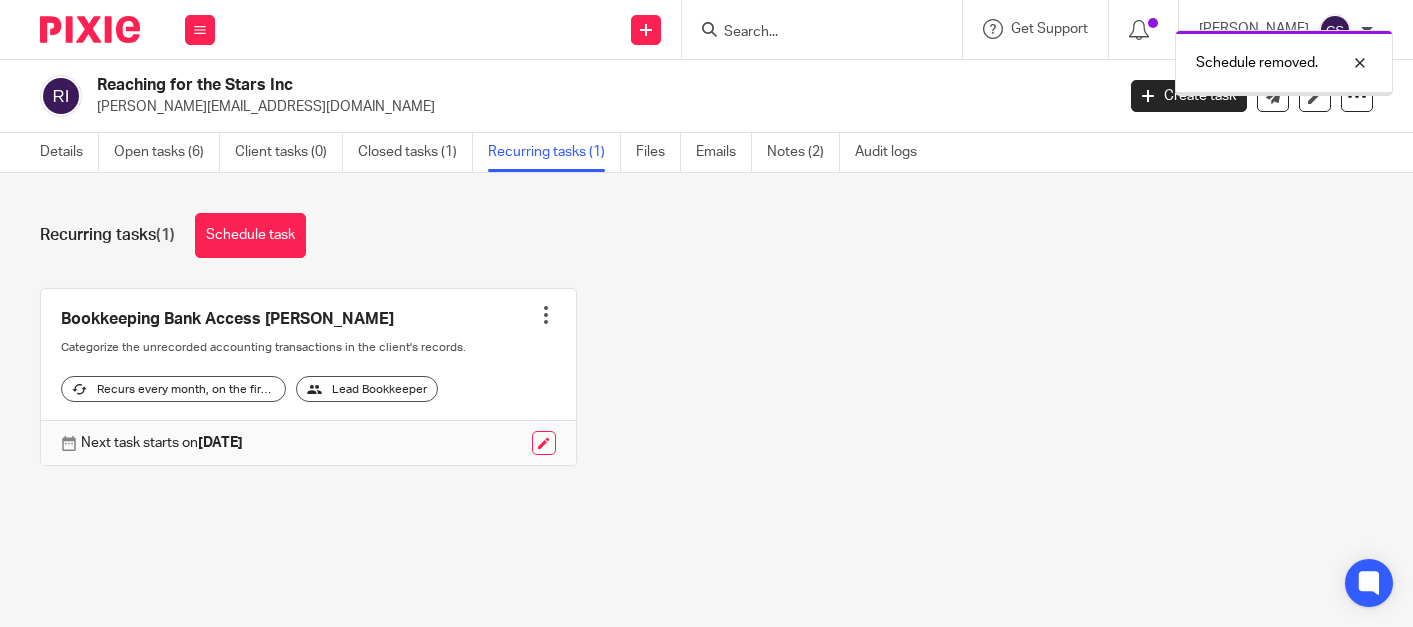 scroll, scrollTop: 0, scrollLeft: 0, axis: both 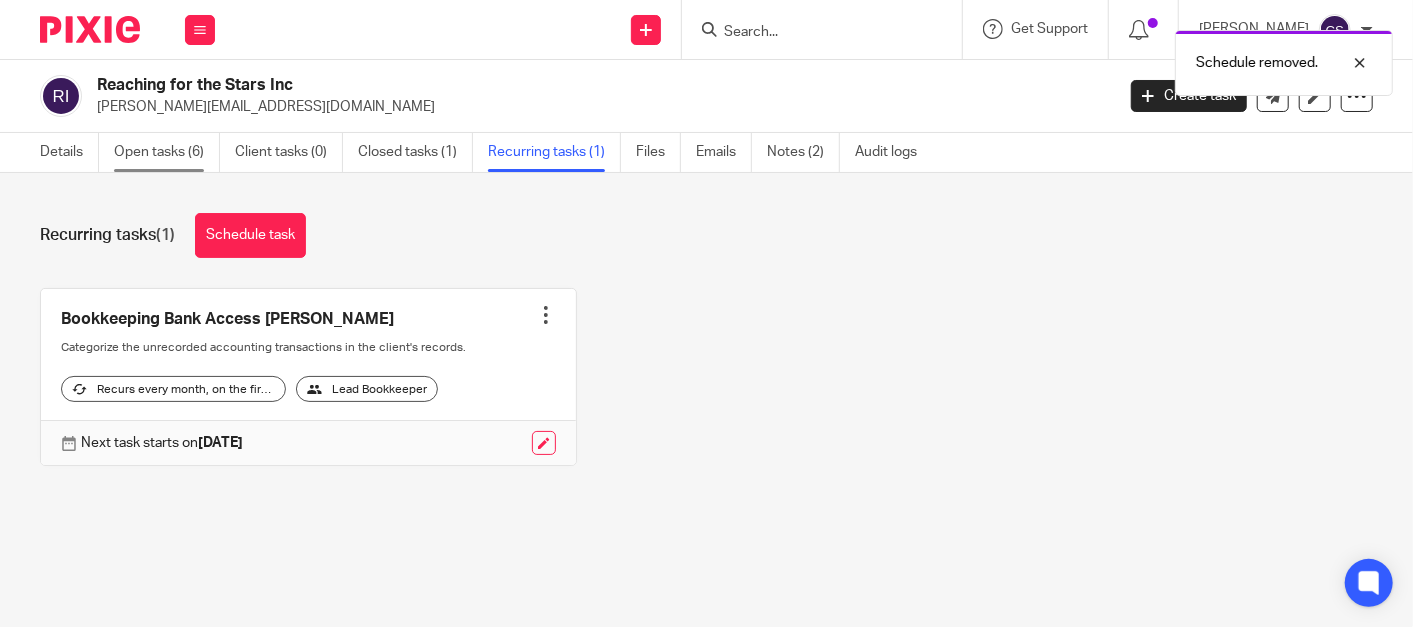 click on "Open tasks (6)" at bounding box center (167, 152) 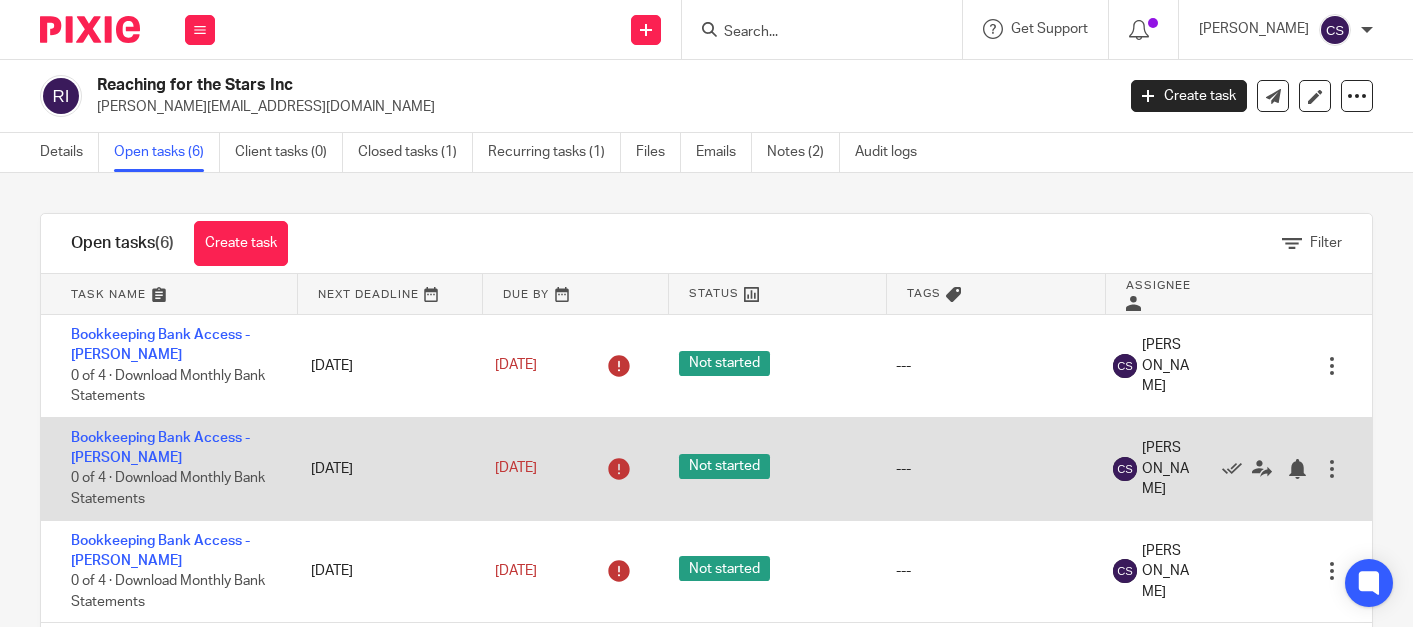 scroll, scrollTop: 0, scrollLeft: 0, axis: both 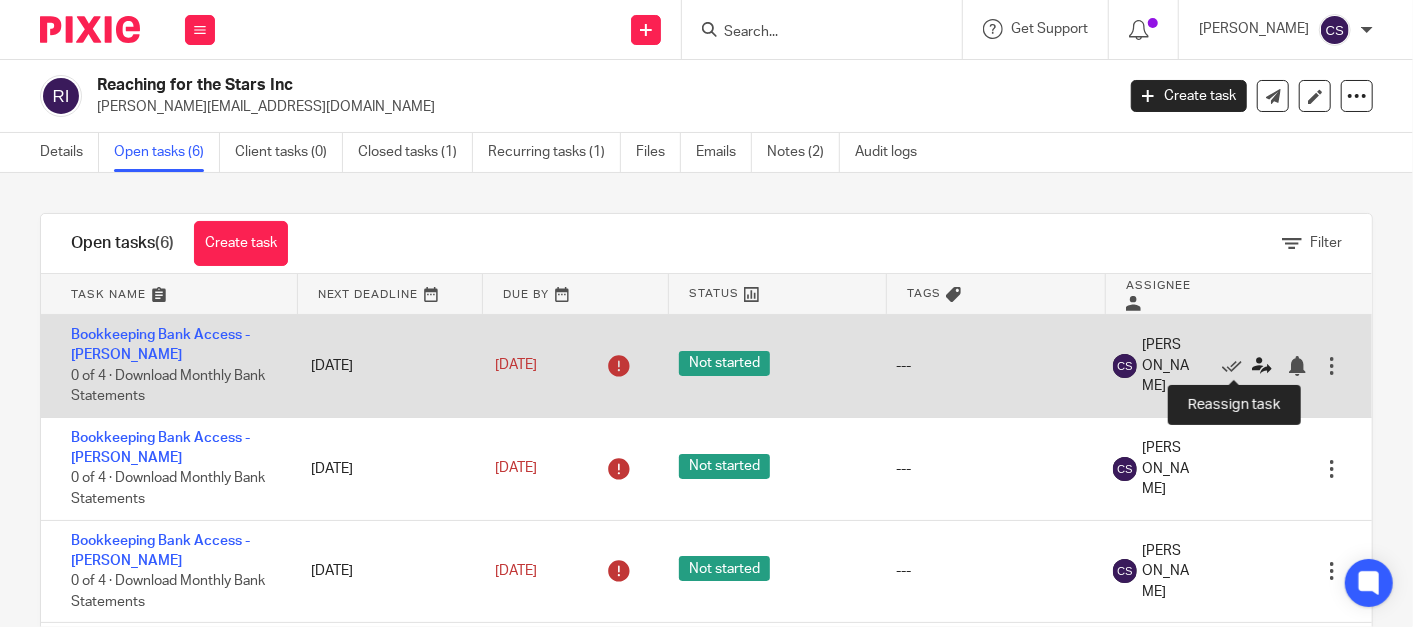 click at bounding box center [1262, 366] 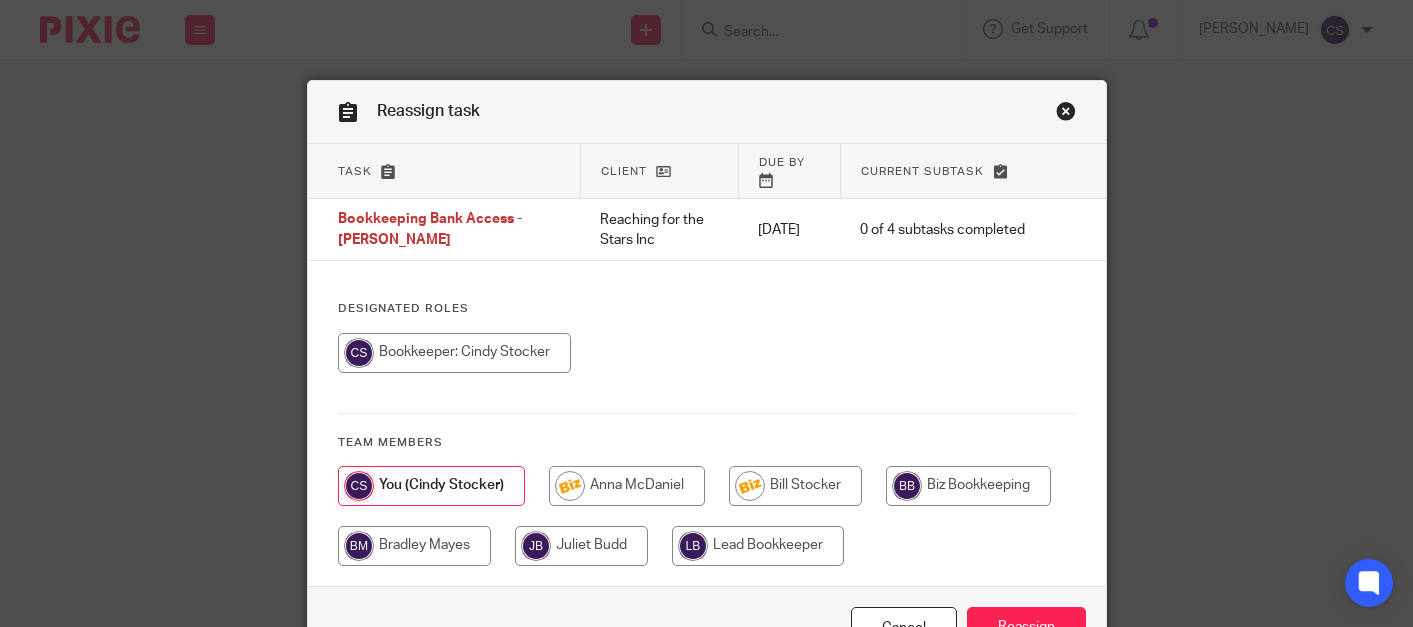 scroll, scrollTop: 0, scrollLeft: 0, axis: both 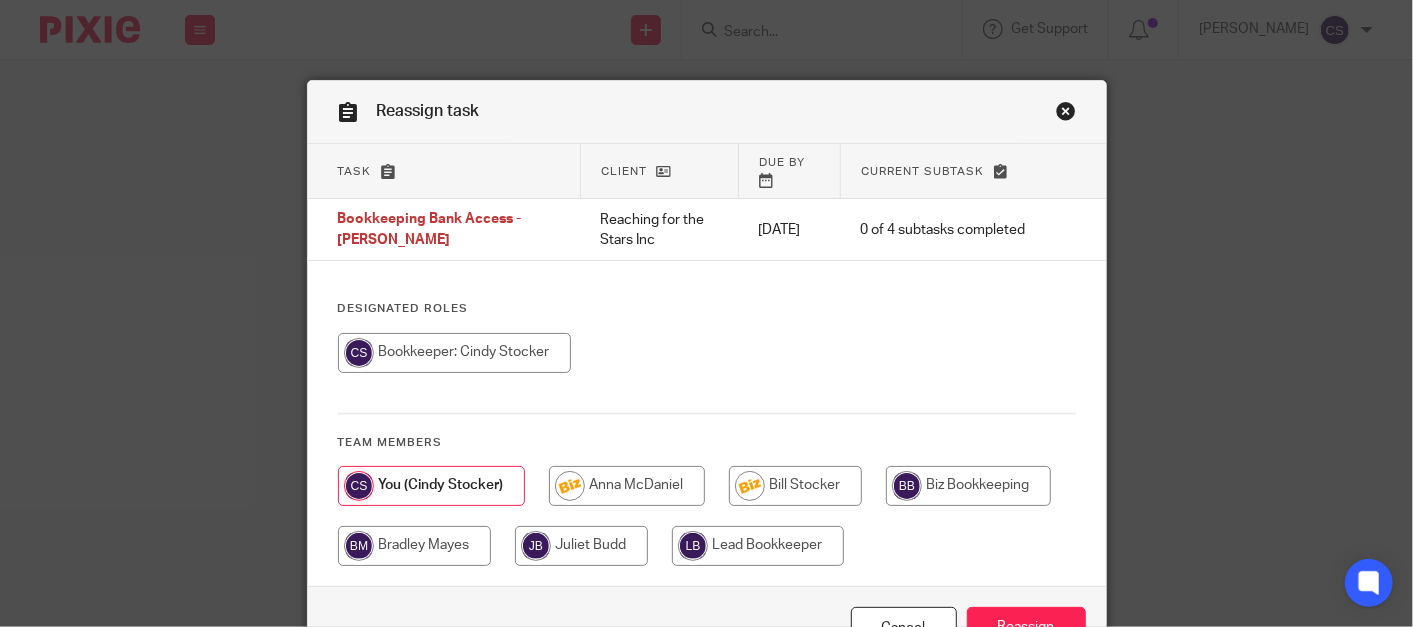 click at bounding box center (758, 546) 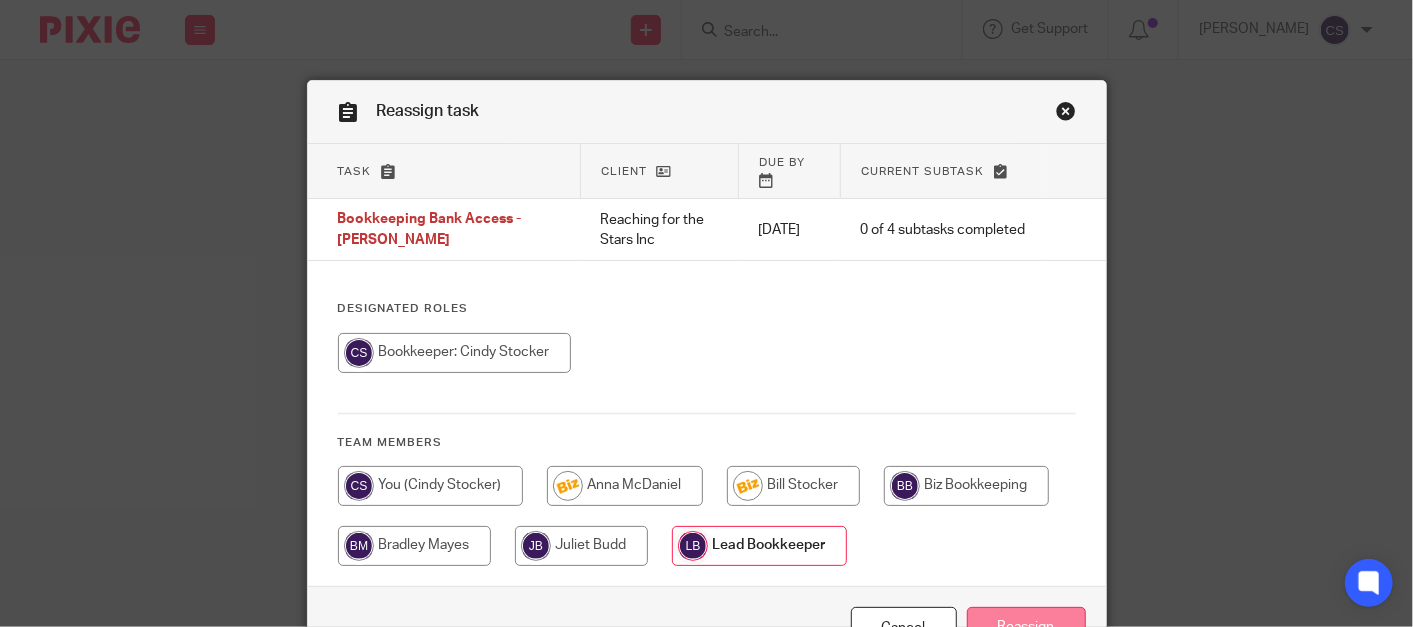 click on "Reassign" at bounding box center (1026, 628) 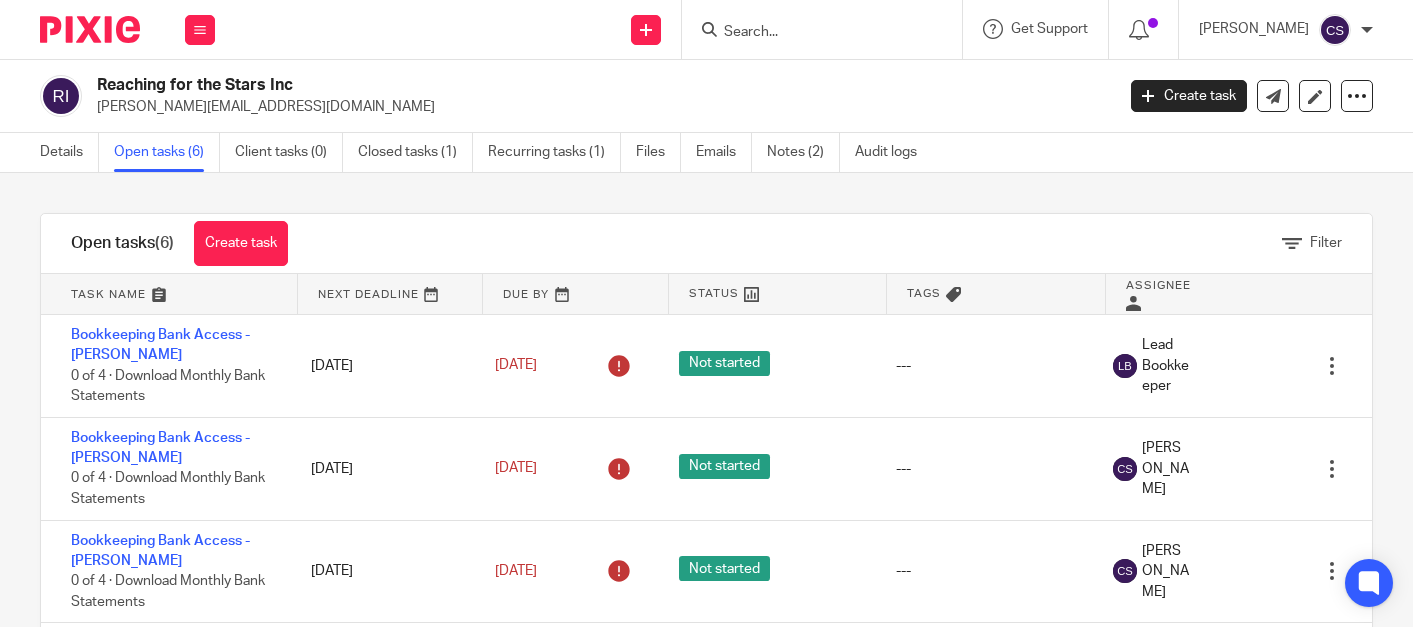 scroll, scrollTop: 0, scrollLeft: 0, axis: both 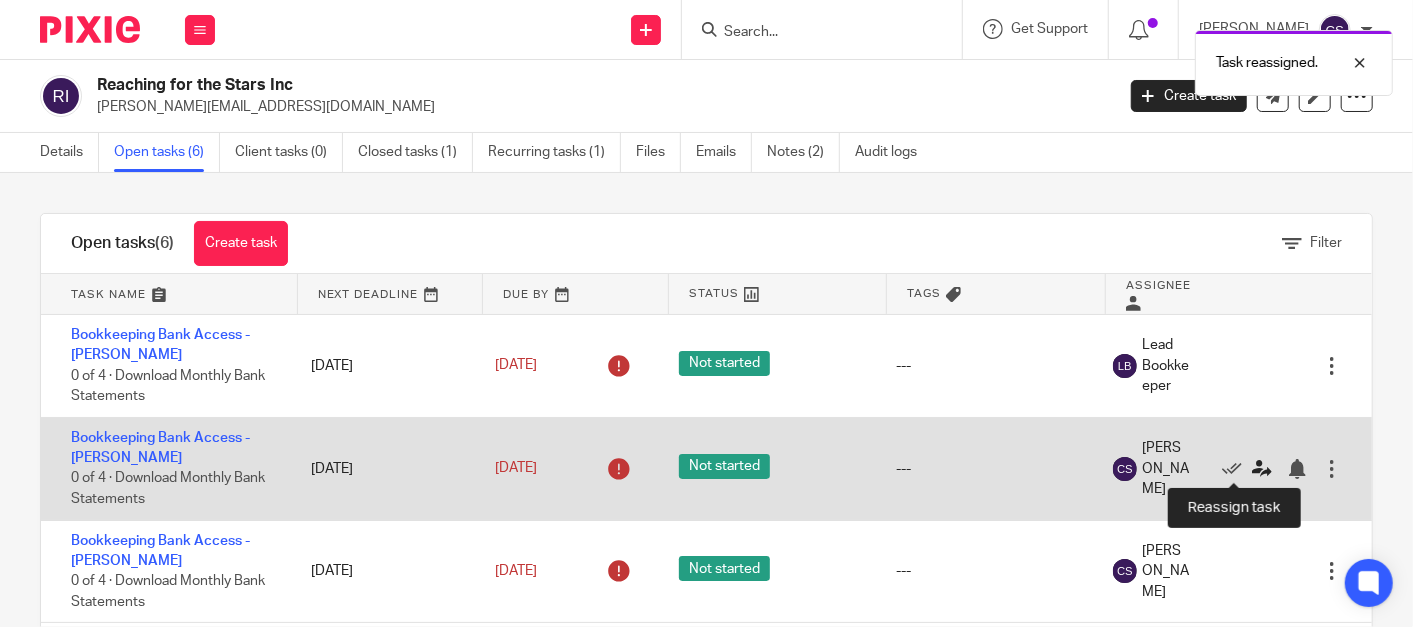 click at bounding box center (1262, 469) 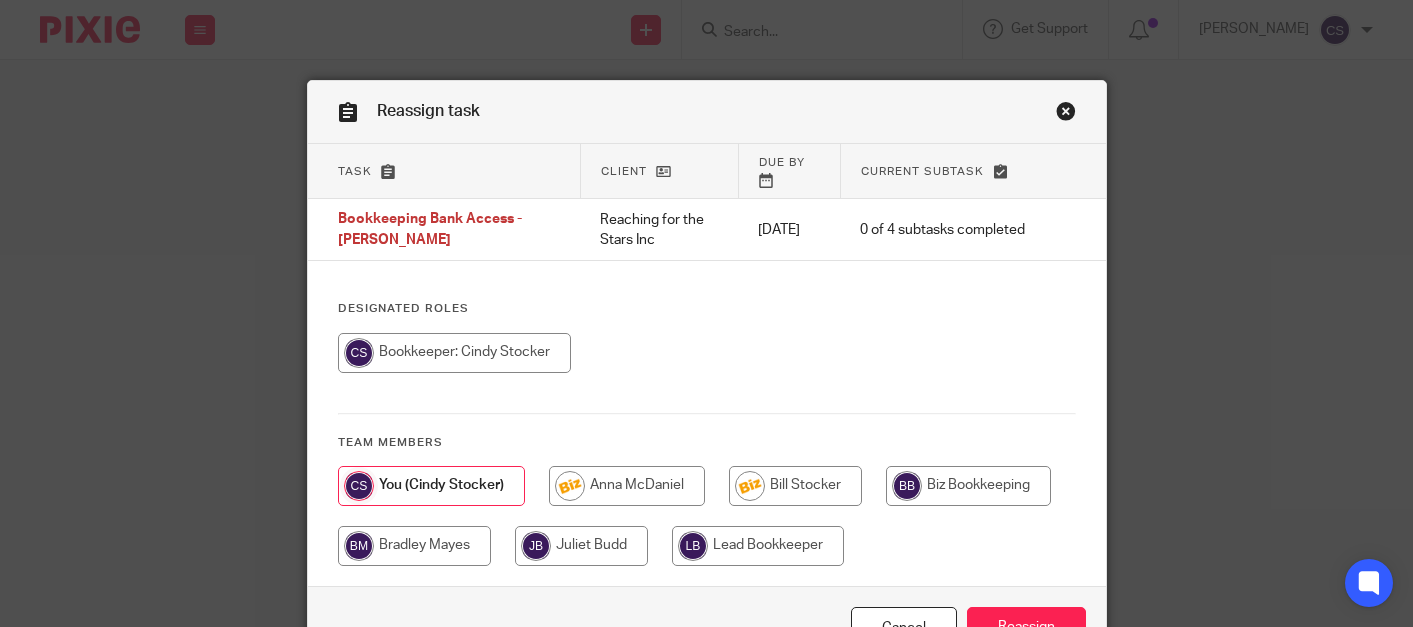 scroll, scrollTop: 0, scrollLeft: 0, axis: both 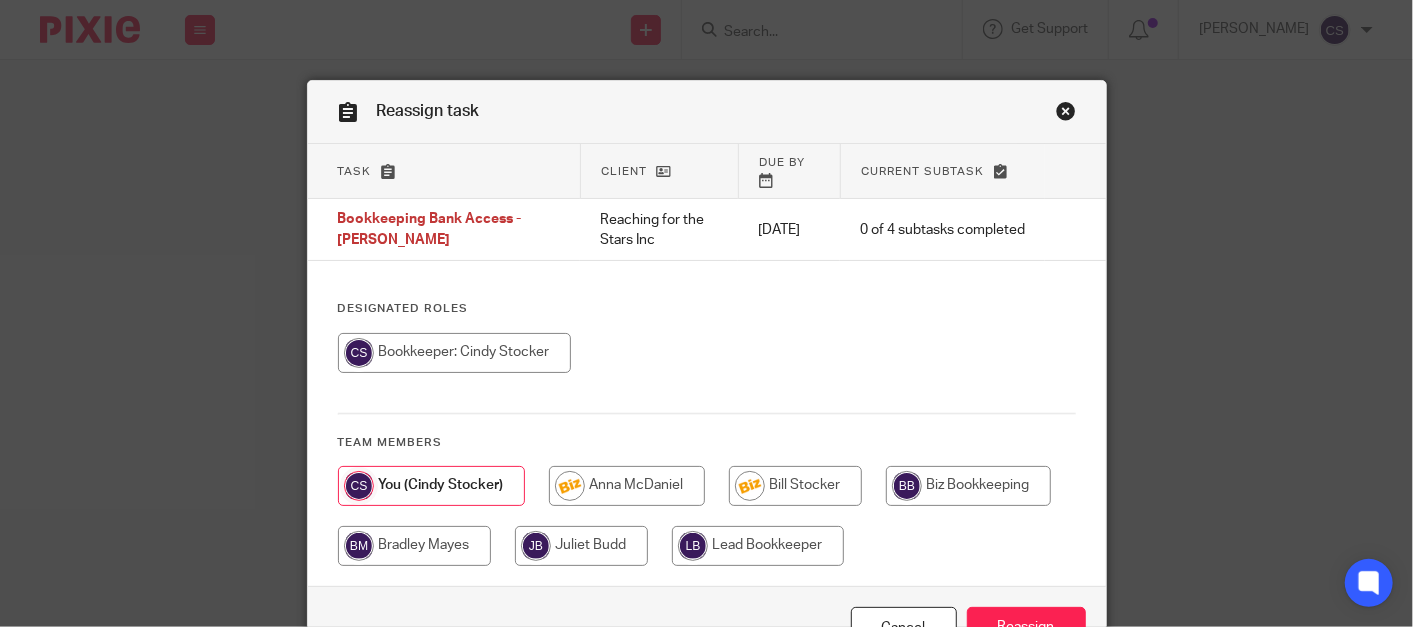 click at bounding box center [758, 546] 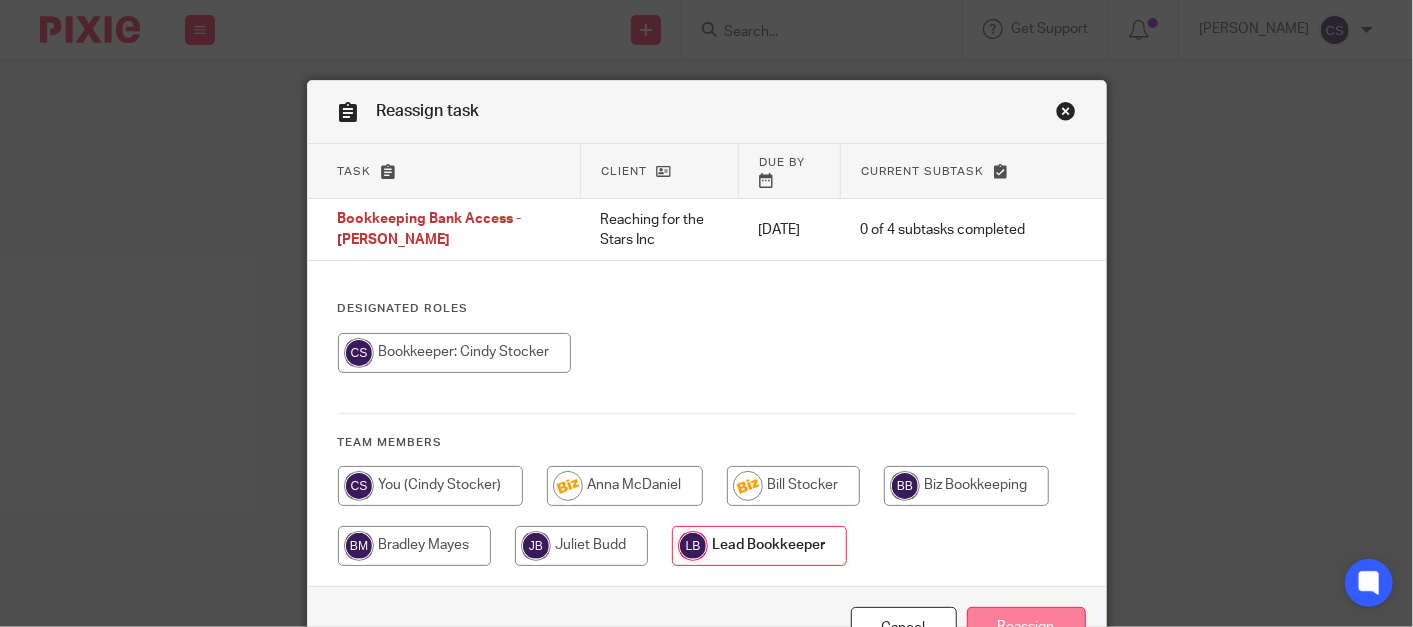 click on "Reassign" at bounding box center [1026, 628] 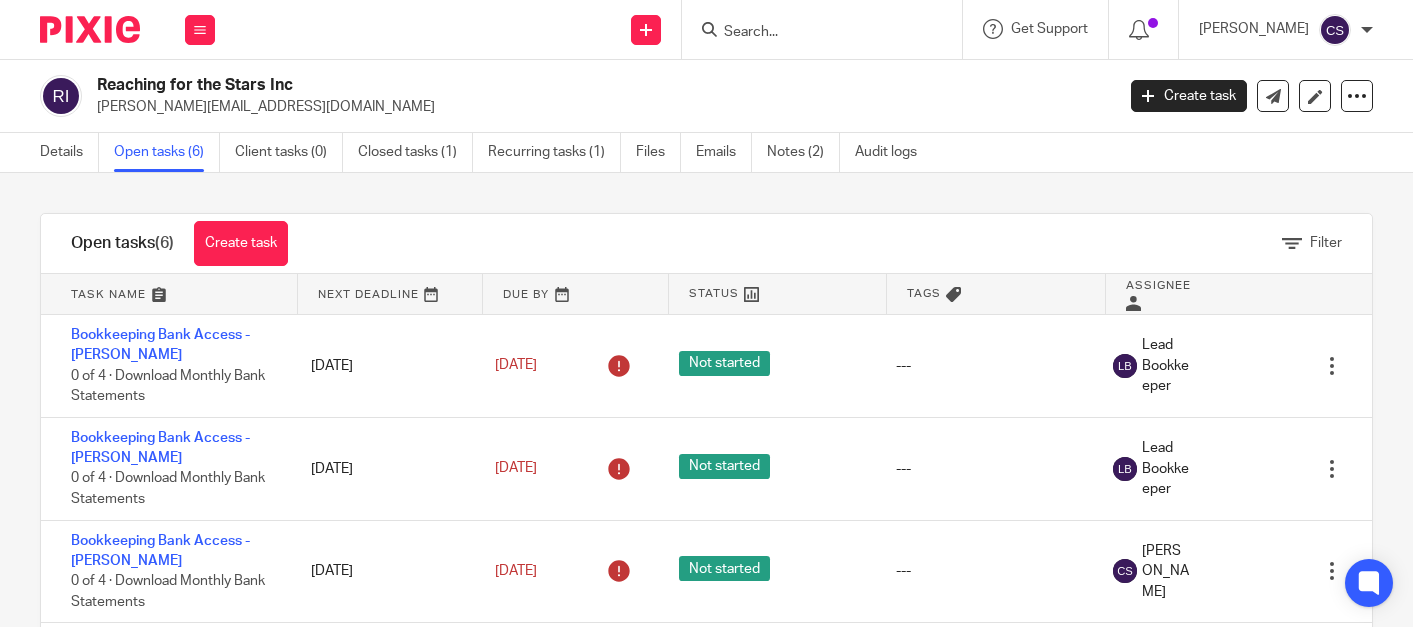 scroll, scrollTop: 0, scrollLeft: 0, axis: both 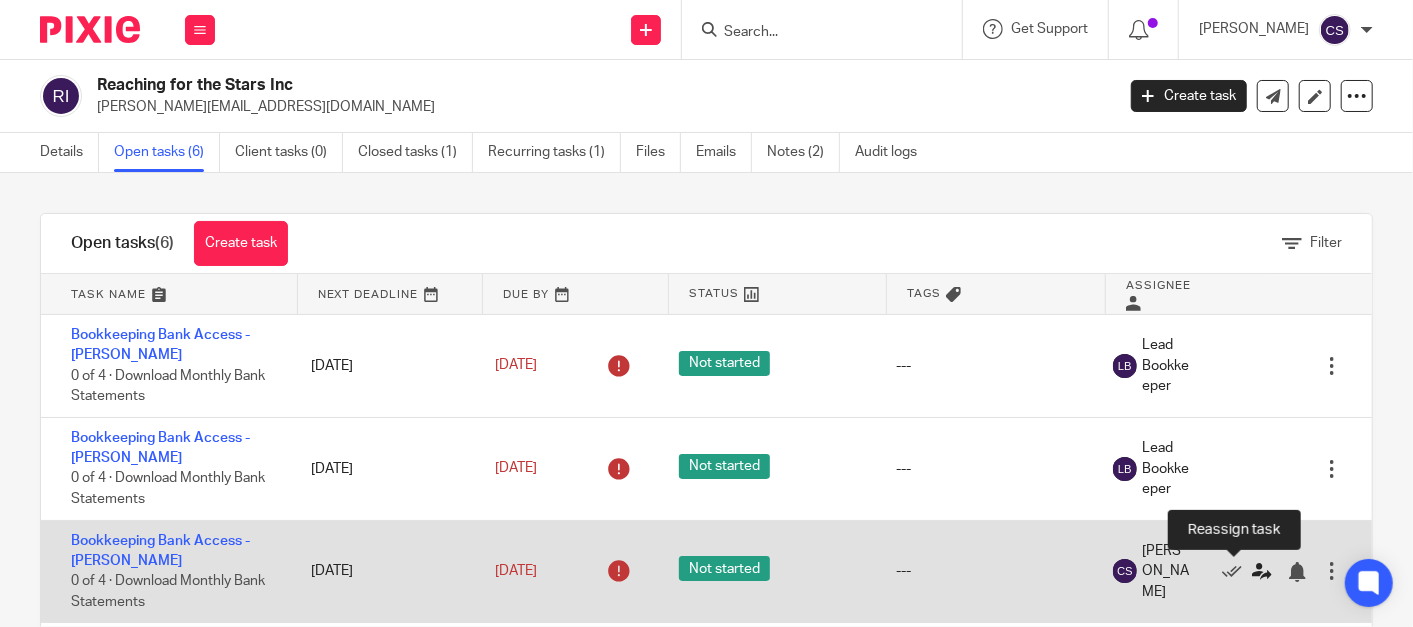 click at bounding box center (1262, 572) 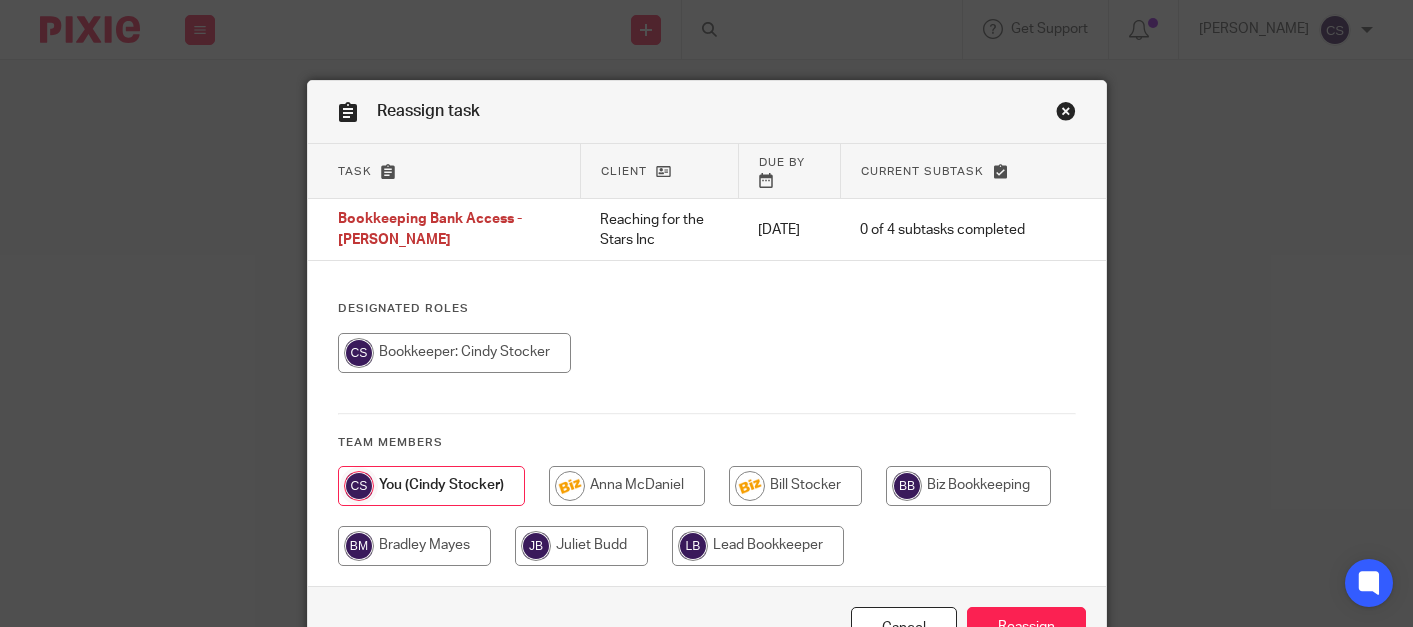 scroll, scrollTop: 0, scrollLeft: 0, axis: both 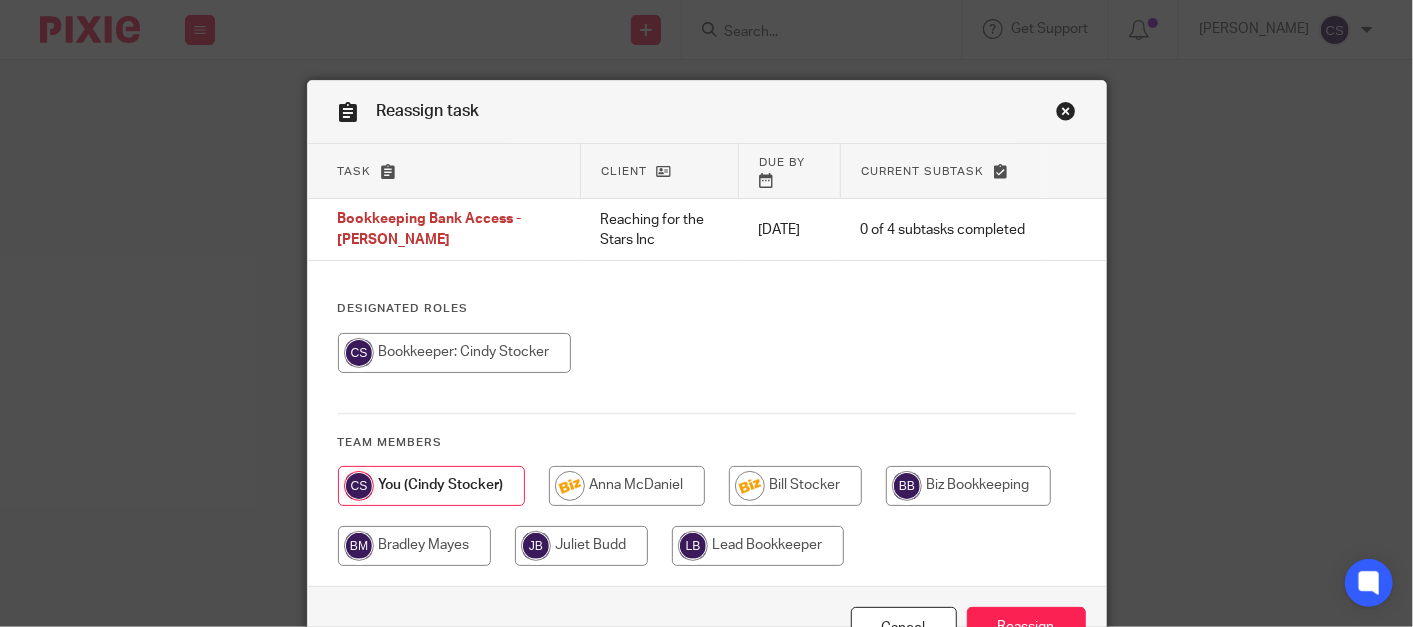 click at bounding box center (758, 546) 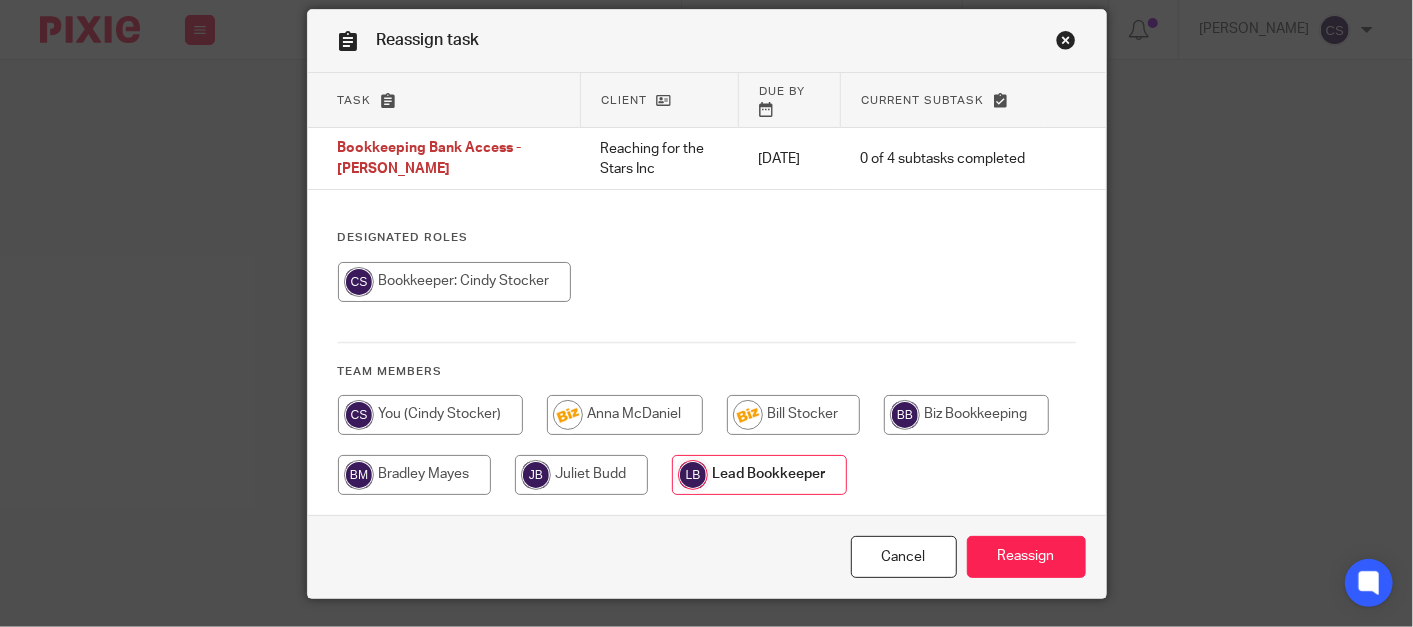 scroll, scrollTop: 105, scrollLeft: 0, axis: vertical 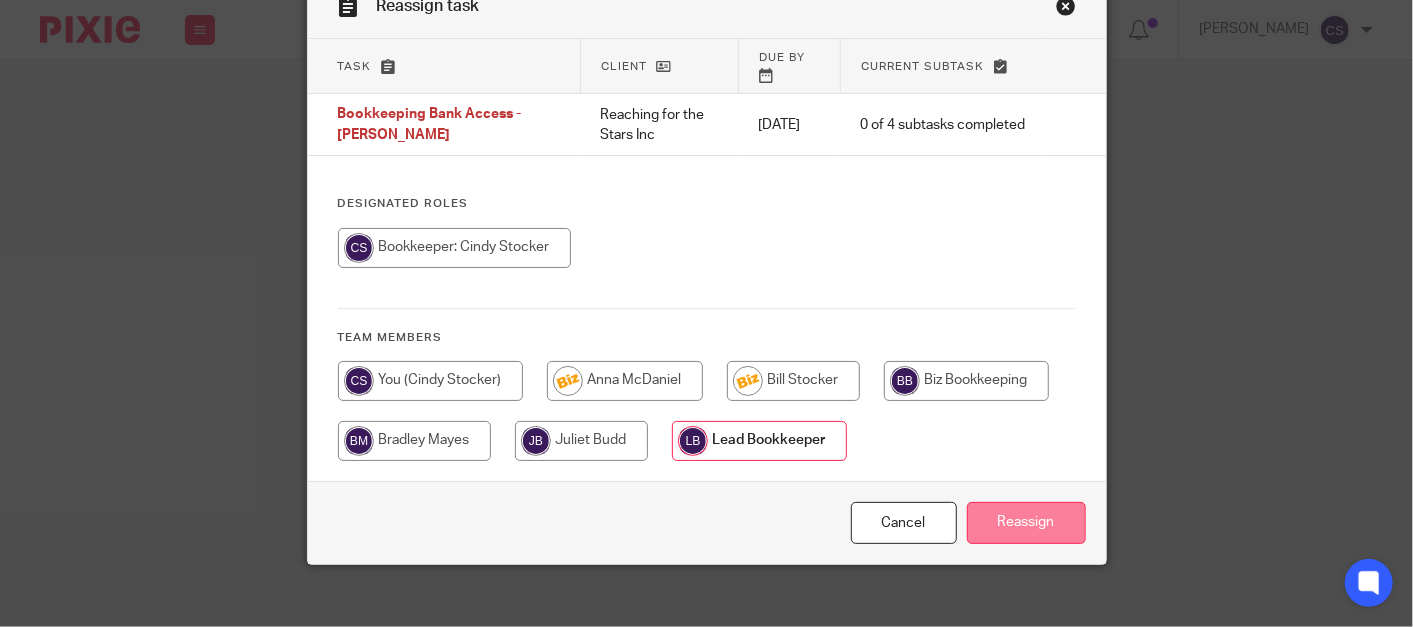 click on "Reassign" at bounding box center (1026, 523) 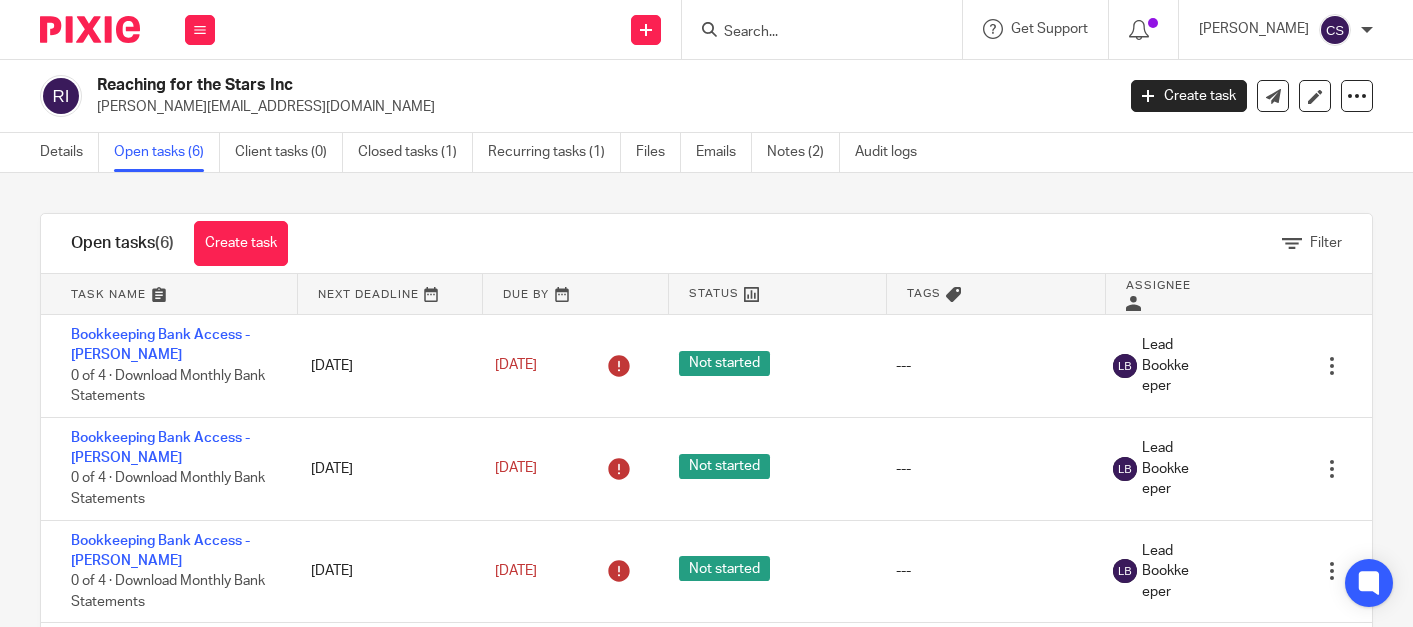 scroll, scrollTop: 0, scrollLeft: 0, axis: both 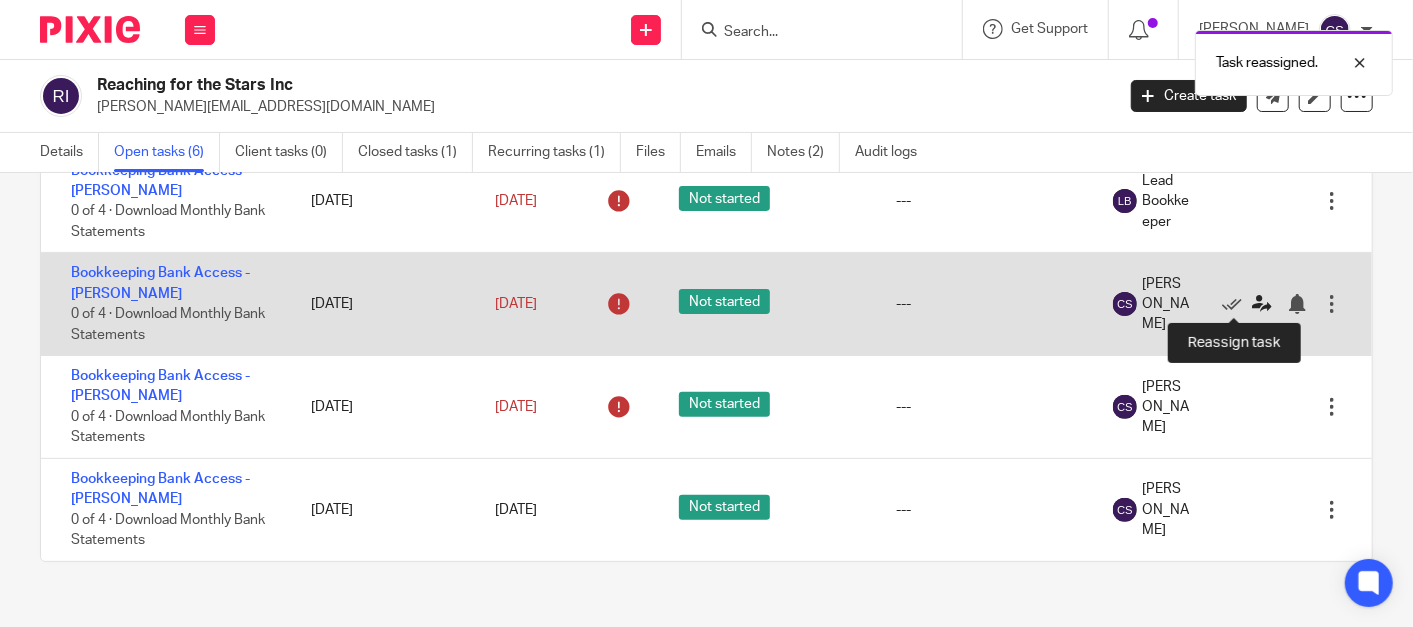 click at bounding box center (1262, 304) 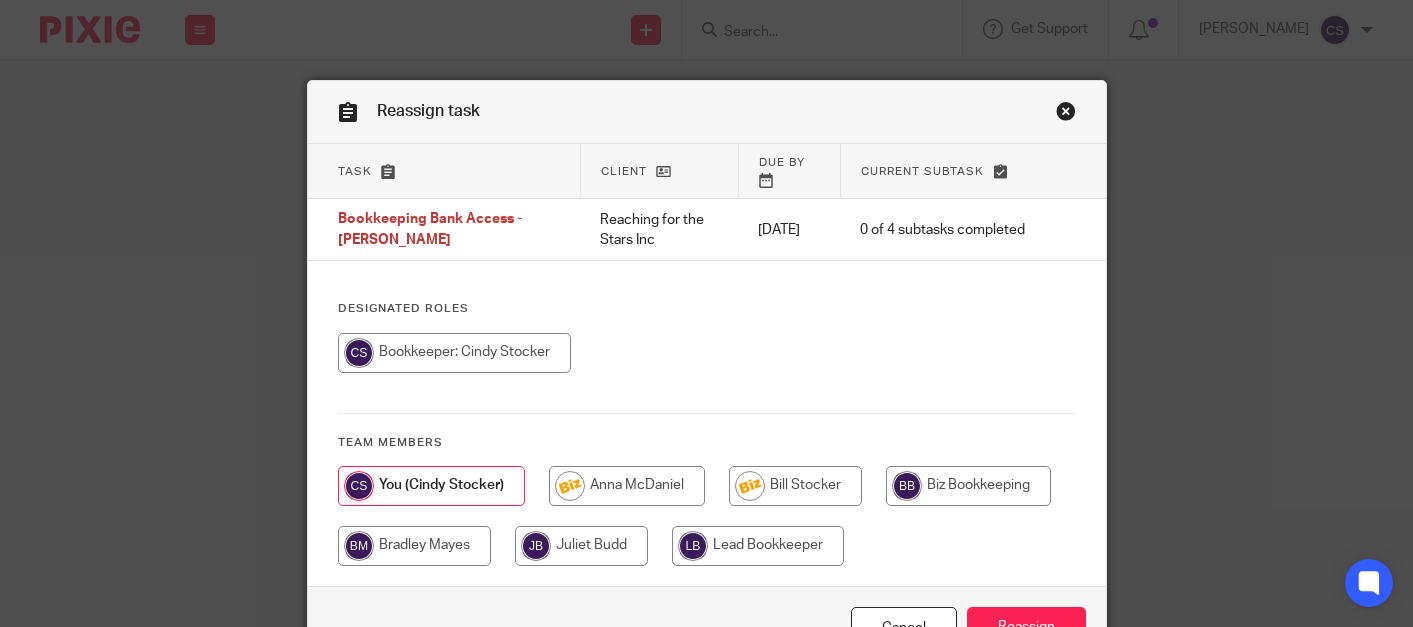 scroll, scrollTop: 0, scrollLeft: 0, axis: both 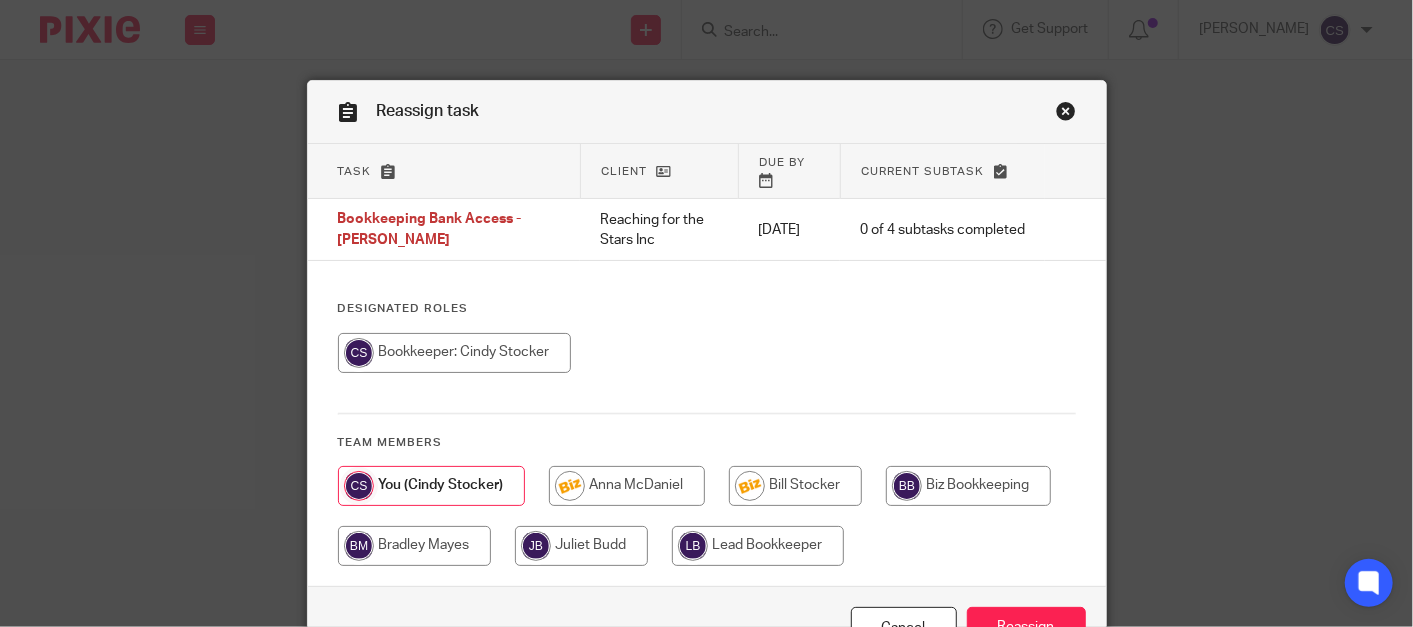 click at bounding box center (758, 546) 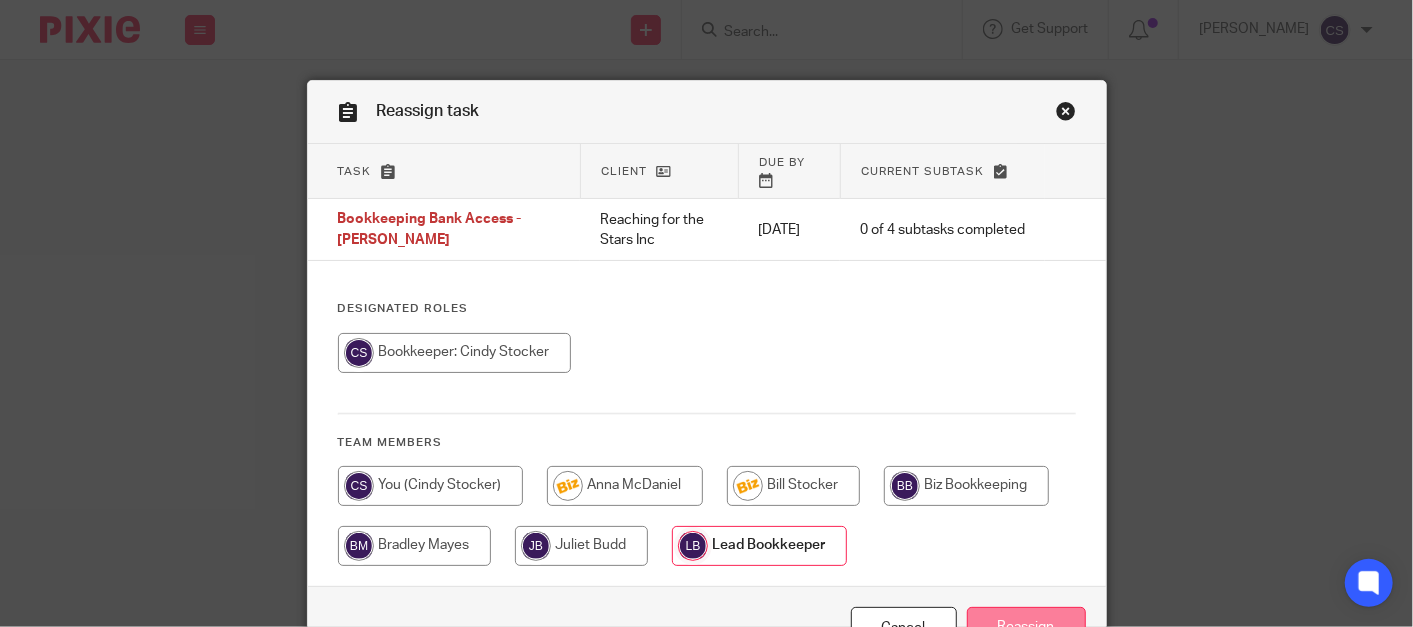 click on "Reassign" at bounding box center (1026, 628) 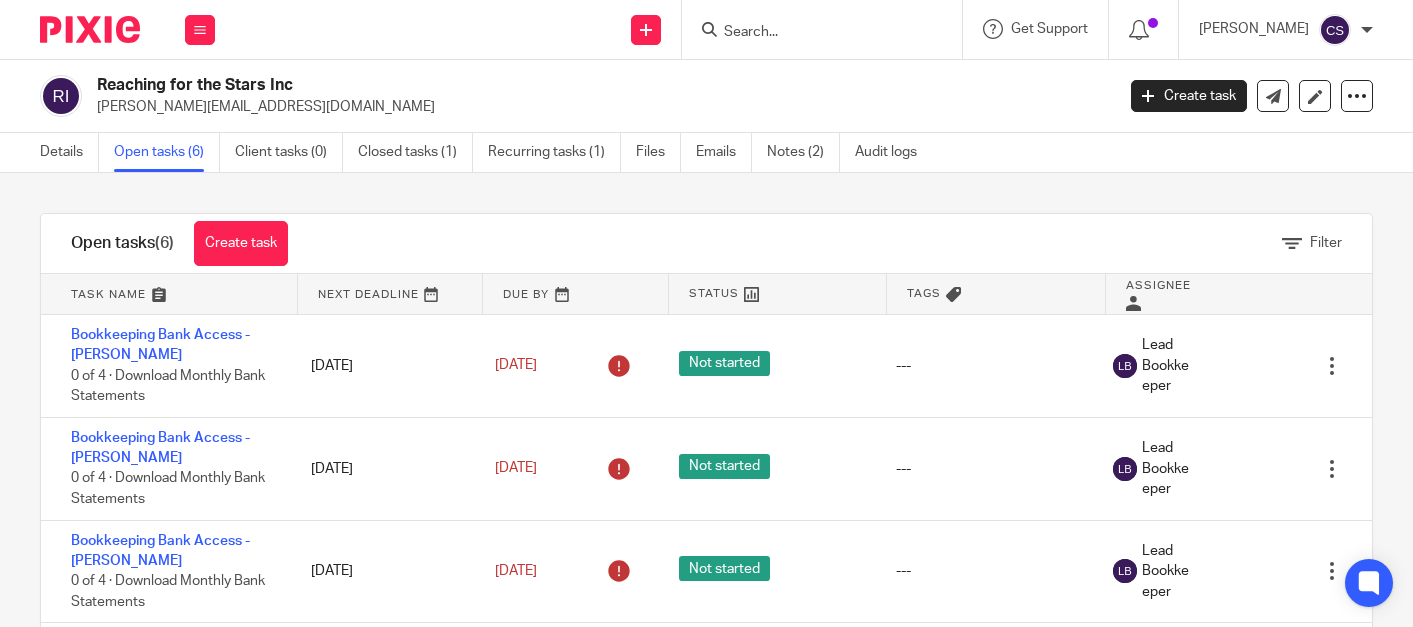 scroll, scrollTop: 0, scrollLeft: 0, axis: both 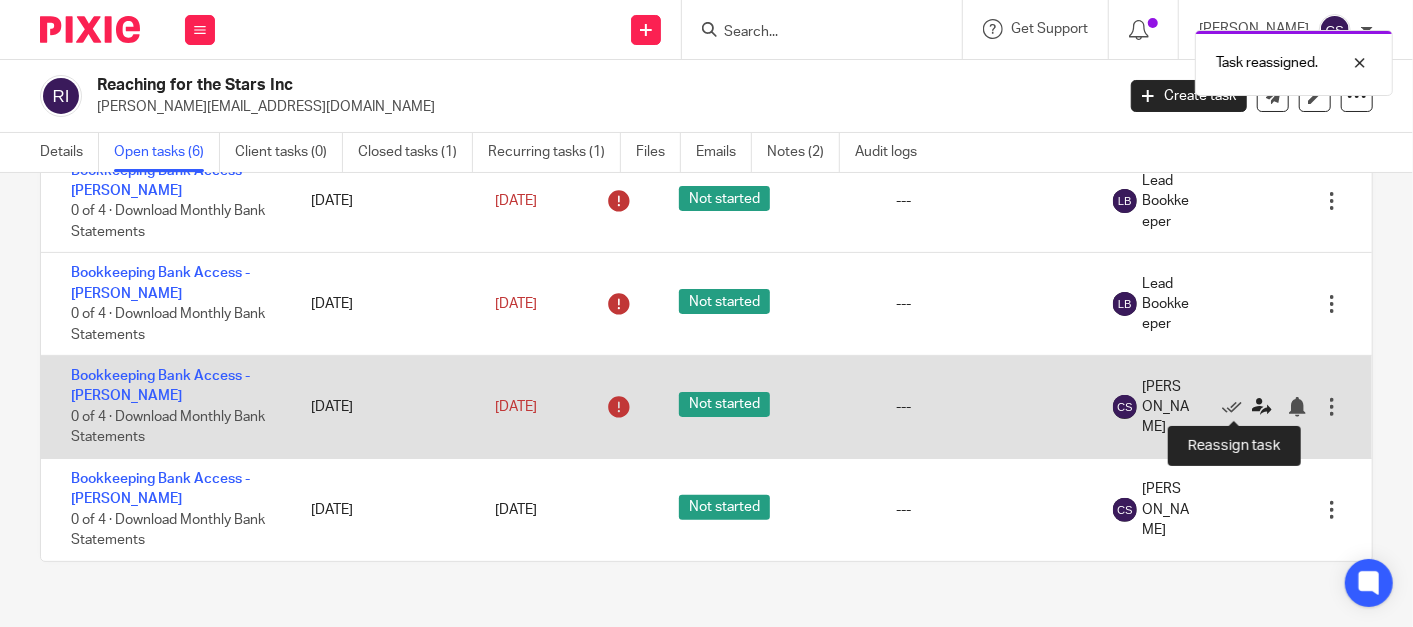 click at bounding box center [1262, 407] 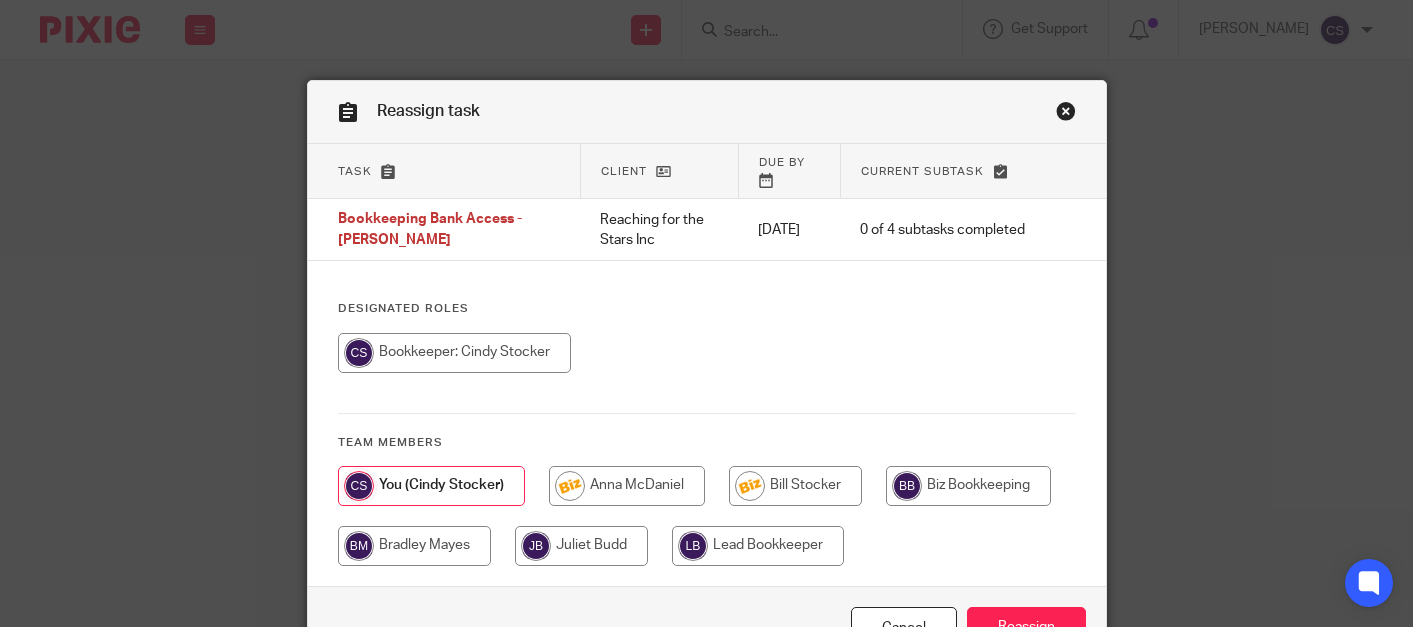 scroll, scrollTop: 0, scrollLeft: 0, axis: both 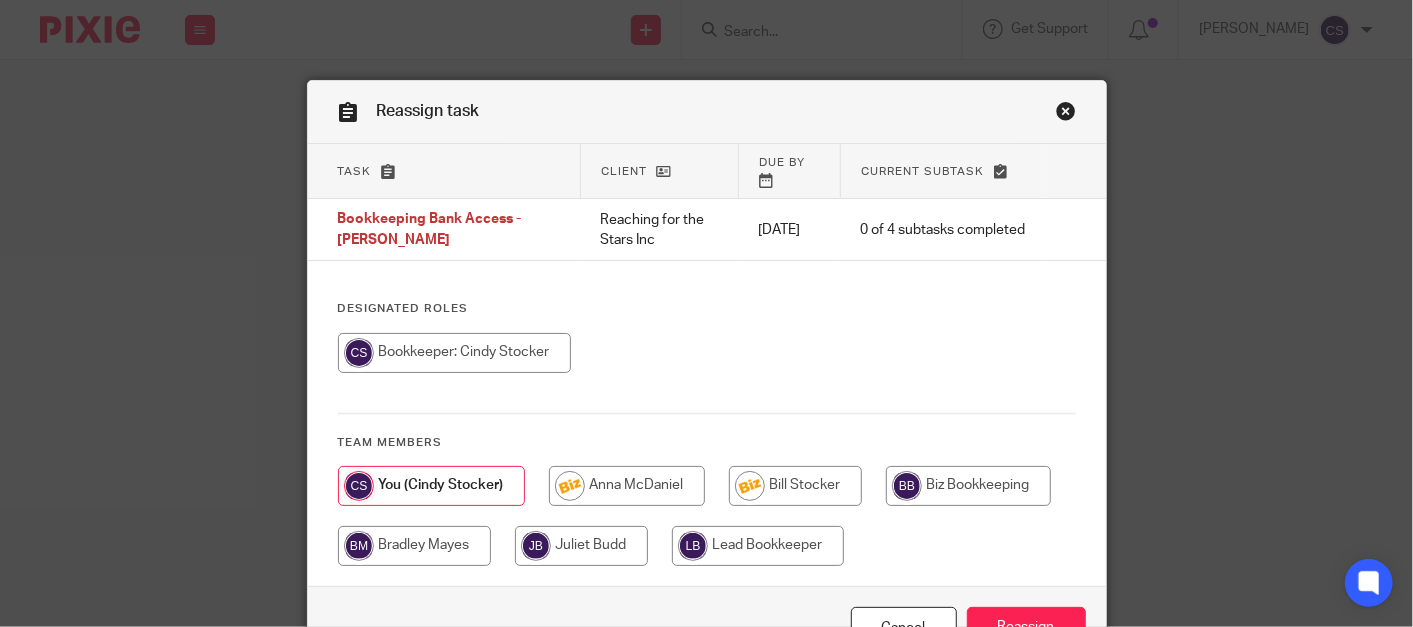 click at bounding box center [758, 546] 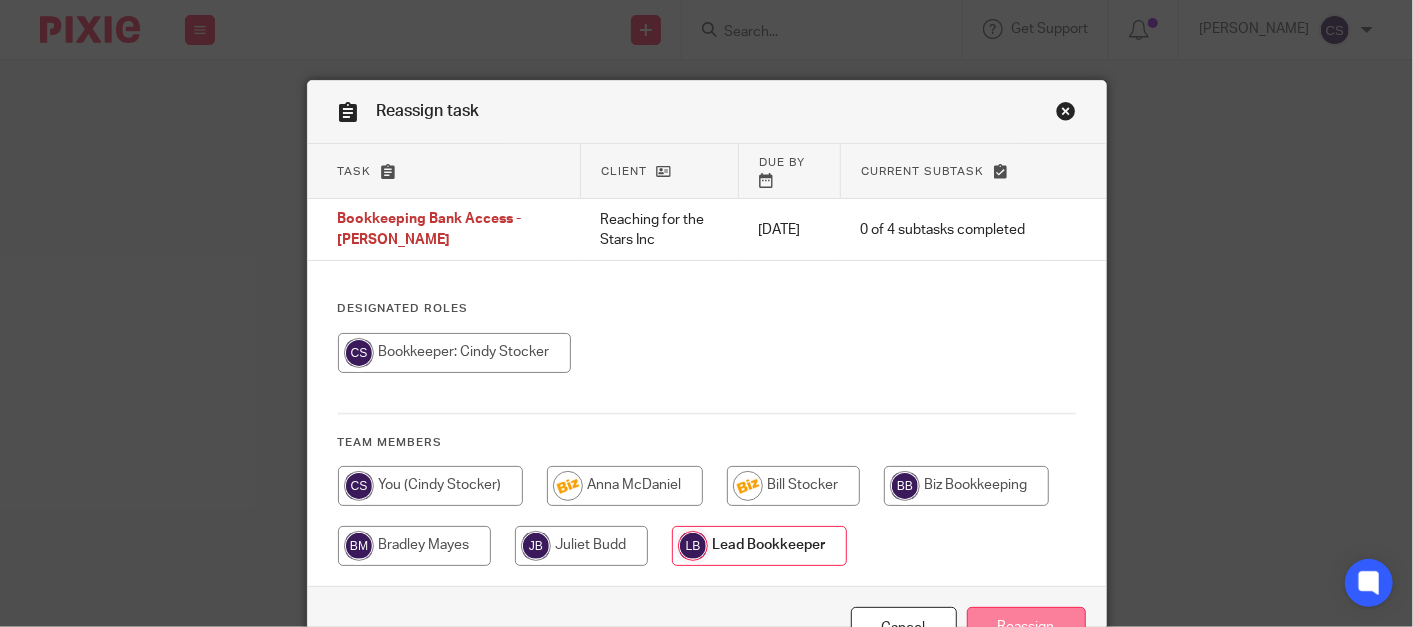 click on "Reassign" at bounding box center [1026, 628] 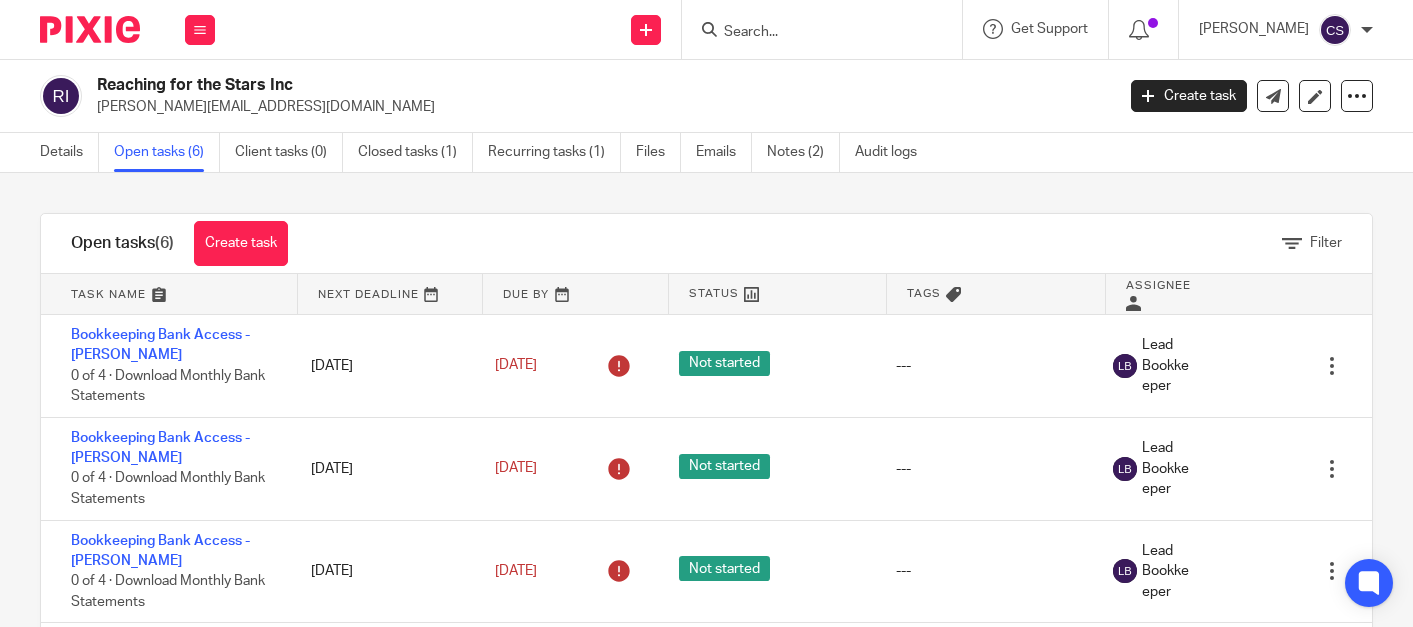 scroll, scrollTop: 0, scrollLeft: 0, axis: both 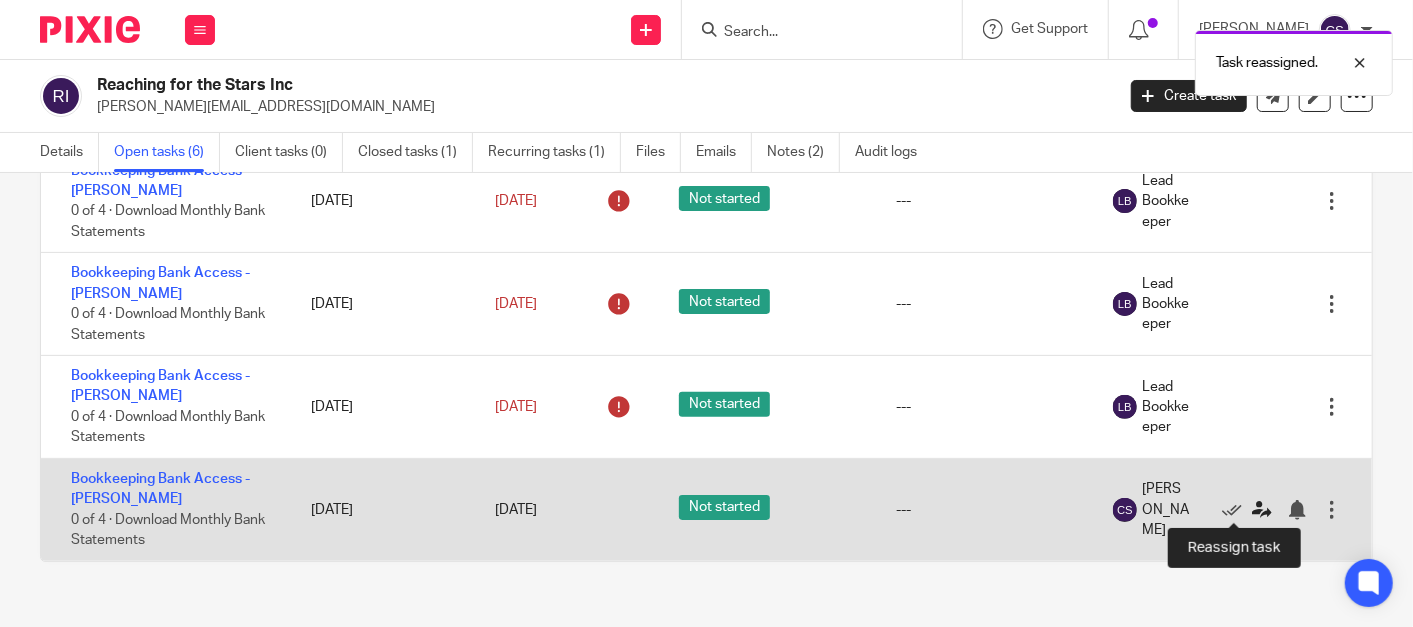 click at bounding box center [1262, 510] 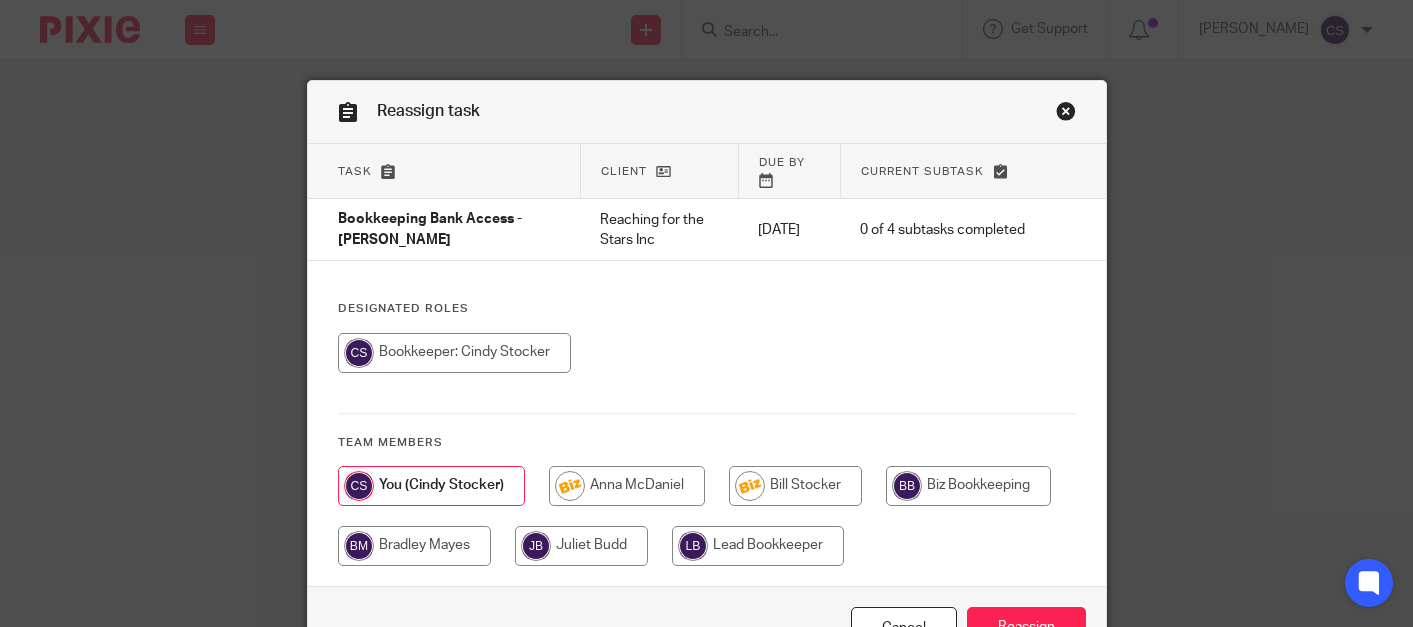 scroll, scrollTop: 0, scrollLeft: 0, axis: both 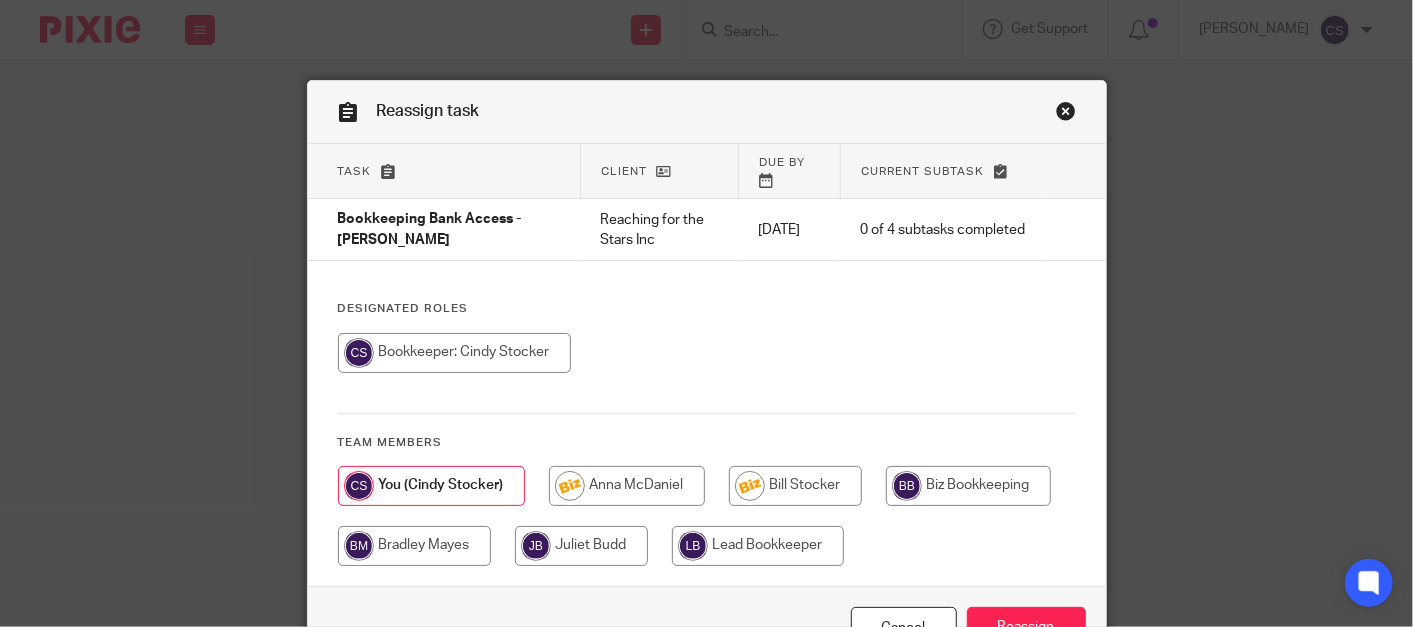 click at bounding box center (758, 546) 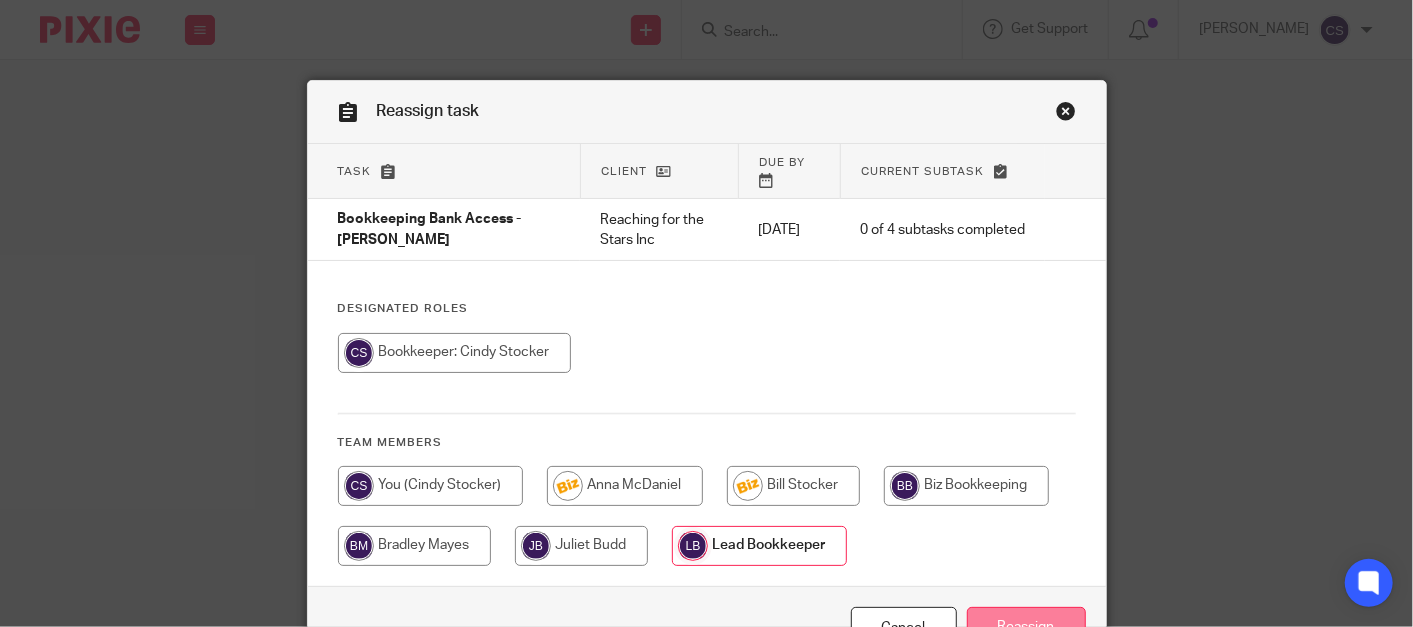 click on "Reassign" at bounding box center (1026, 628) 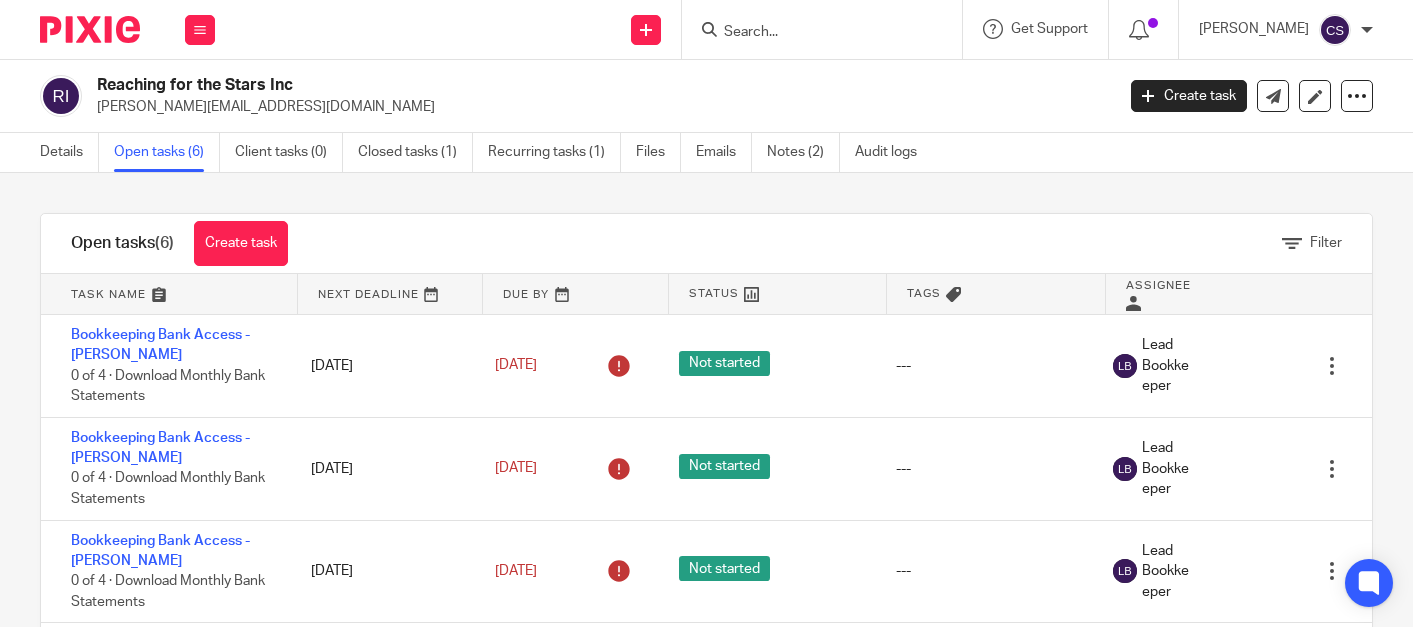 scroll, scrollTop: 0, scrollLeft: 0, axis: both 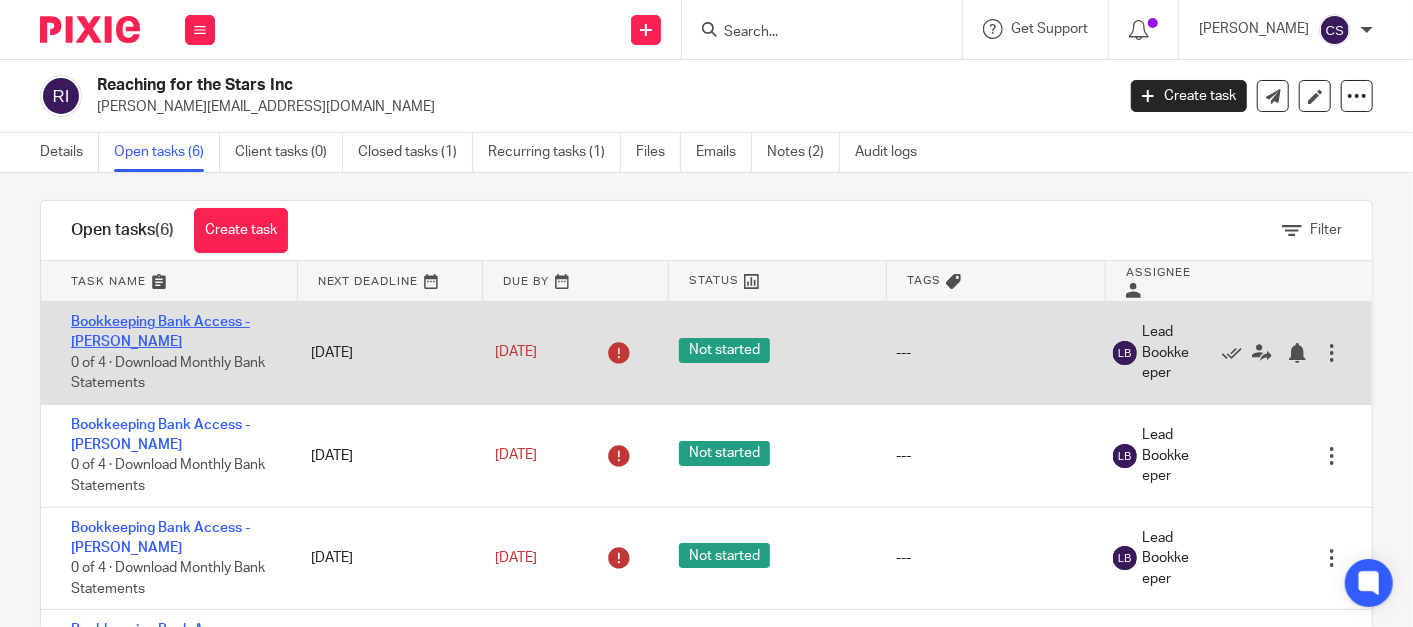 click on "Bookkeeping Bank Access - [PERSON_NAME]" at bounding box center [160, 332] 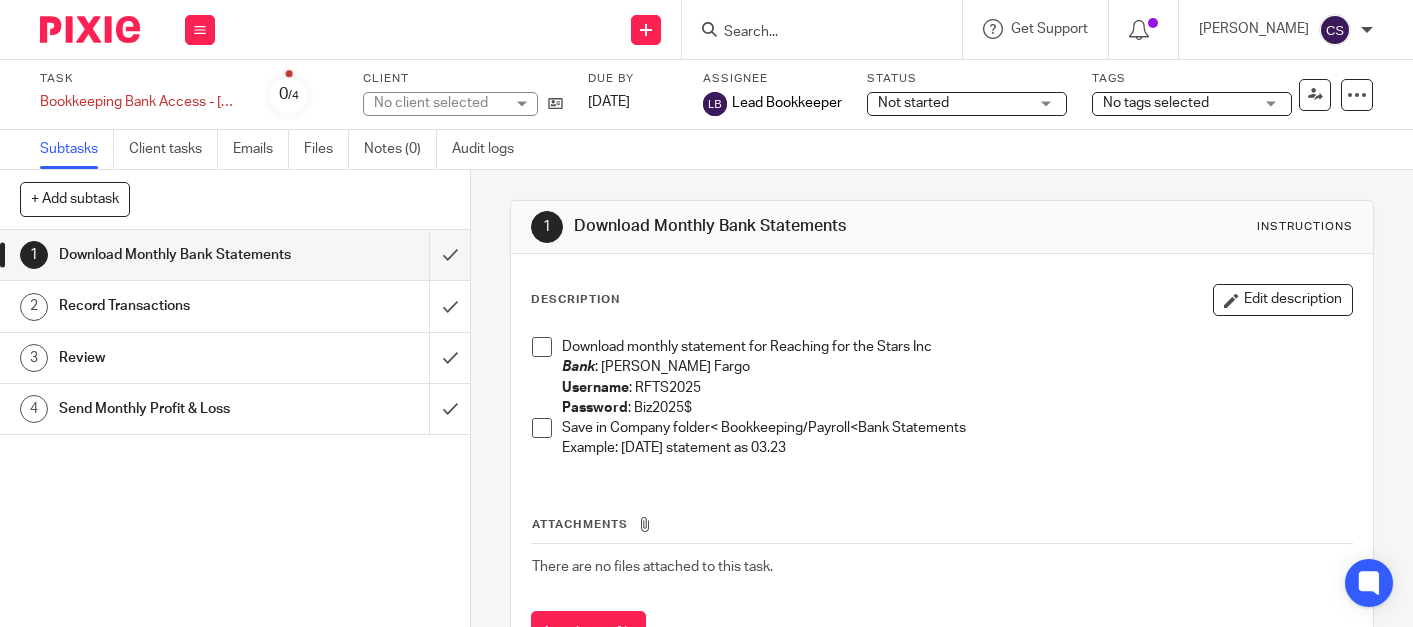 scroll, scrollTop: 0, scrollLeft: 0, axis: both 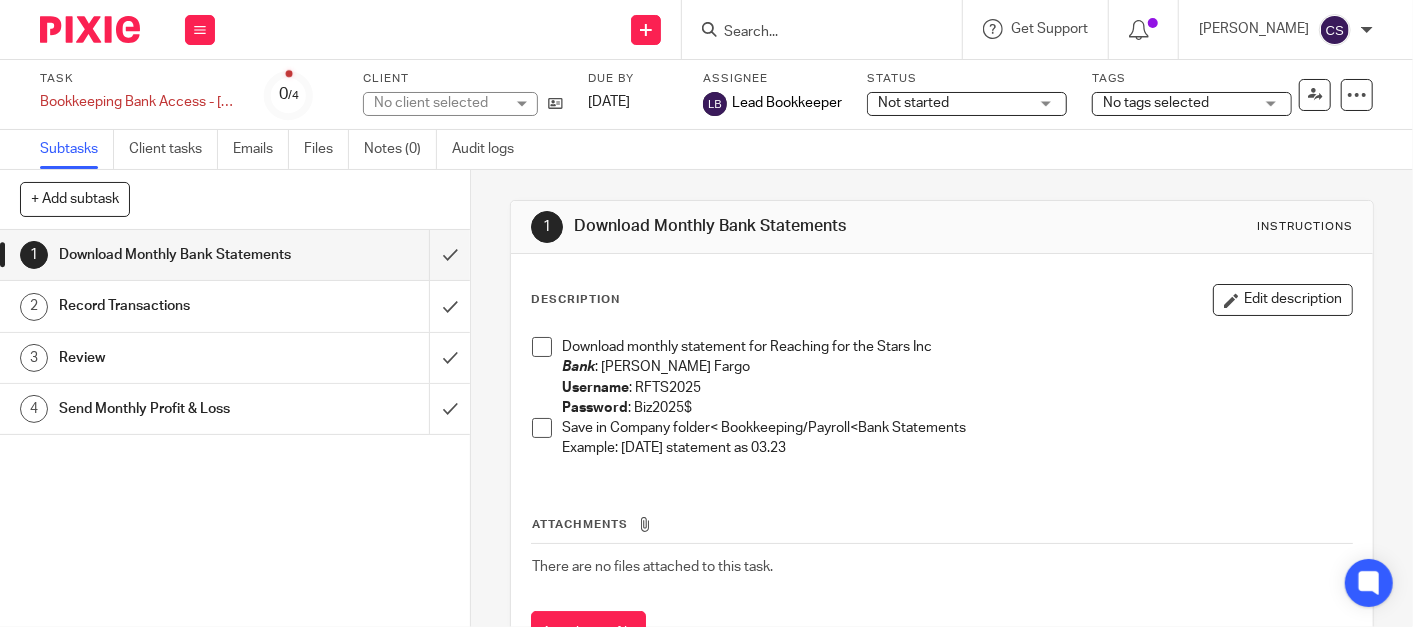 click at bounding box center [542, 347] 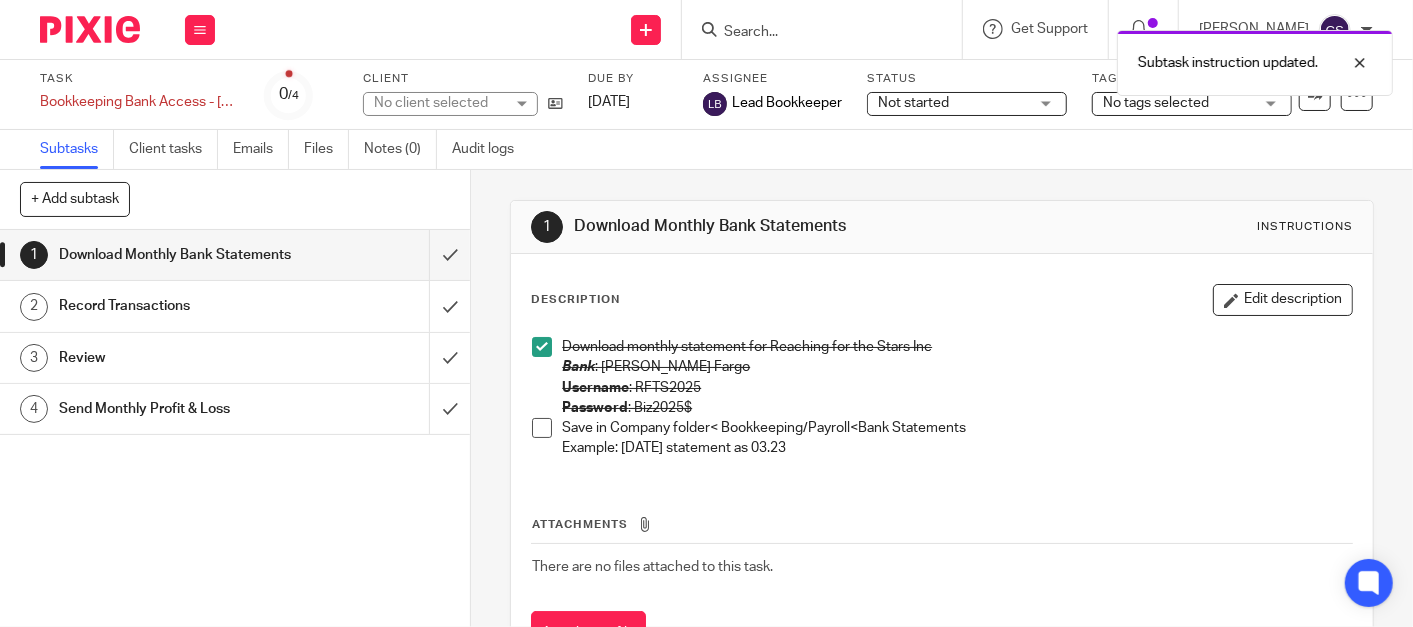 click at bounding box center (542, 428) 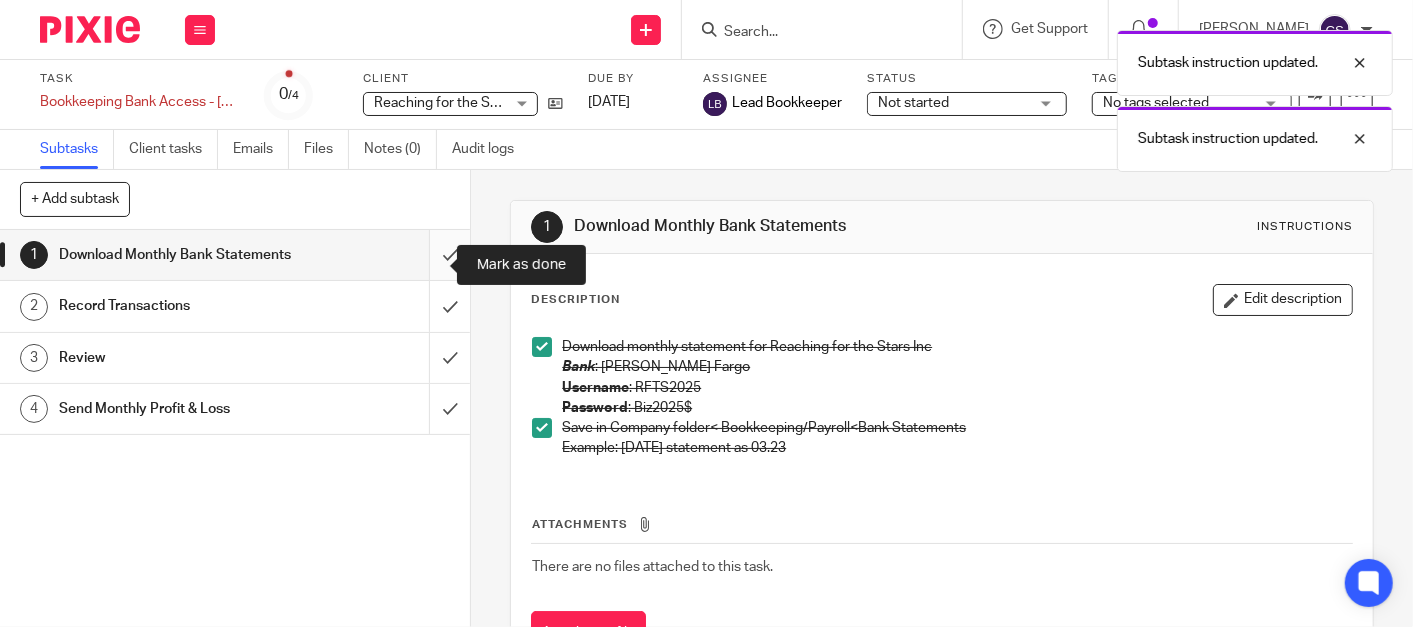 click at bounding box center (235, 255) 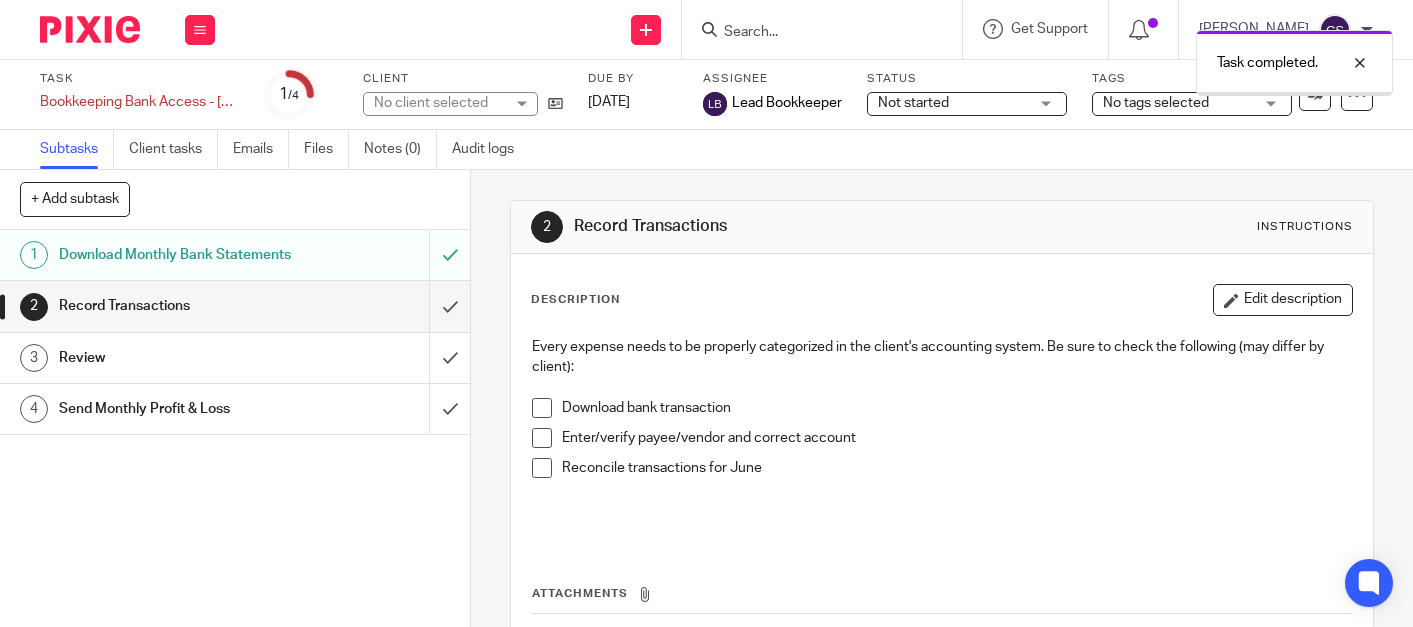 scroll, scrollTop: 0, scrollLeft: 0, axis: both 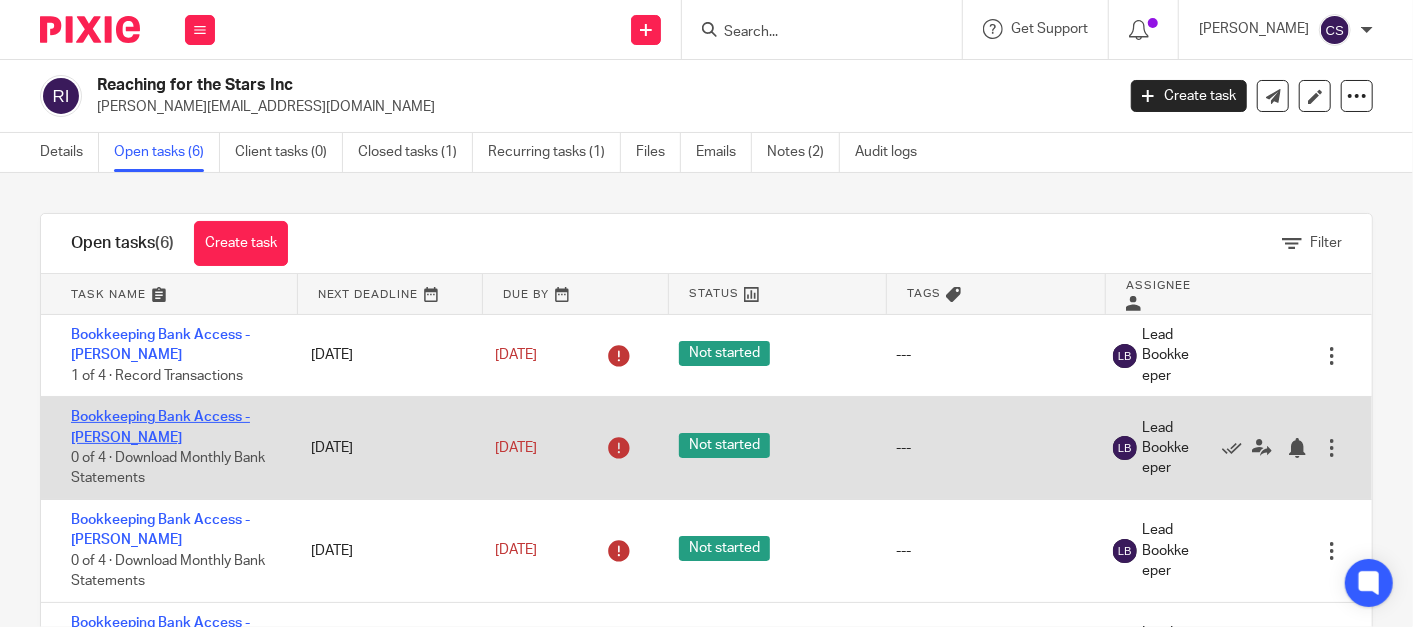 click on "Bookkeeping Bank Access - [PERSON_NAME]" at bounding box center (160, 427) 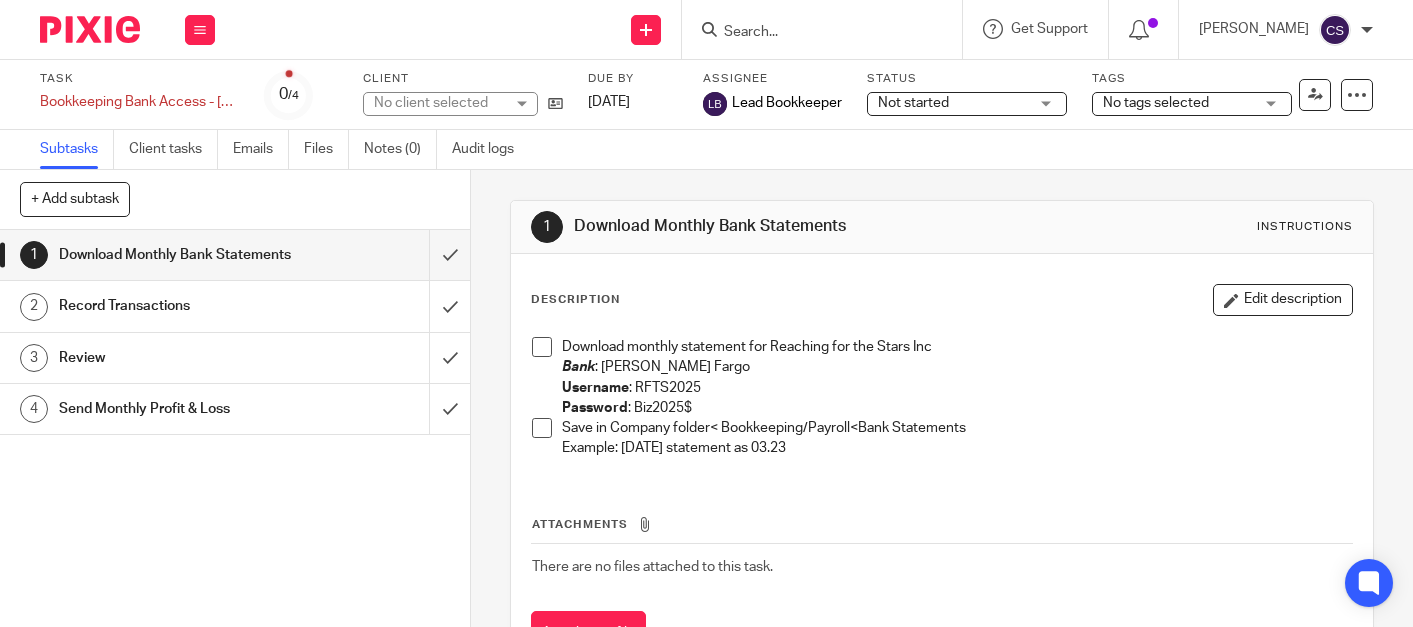 scroll, scrollTop: 0, scrollLeft: 0, axis: both 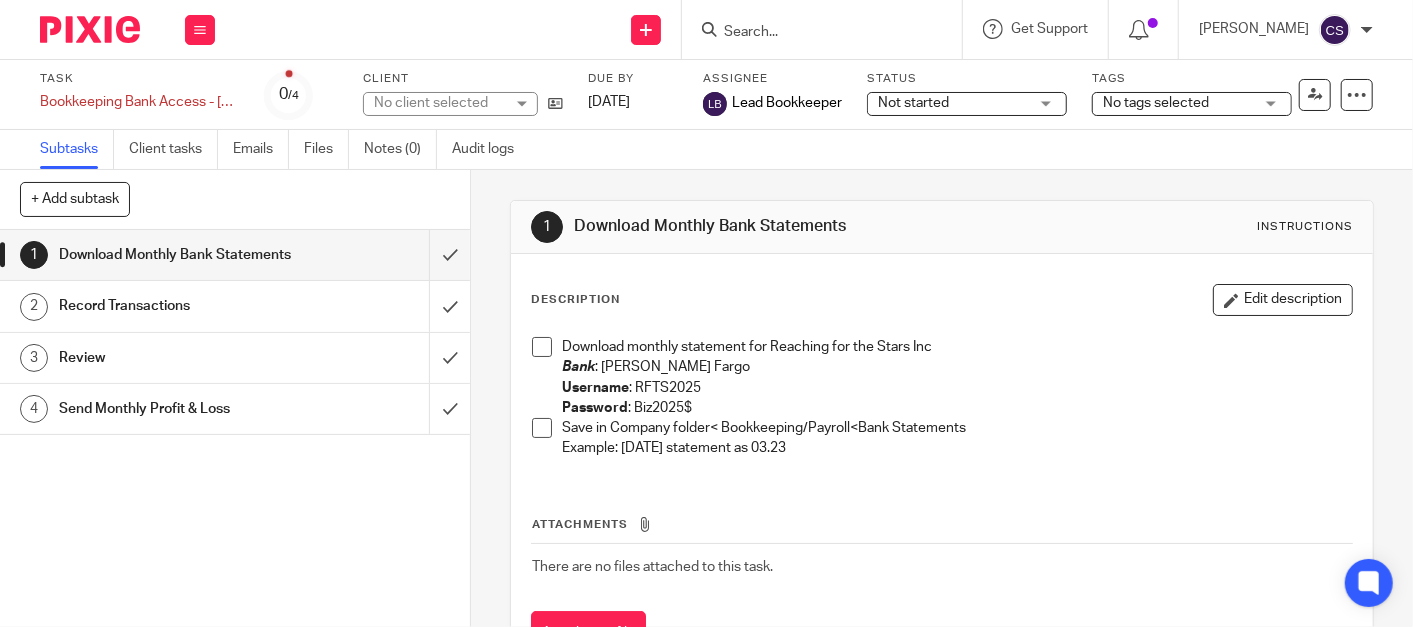 click at bounding box center [542, 347] 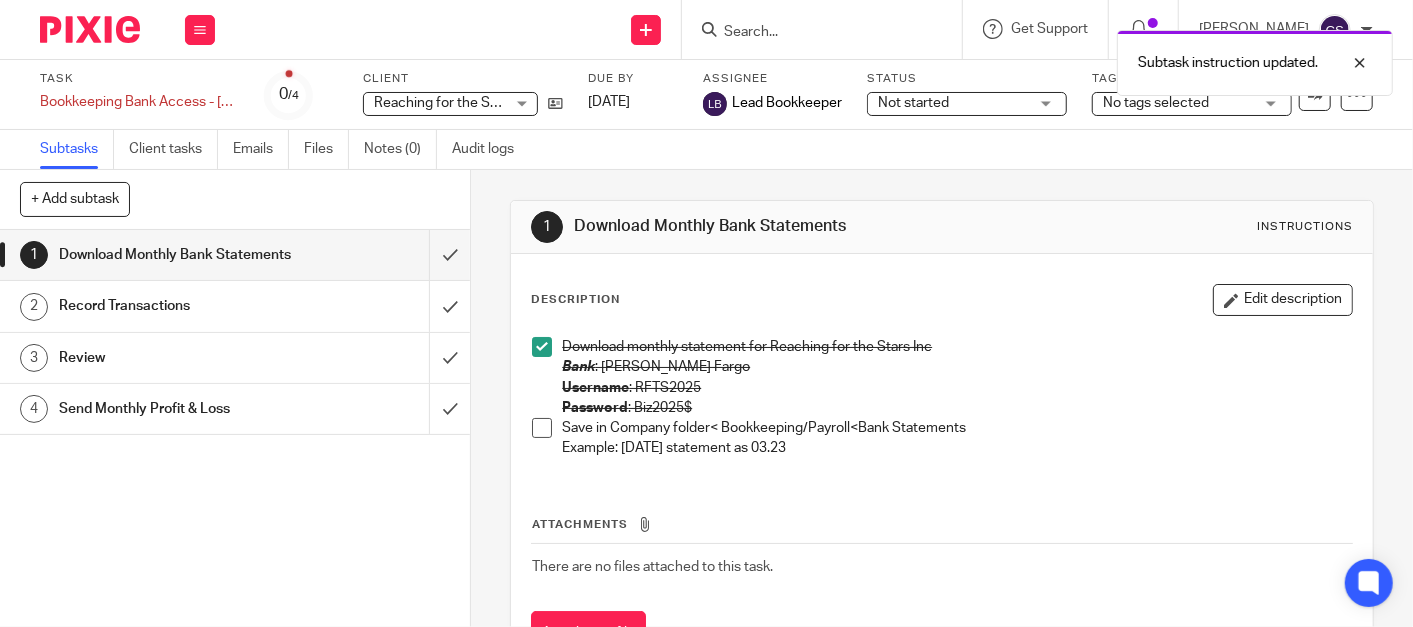 click at bounding box center (542, 428) 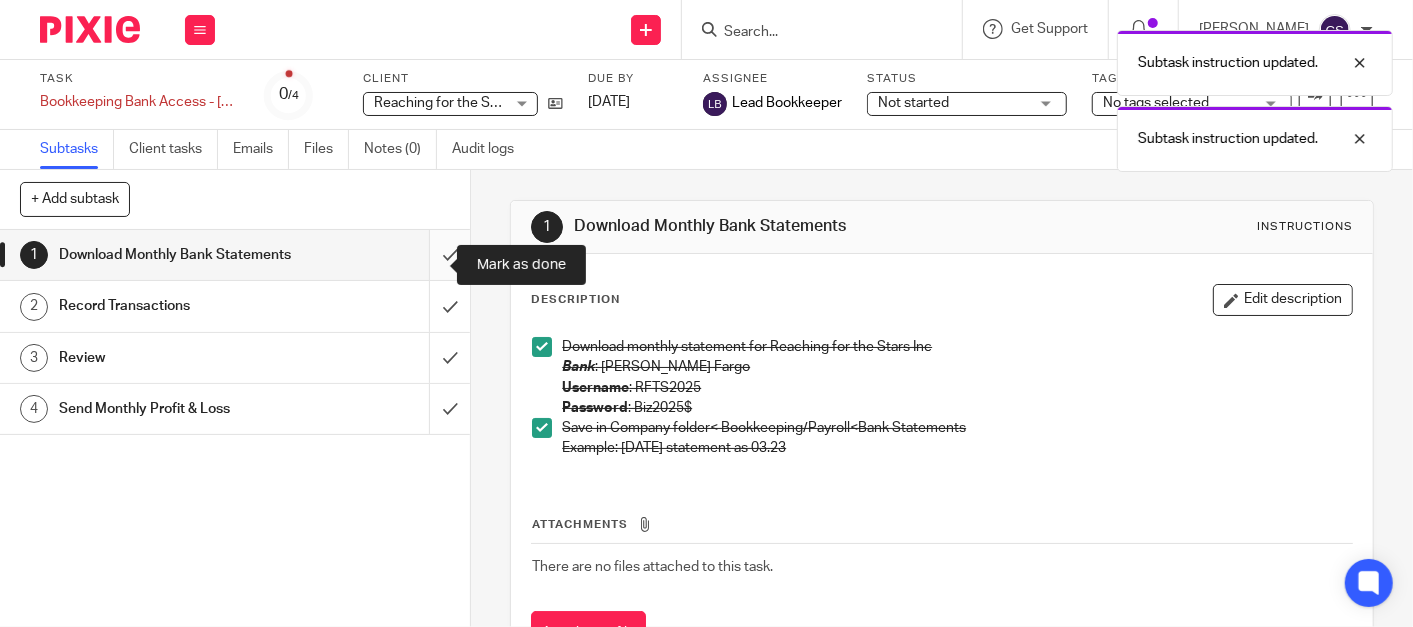 click at bounding box center (235, 255) 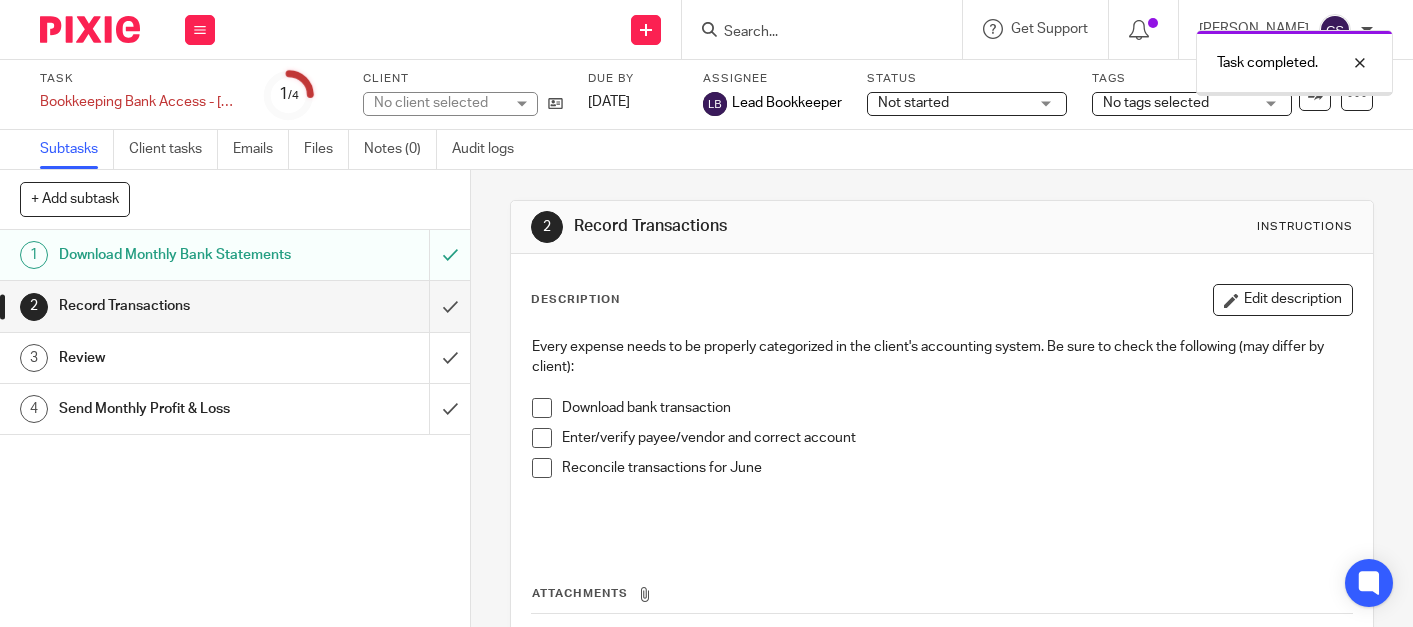 scroll, scrollTop: 0, scrollLeft: 0, axis: both 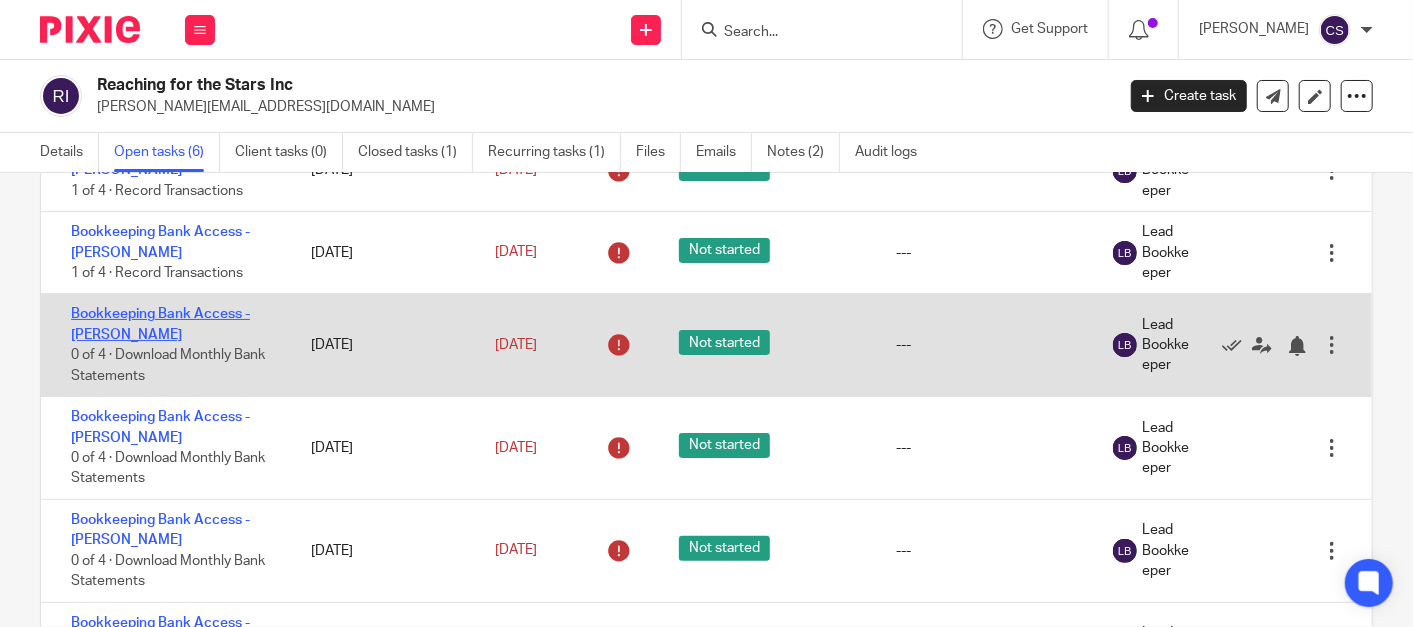 click on "Bookkeeping Bank Access - [PERSON_NAME]" at bounding box center (160, 324) 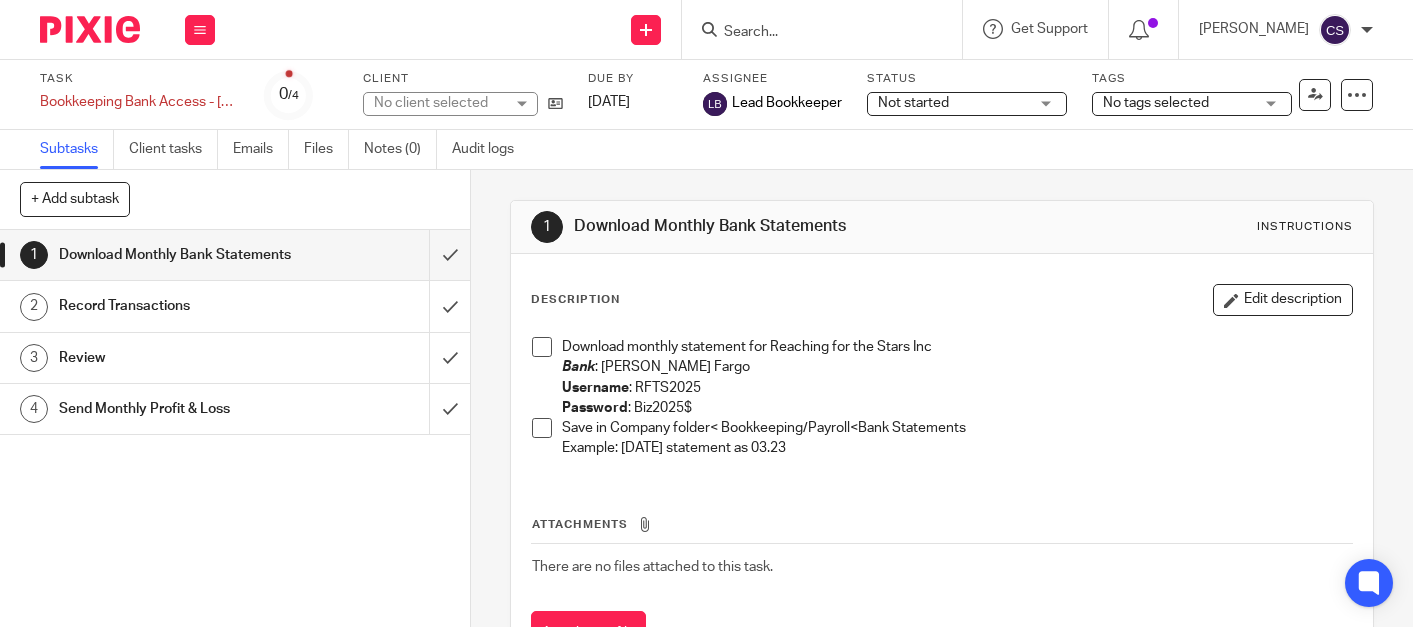 scroll, scrollTop: 0, scrollLeft: 0, axis: both 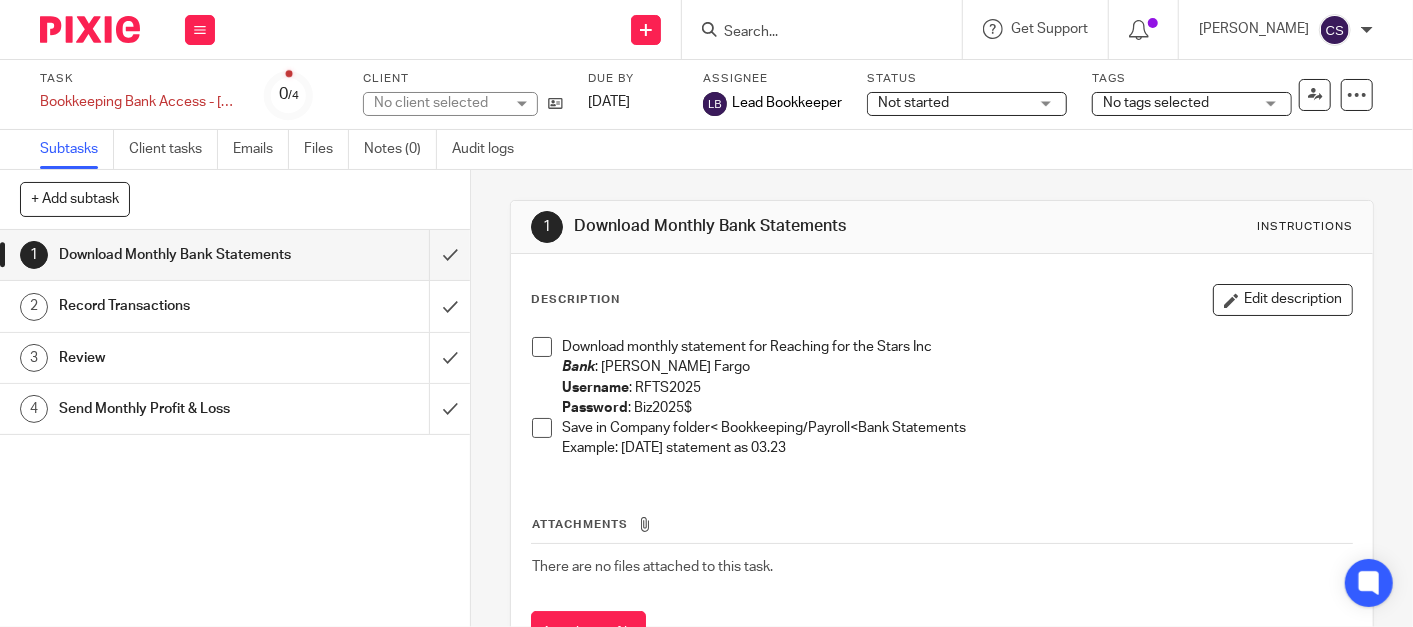 click at bounding box center [542, 347] 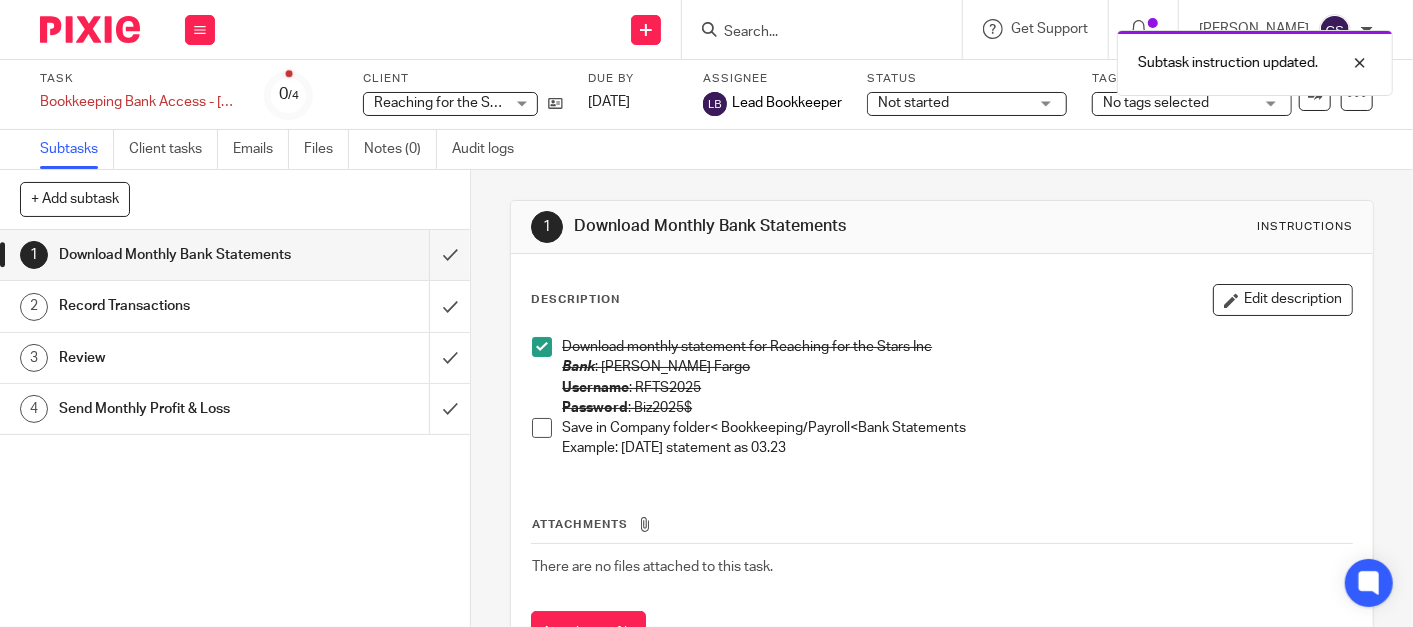 click at bounding box center [542, 428] 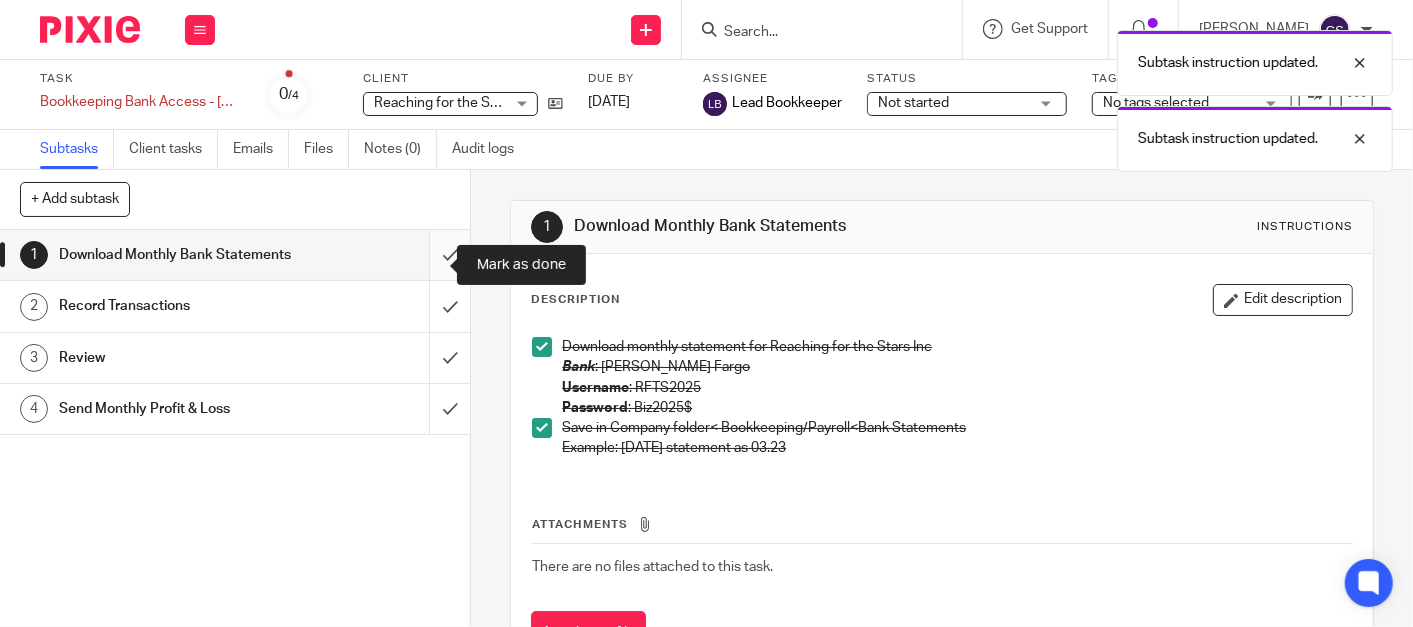 click at bounding box center (235, 255) 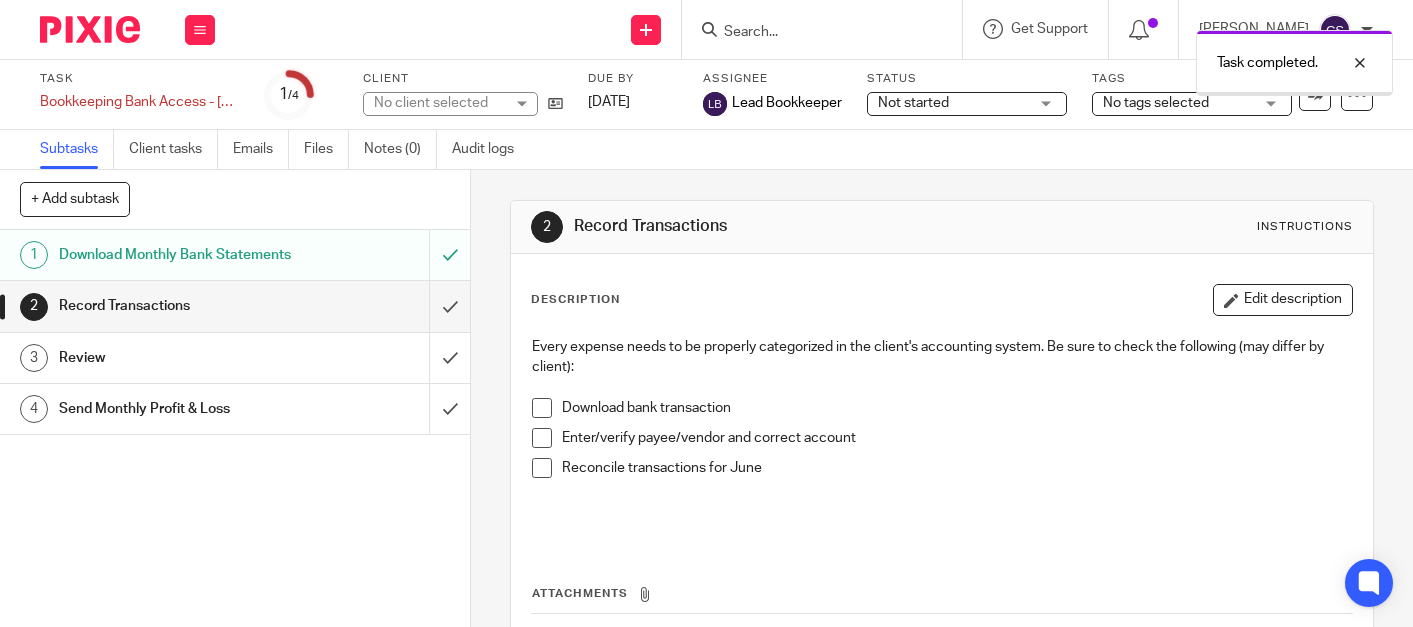 scroll, scrollTop: 0, scrollLeft: 0, axis: both 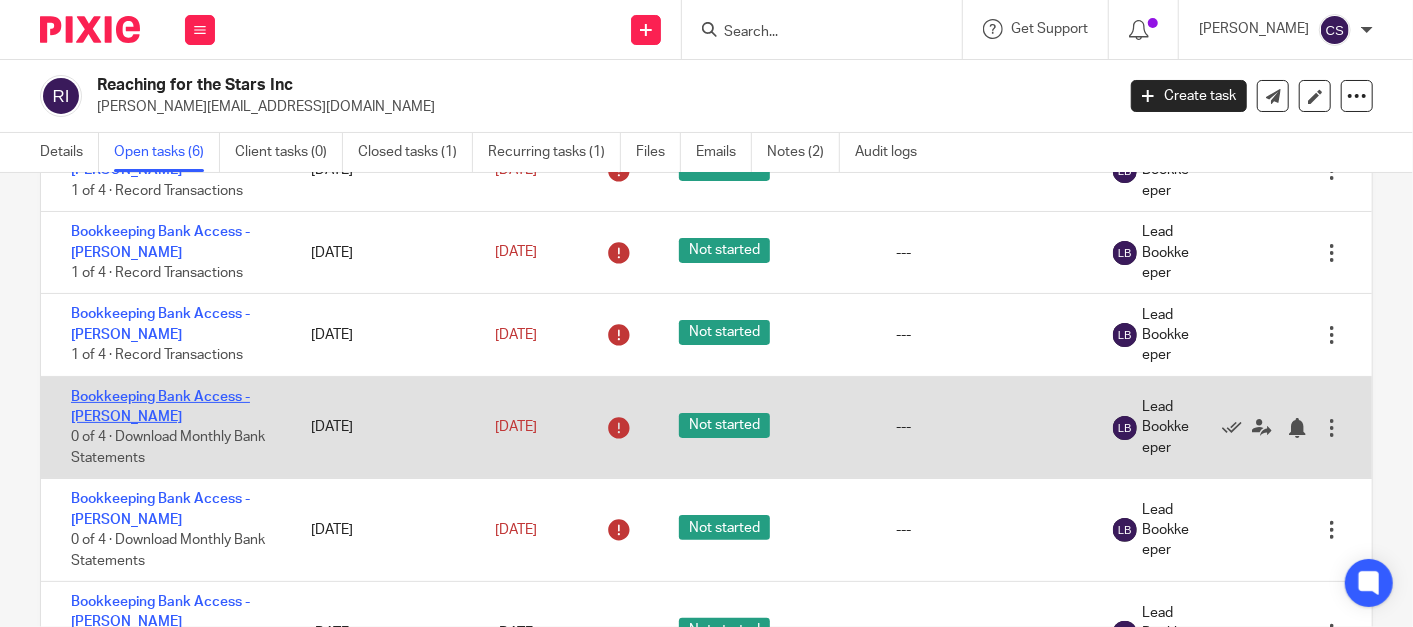 click on "Bookkeeping Bank Access - [PERSON_NAME]" at bounding box center [160, 407] 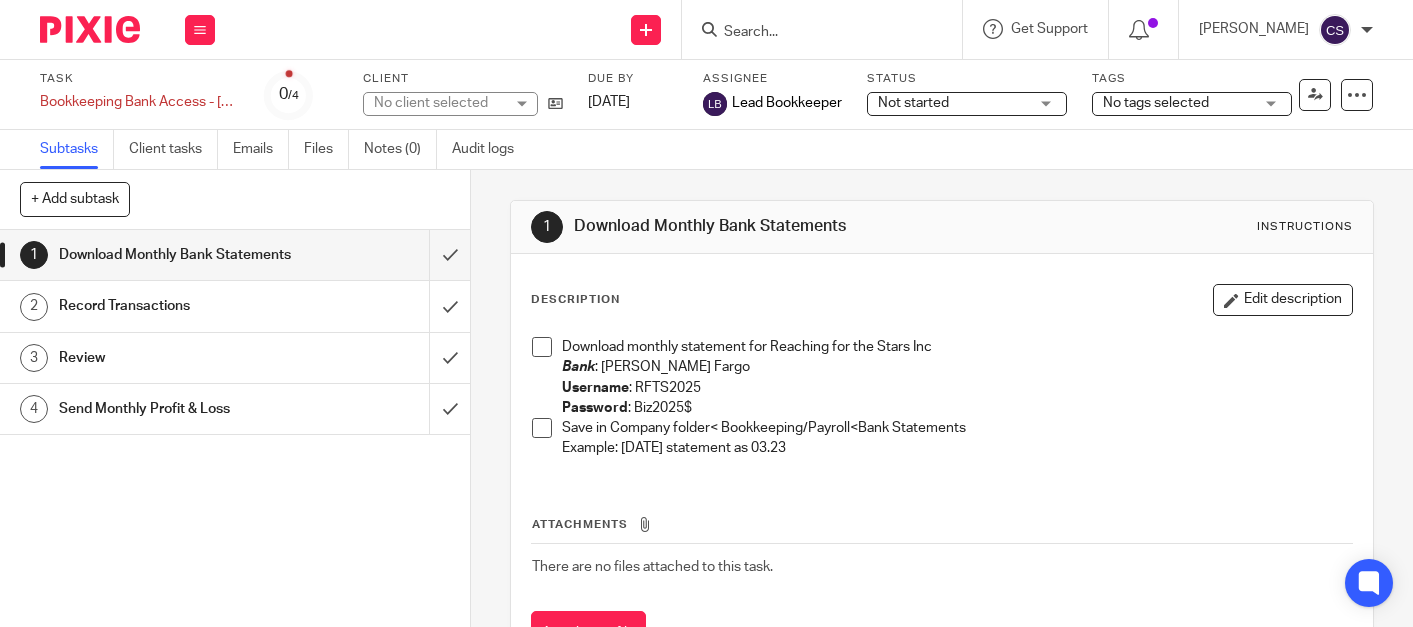 scroll, scrollTop: 0, scrollLeft: 0, axis: both 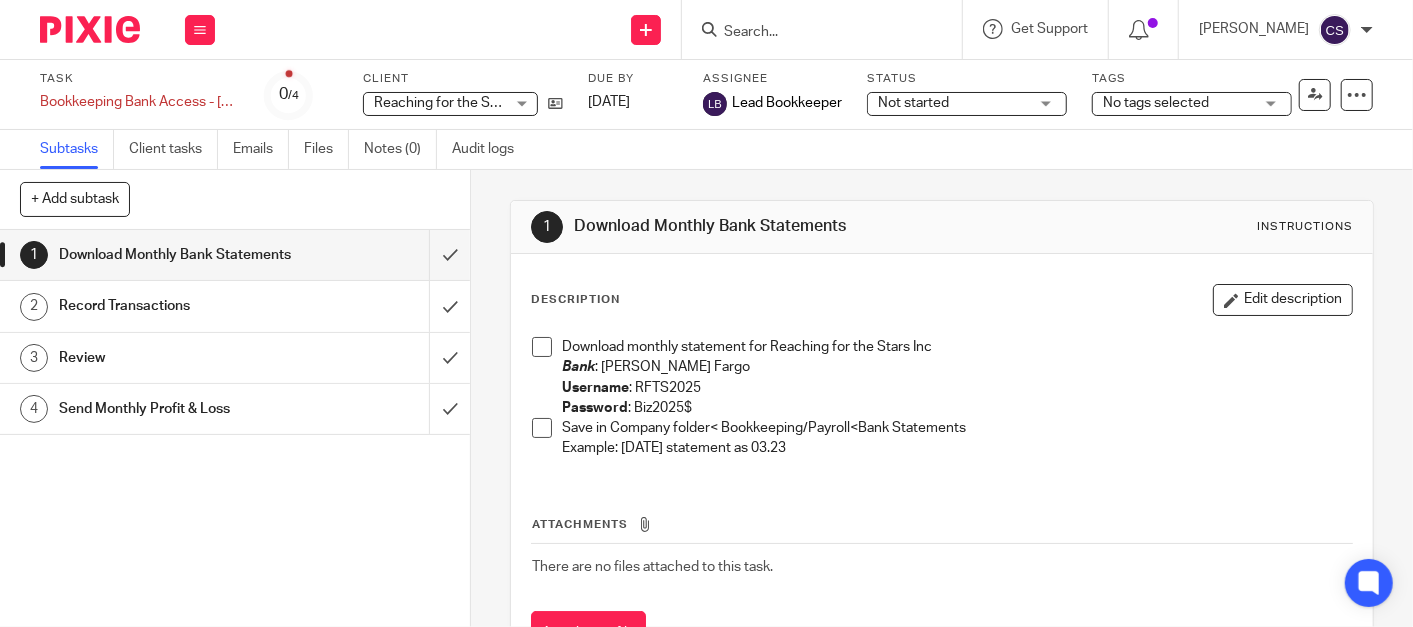 click at bounding box center [542, 347] 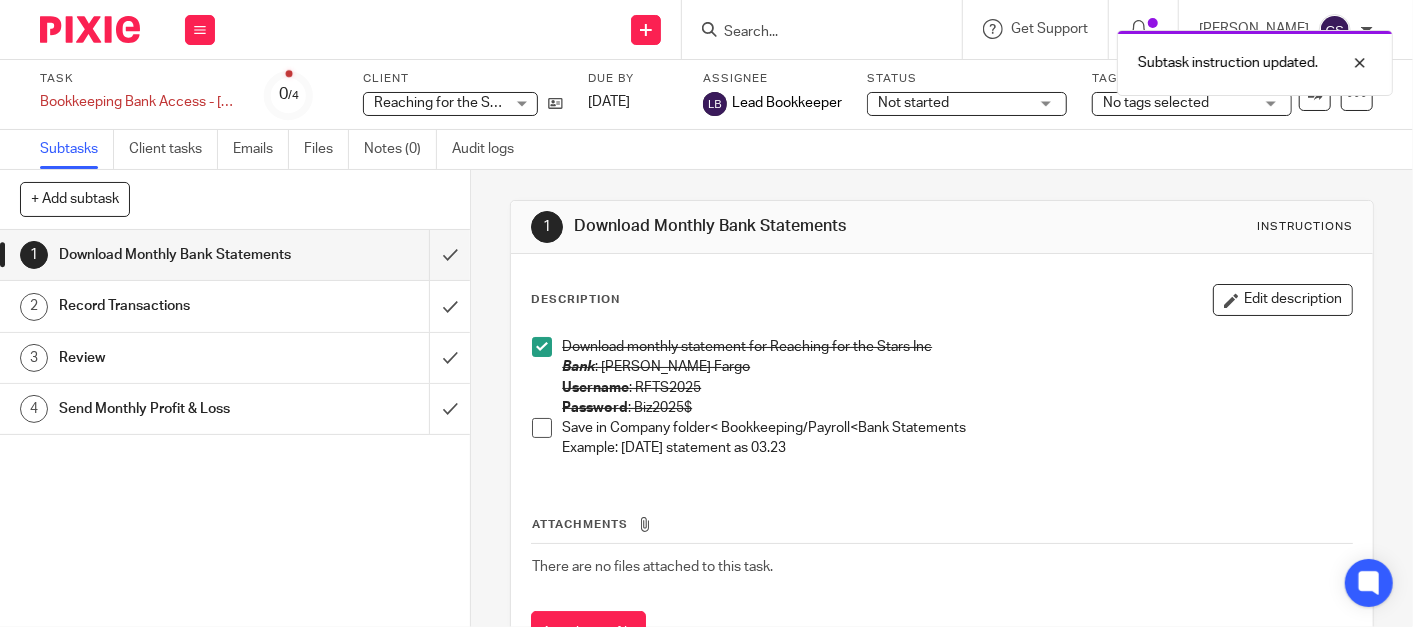 click on "Save in Company folder< Bookkeeping/Payroll<Bank Statements Example: March 2023 statement as 03.23" at bounding box center [942, 438] 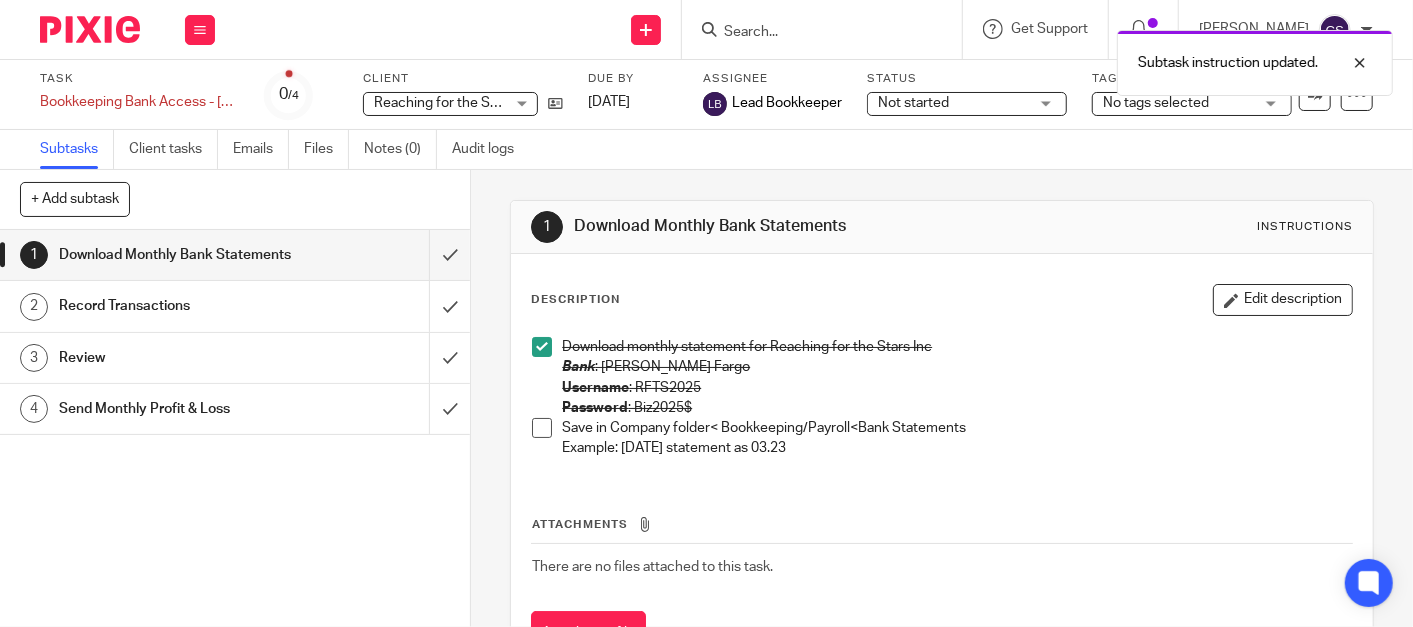 click at bounding box center [542, 428] 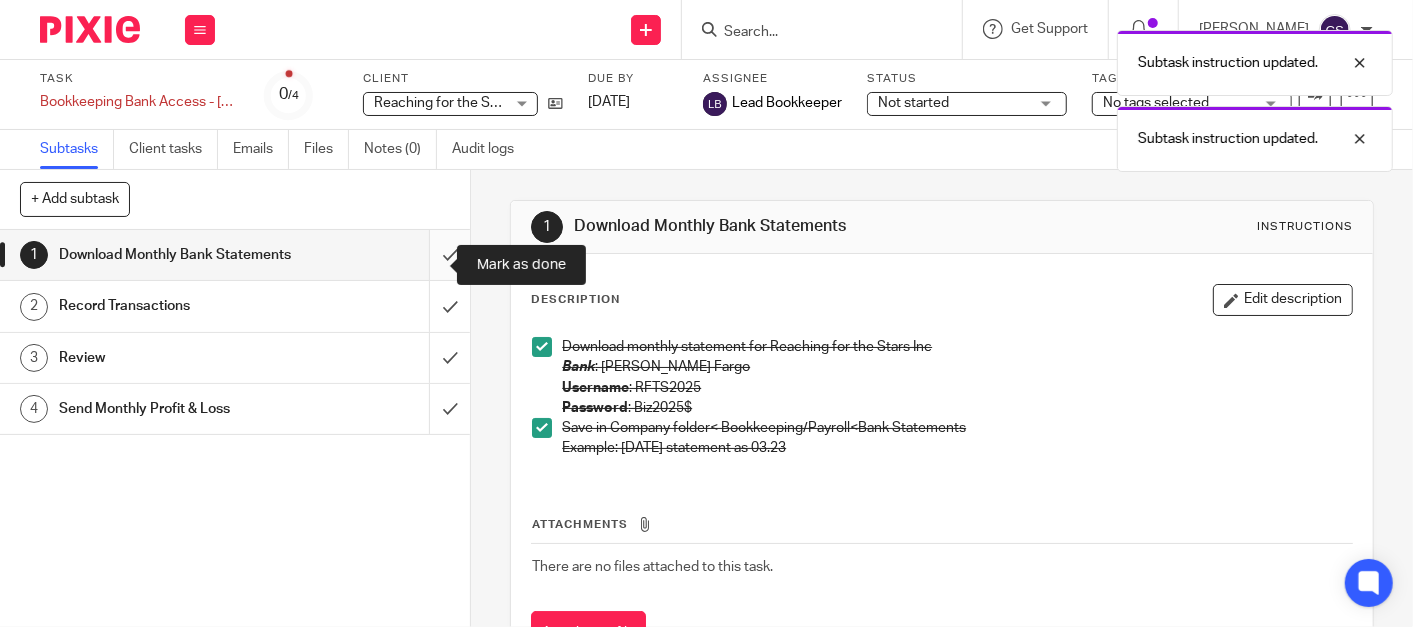 click at bounding box center [235, 255] 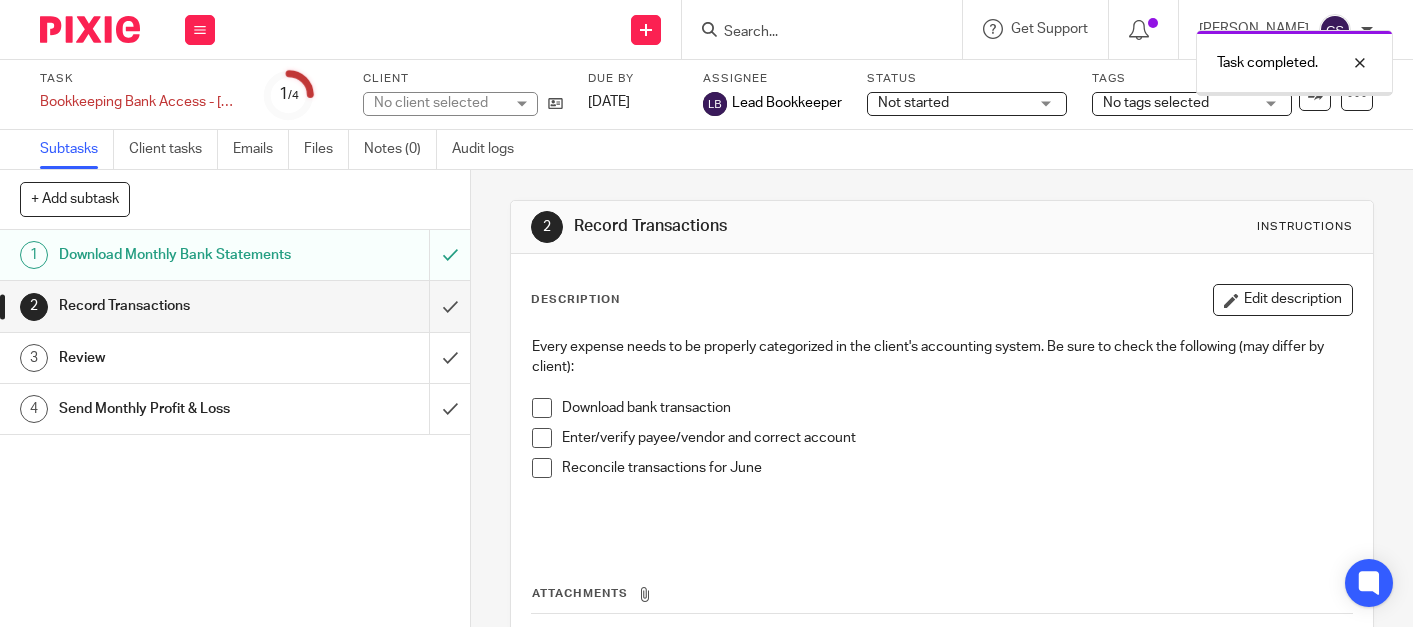 scroll, scrollTop: 0, scrollLeft: 0, axis: both 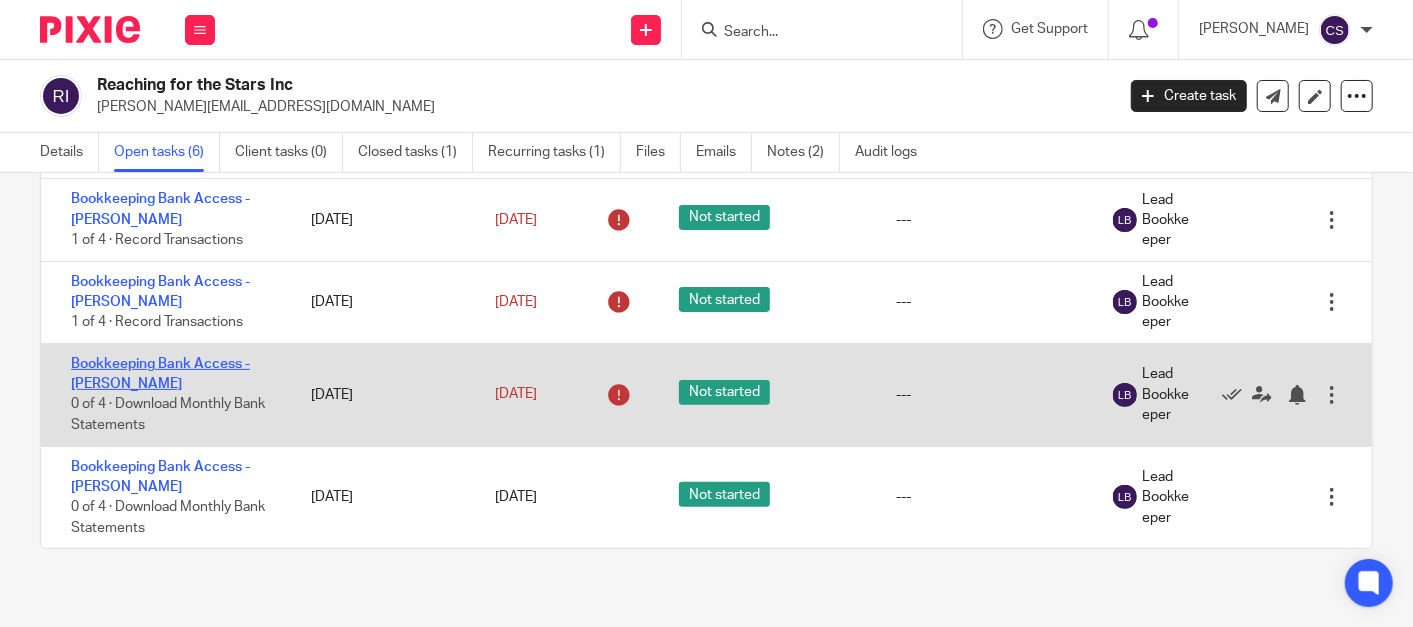 click on "Bookkeeping Bank Access - [PERSON_NAME]" at bounding box center (160, 374) 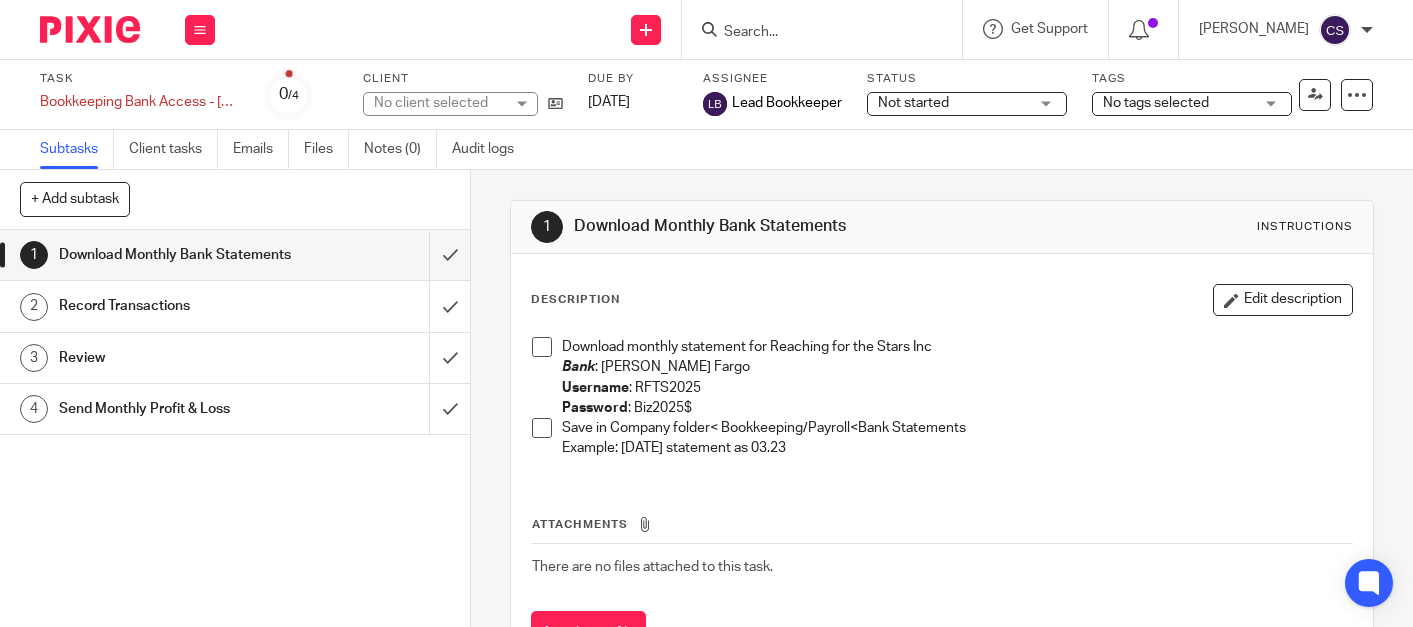 scroll, scrollTop: 0, scrollLeft: 0, axis: both 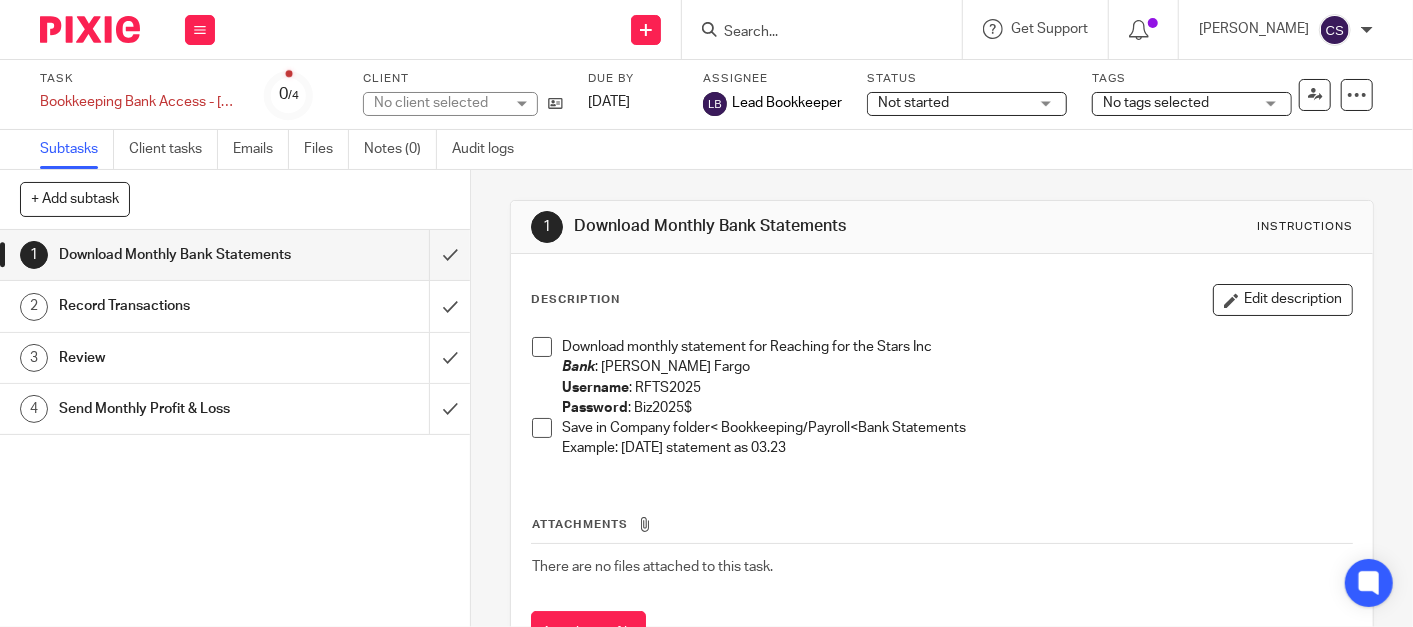 click at bounding box center (542, 347) 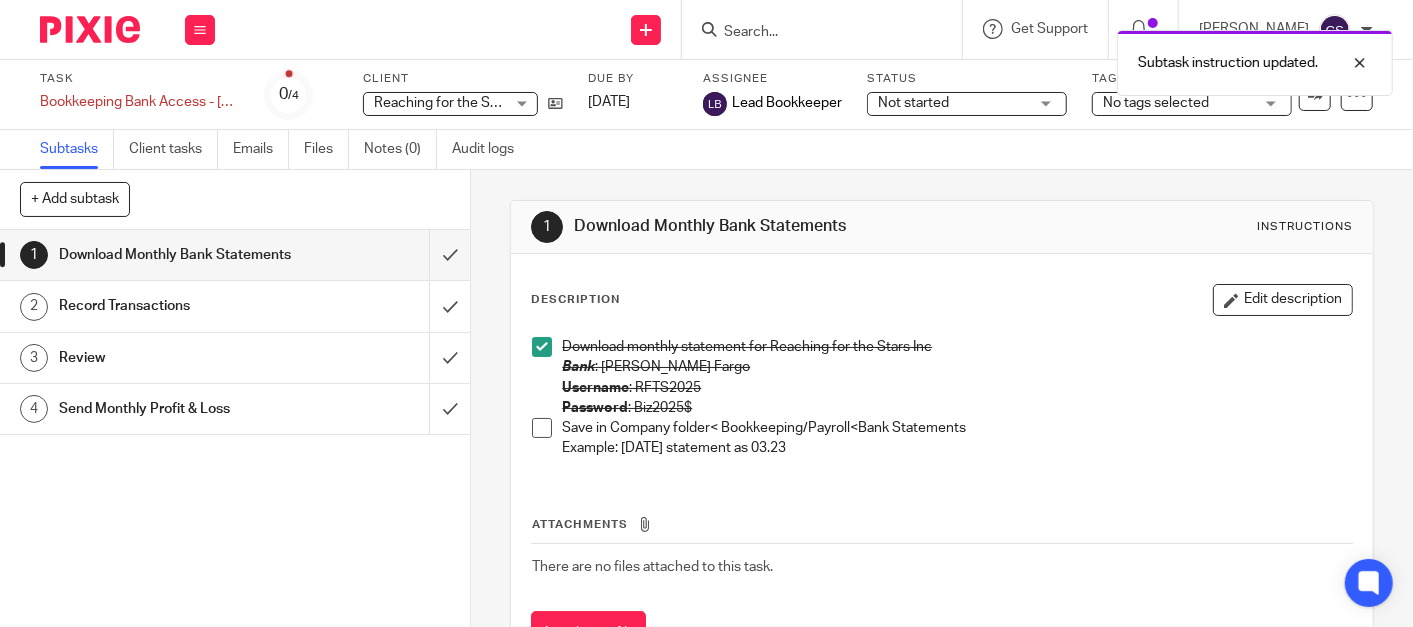 click at bounding box center [542, 428] 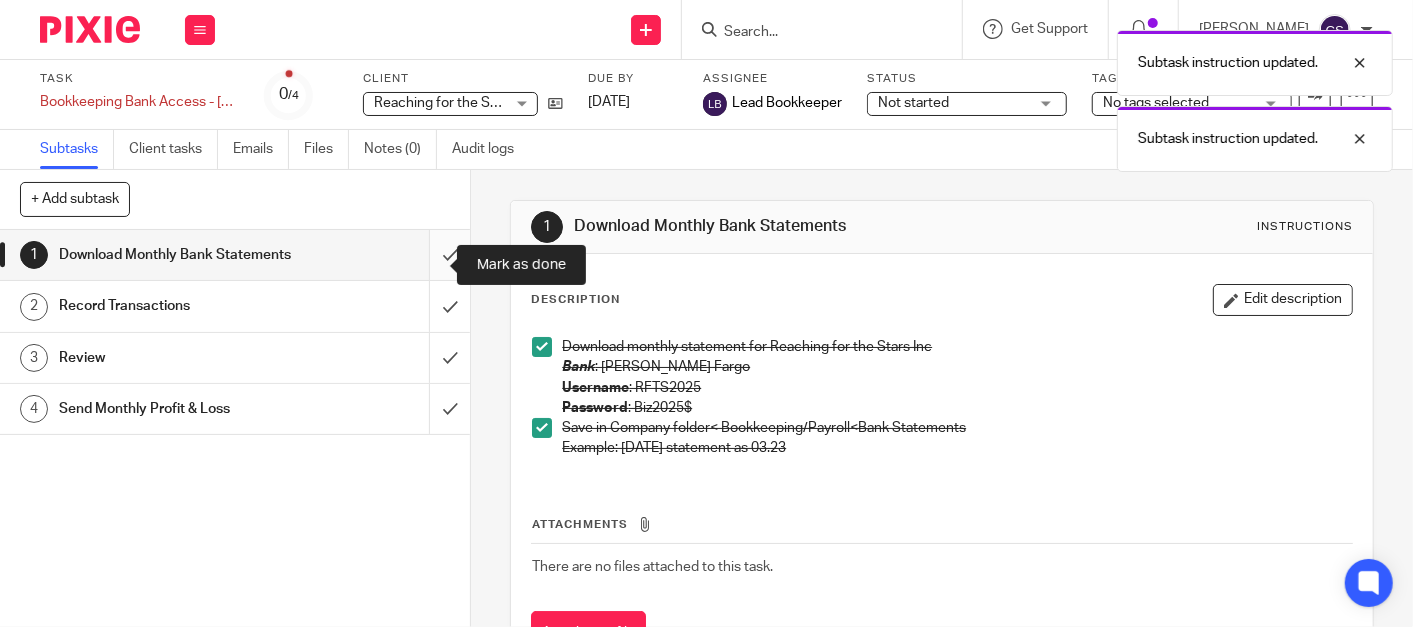 click at bounding box center [235, 255] 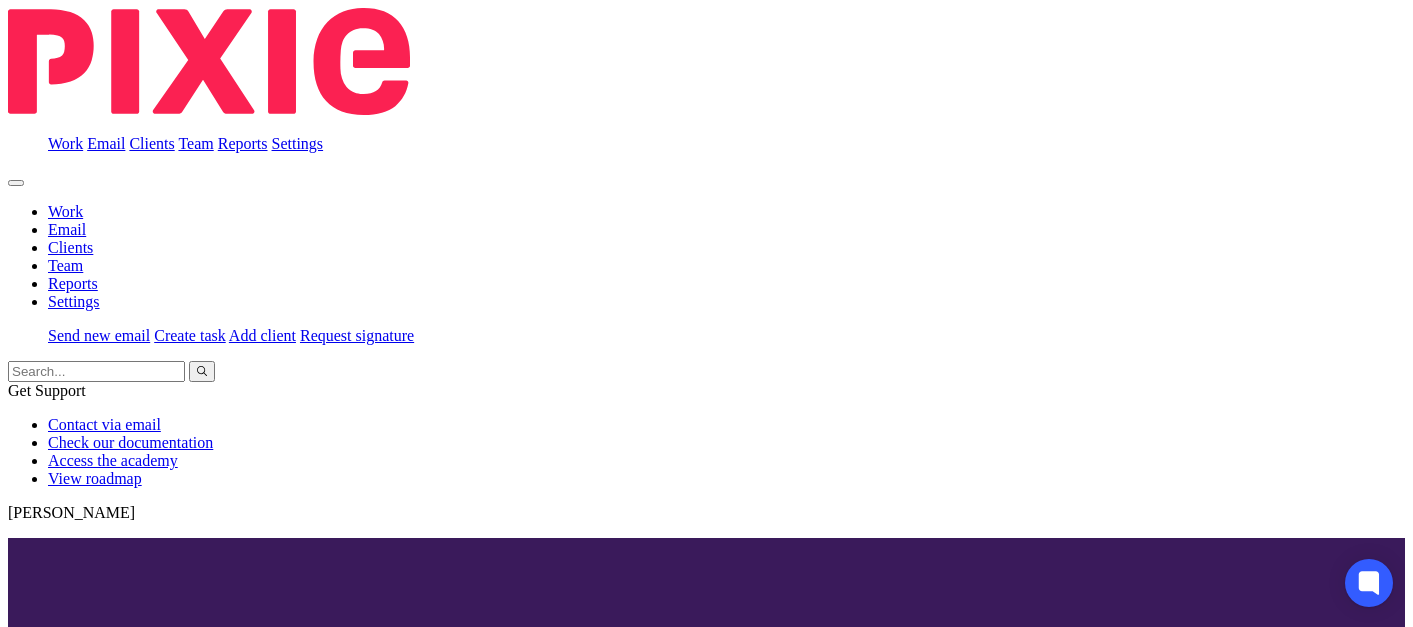scroll, scrollTop: 0, scrollLeft: 0, axis: both 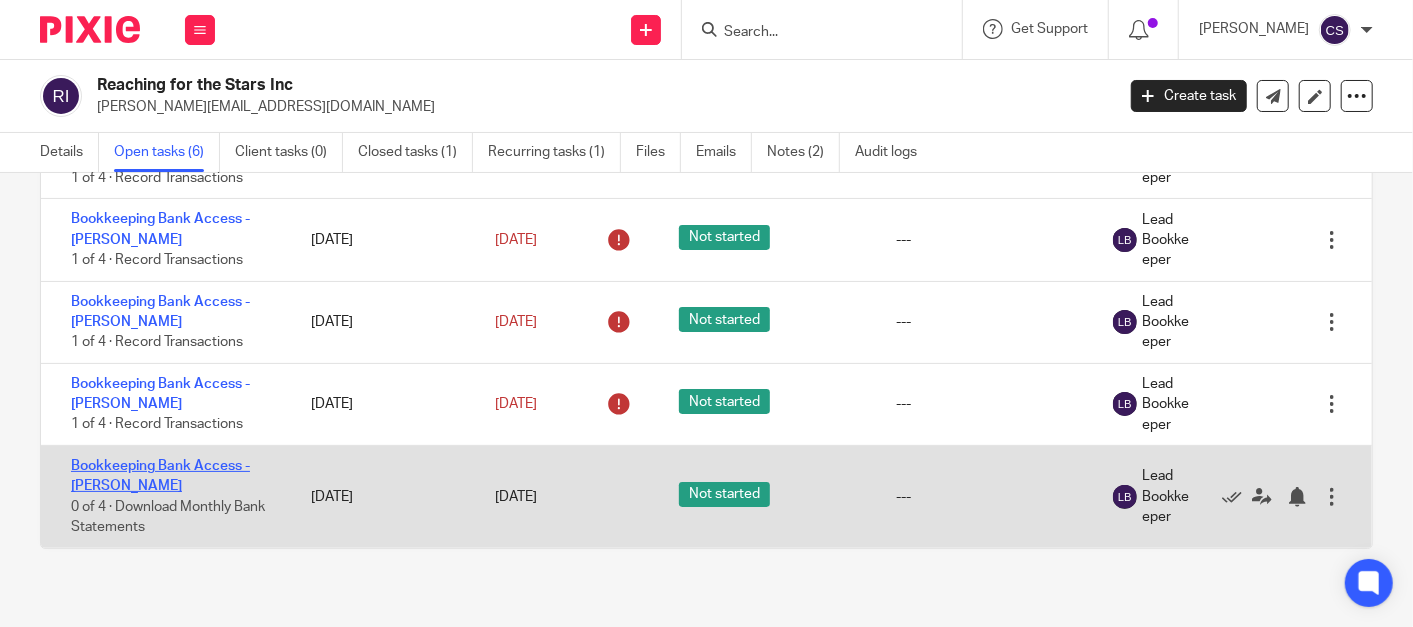 click on "Bookkeeping Bank Access - [PERSON_NAME]" at bounding box center (160, 476) 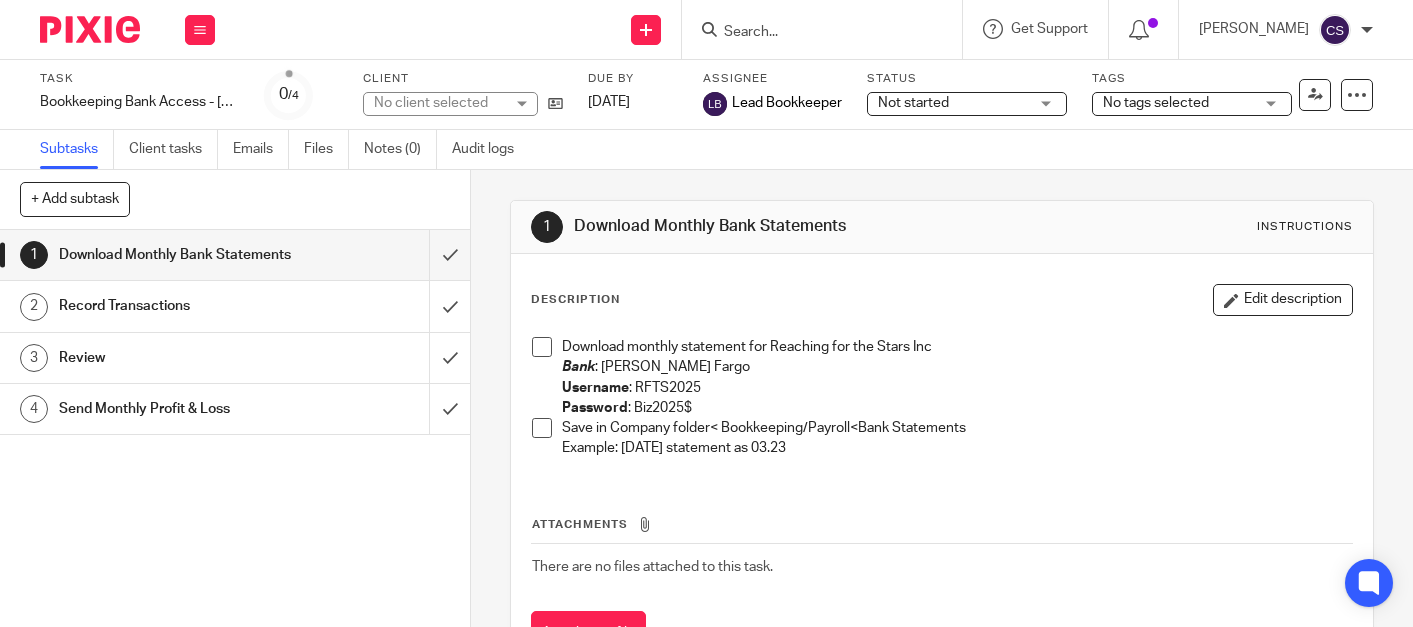 scroll, scrollTop: 0, scrollLeft: 0, axis: both 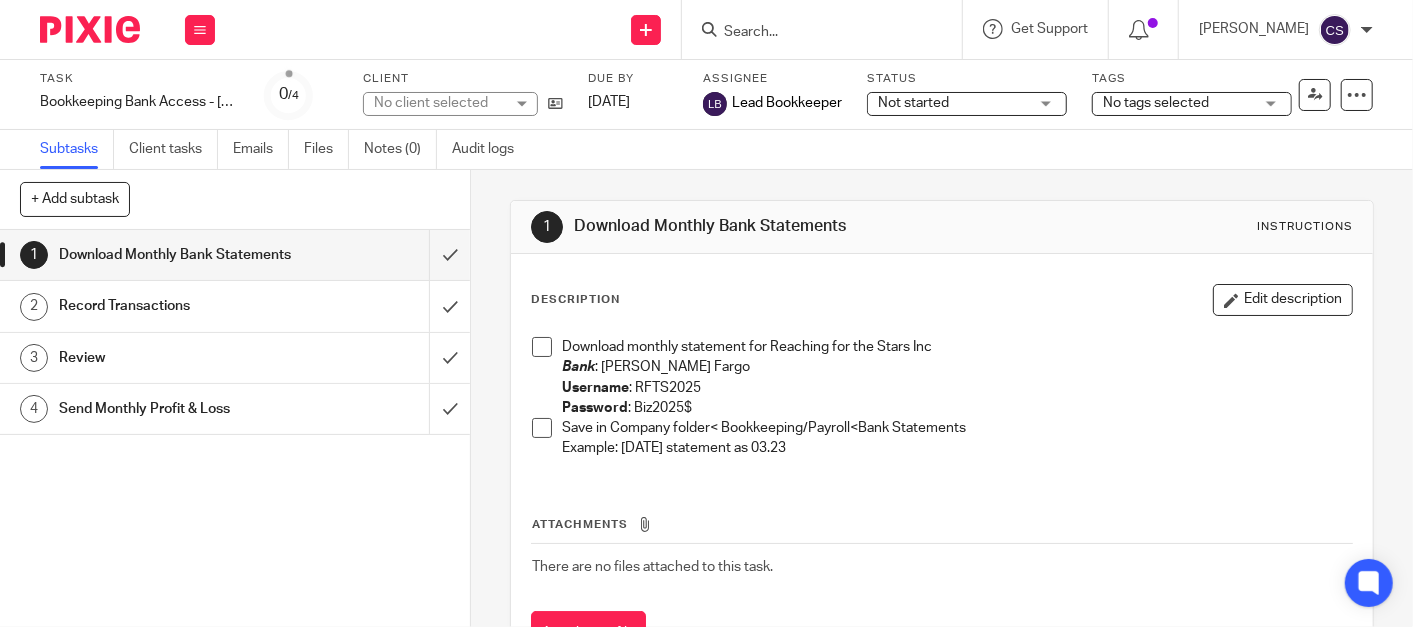 click at bounding box center [542, 347] 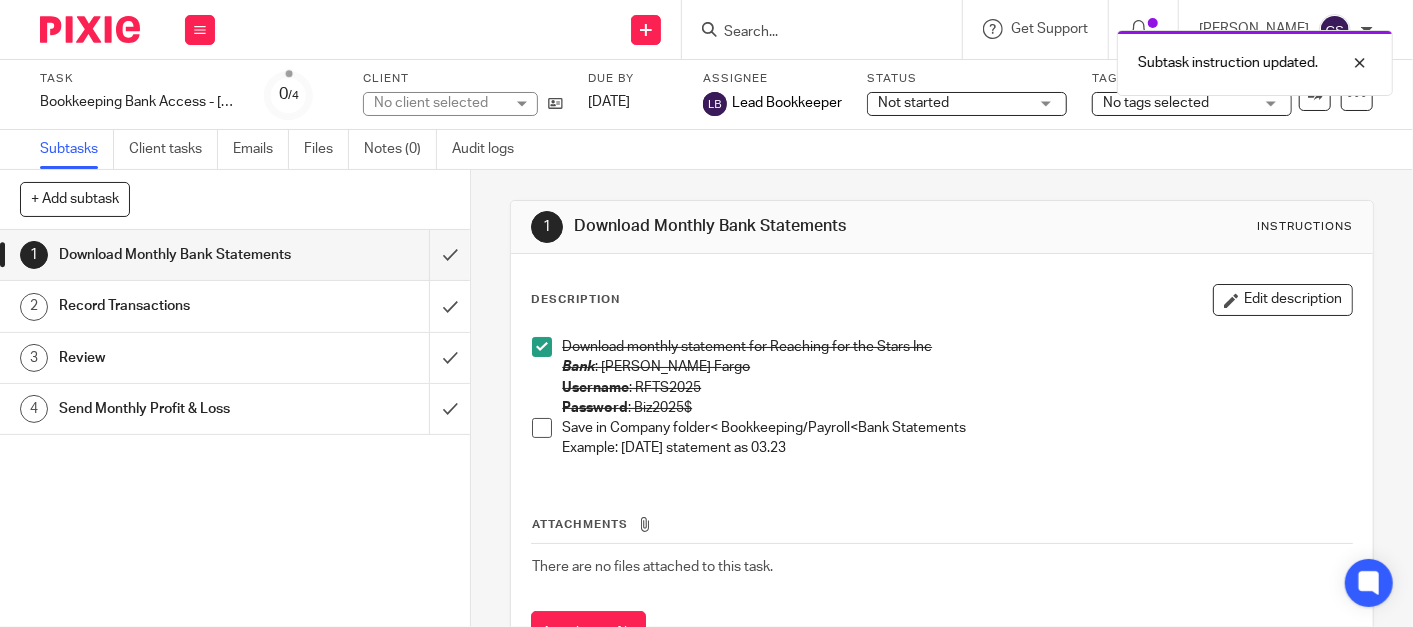 click at bounding box center [542, 428] 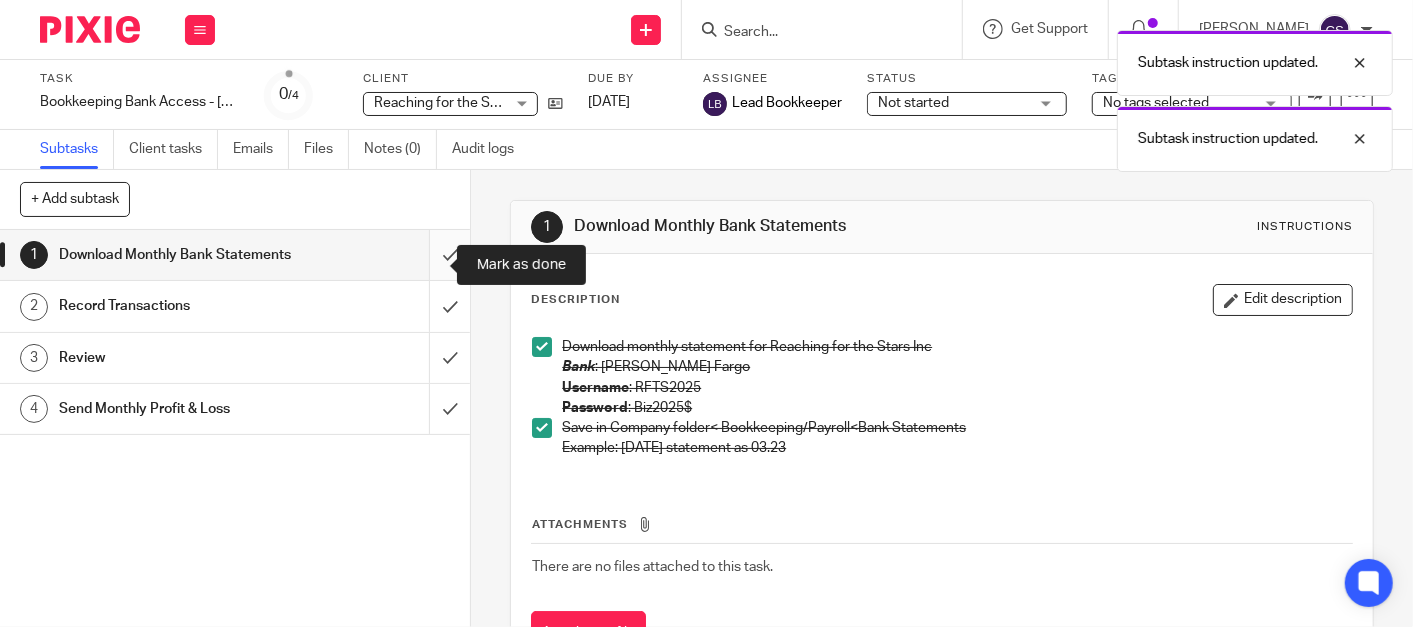click at bounding box center [235, 255] 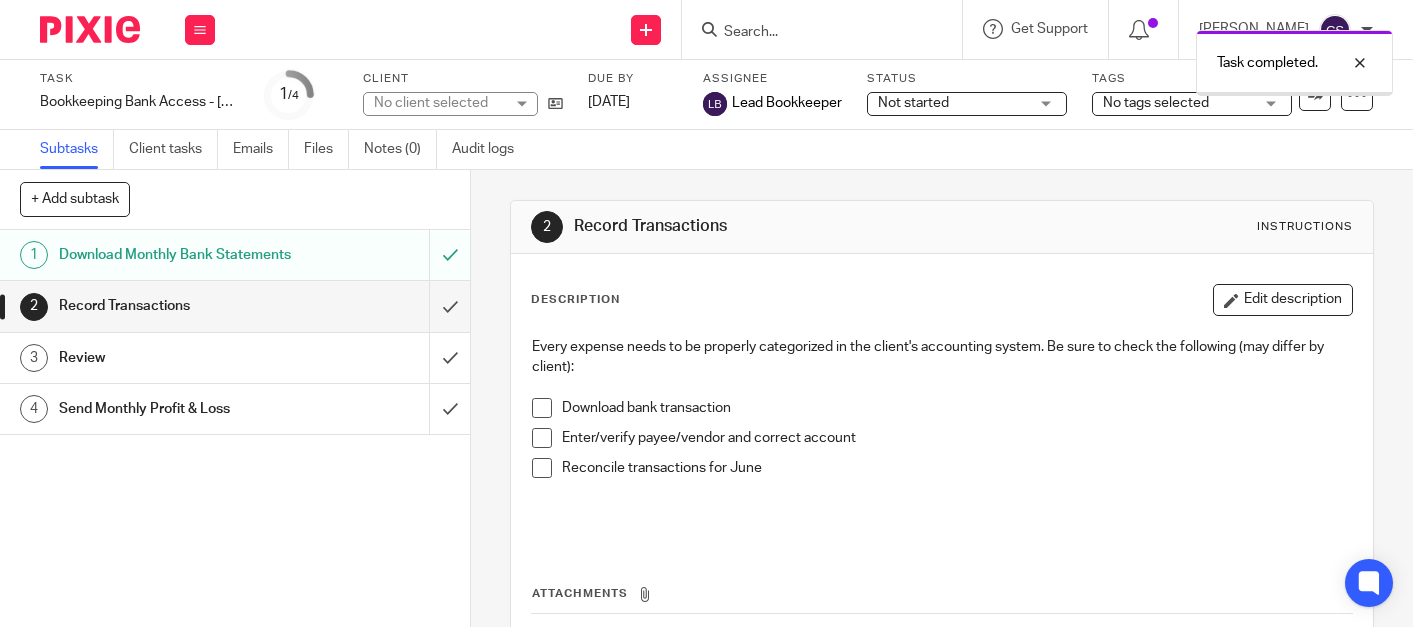 scroll, scrollTop: 0, scrollLeft: 0, axis: both 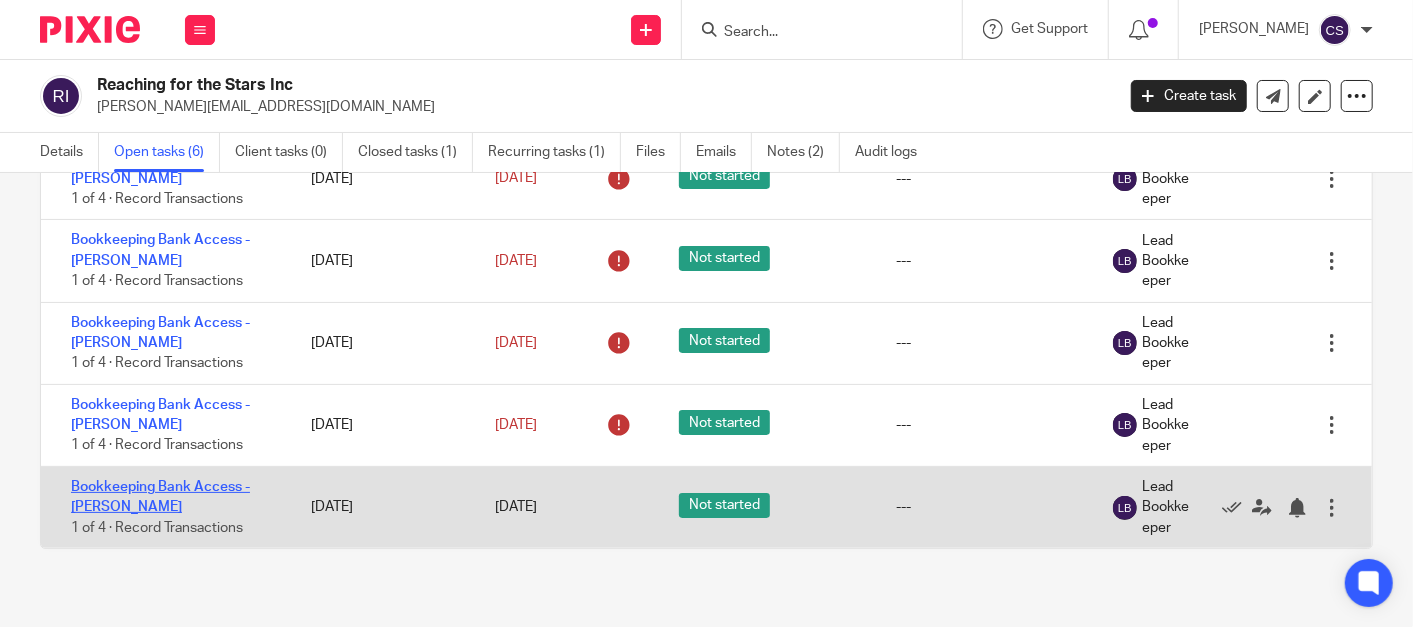 click on "Bookkeeping Bank Access - [PERSON_NAME]" at bounding box center [160, 497] 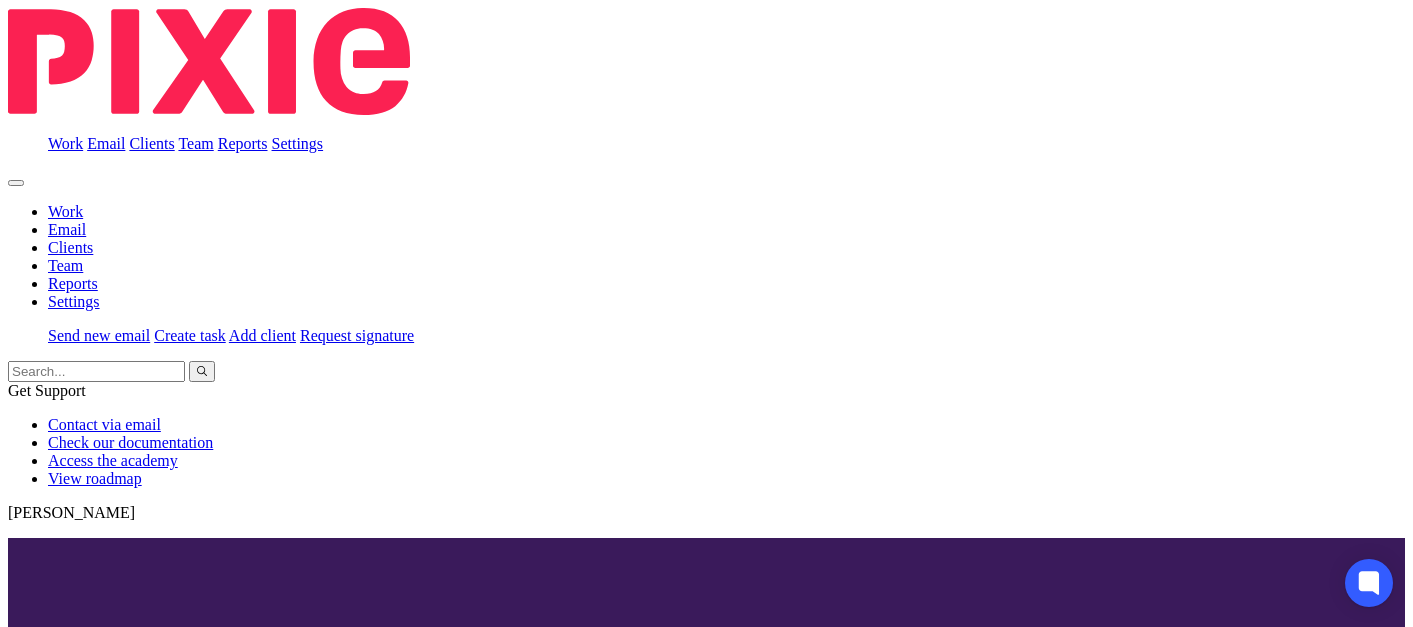 scroll, scrollTop: 0, scrollLeft: 0, axis: both 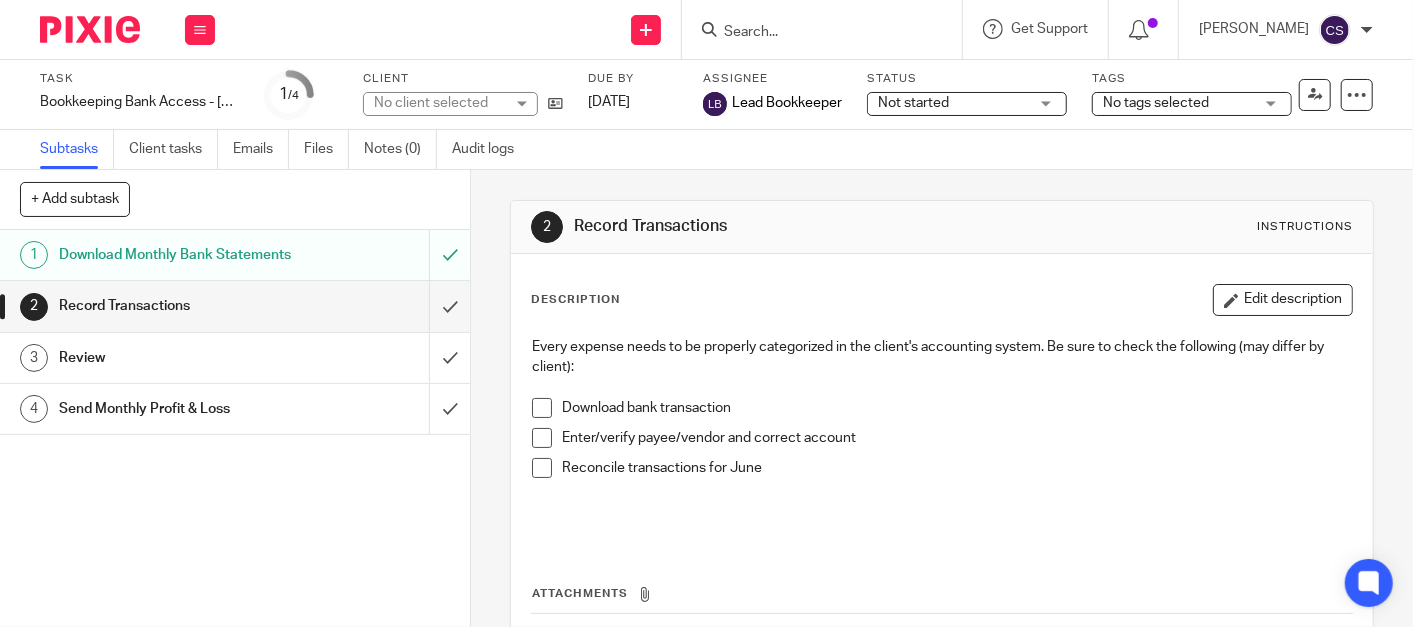 click on "Download Monthly Bank Statements" at bounding box center (176, 255) 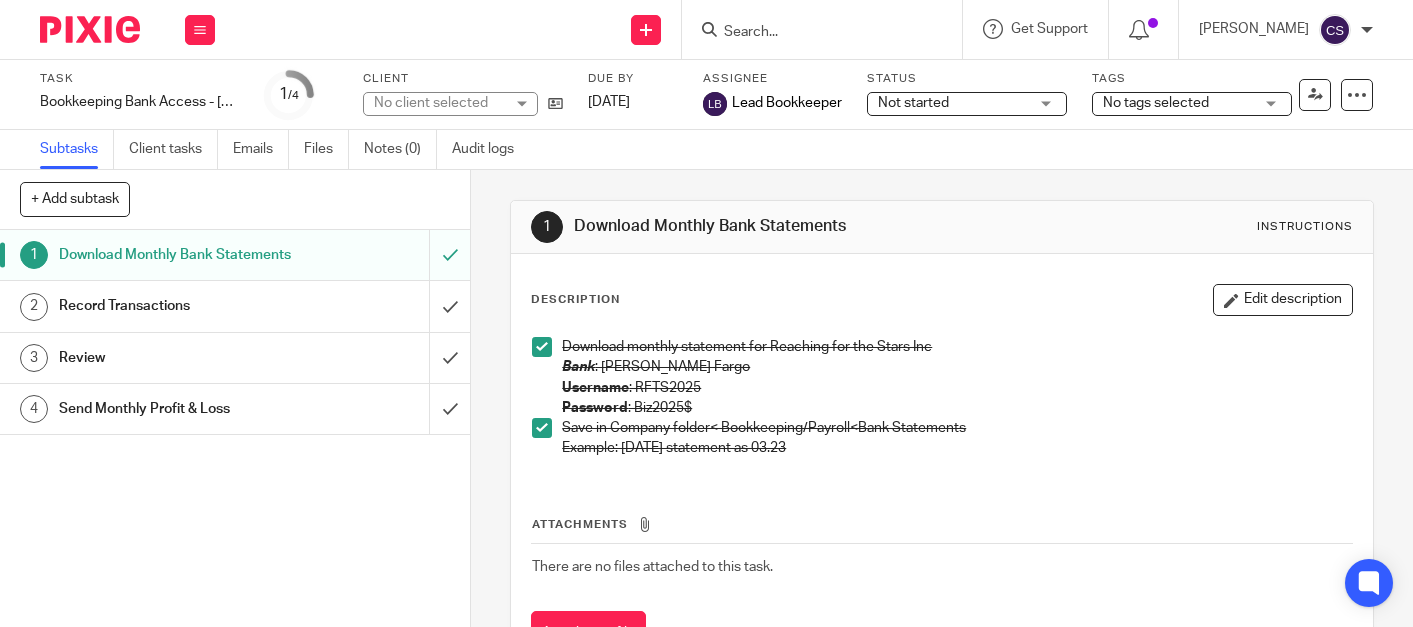 scroll, scrollTop: 0, scrollLeft: 0, axis: both 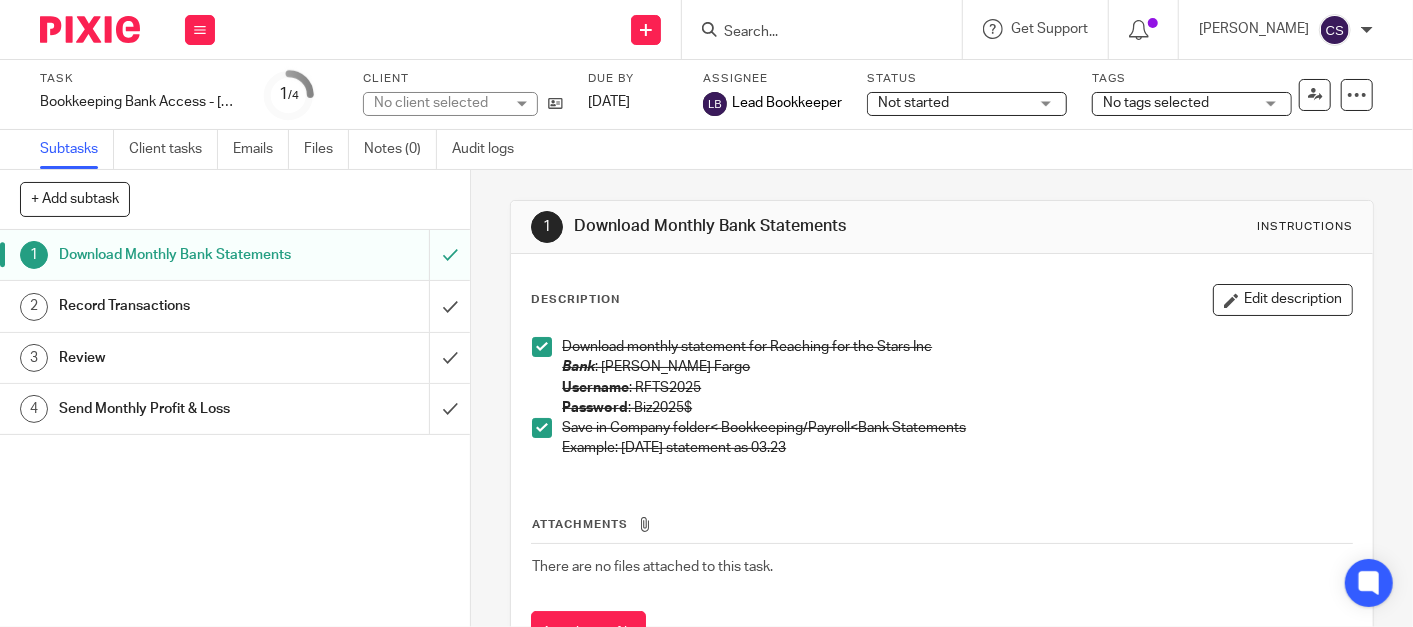 click at bounding box center [542, 428] 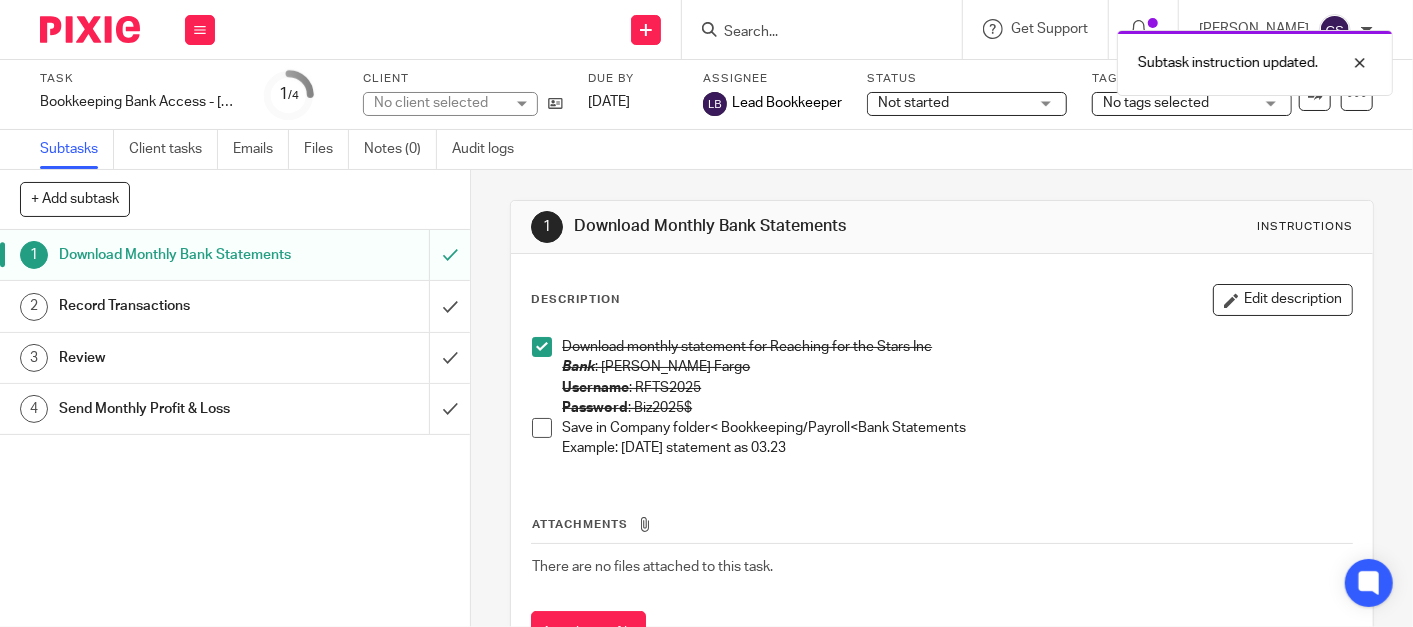 click at bounding box center [542, 347] 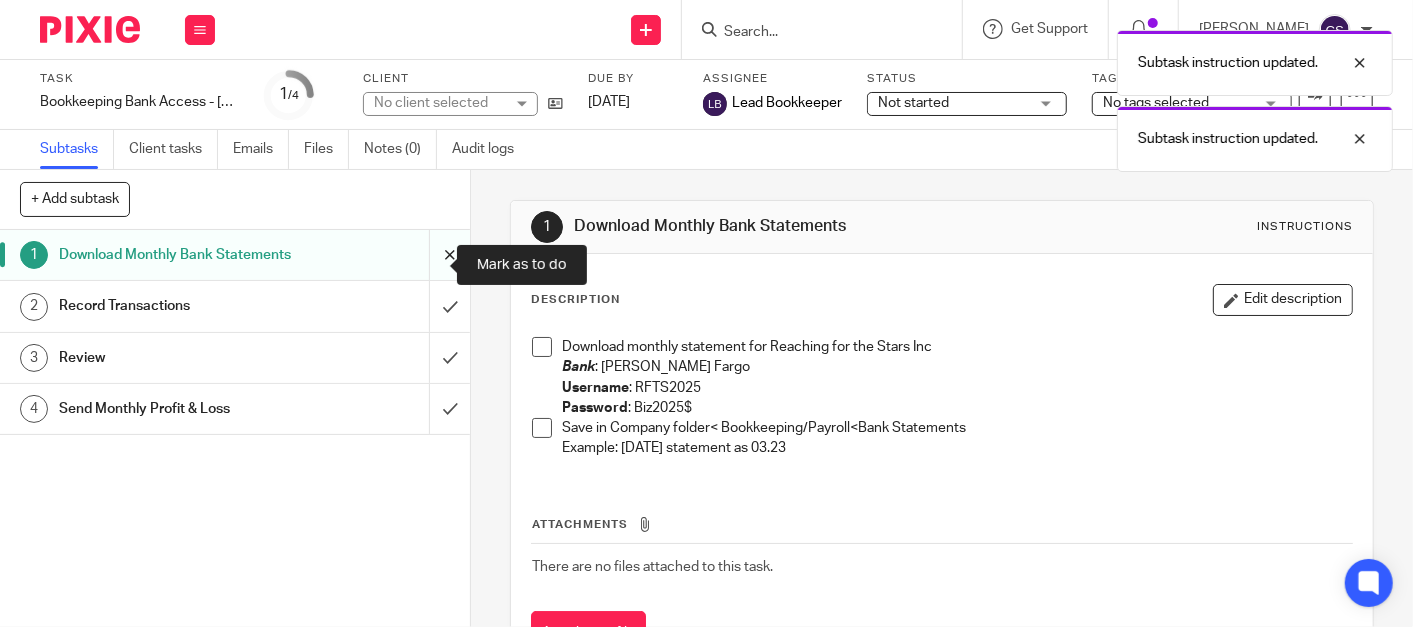 click at bounding box center [235, 255] 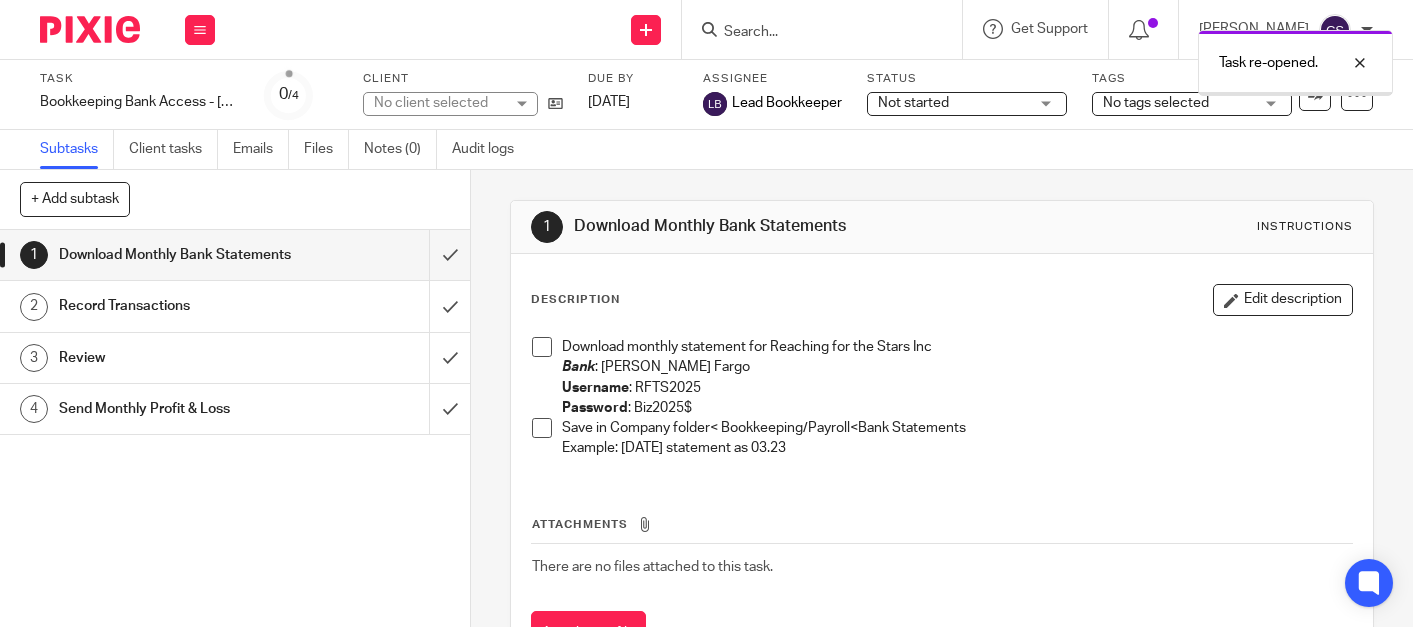scroll, scrollTop: 0, scrollLeft: 0, axis: both 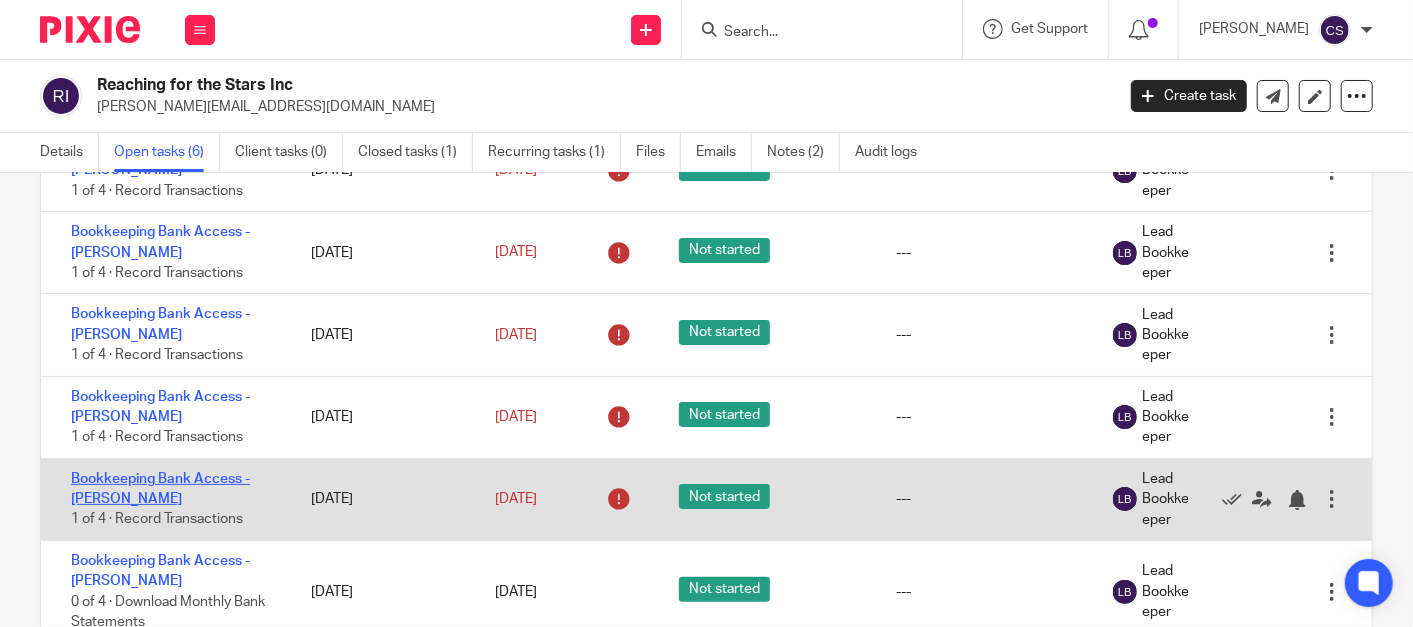 click on "Bookkeeping Bank Access - [PERSON_NAME]" at bounding box center [160, 489] 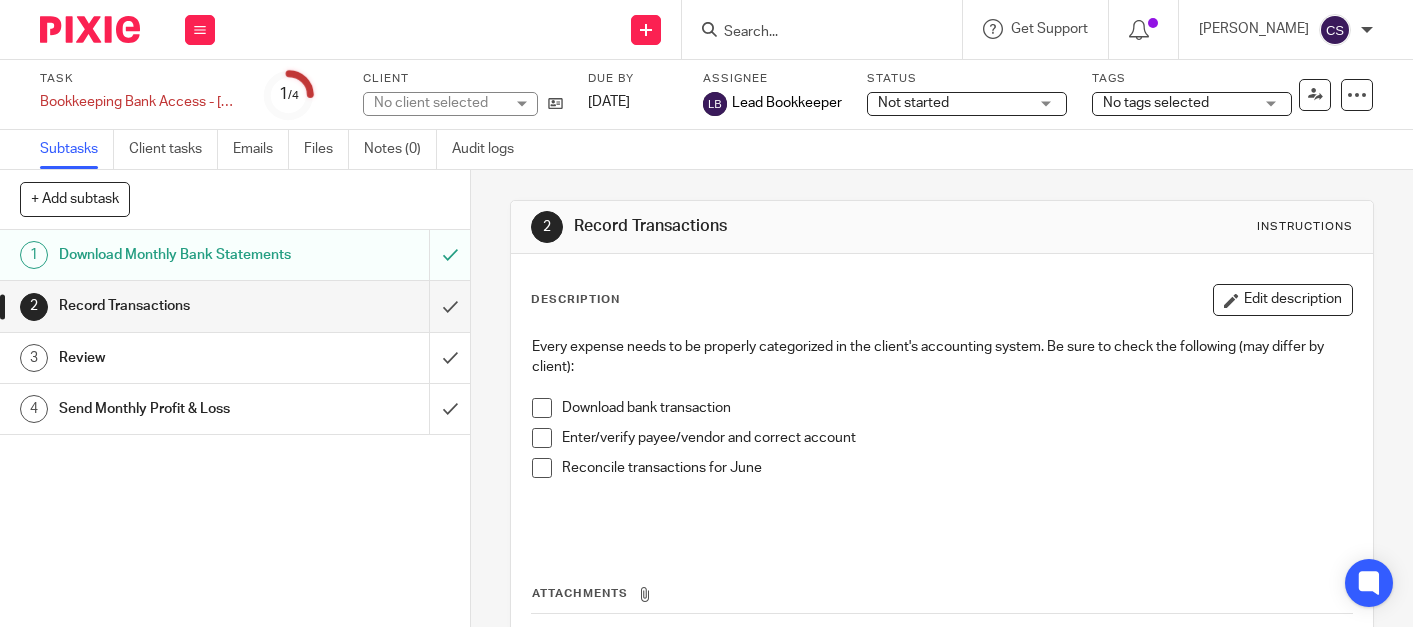 scroll, scrollTop: 0, scrollLeft: 0, axis: both 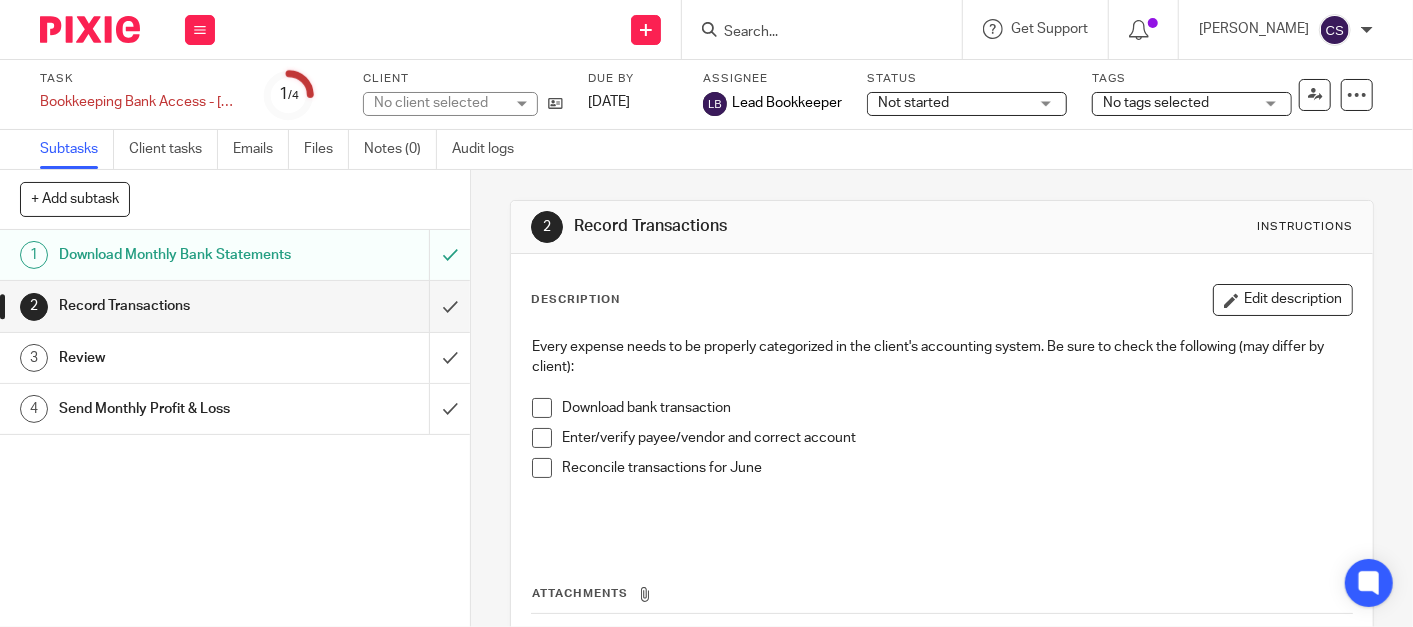 click on "Download Monthly Bank Statements" at bounding box center (176, 255) 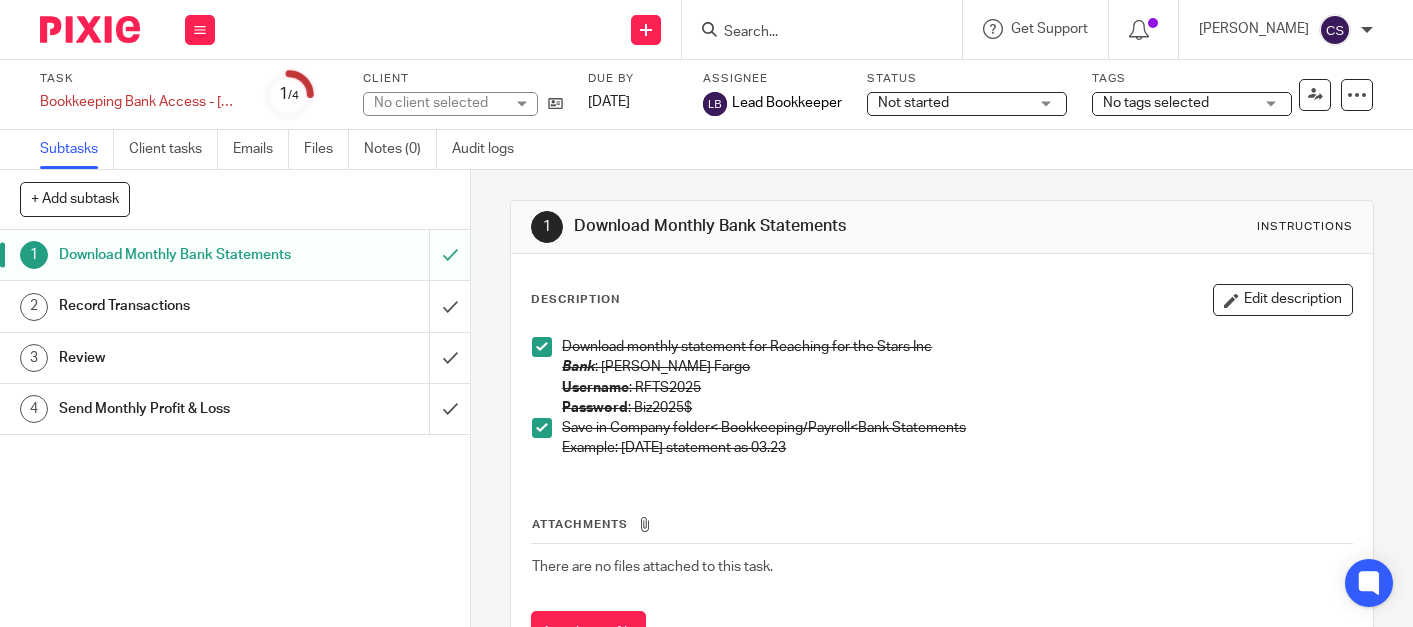 scroll, scrollTop: 0, scrollLeft: 0, axis: both 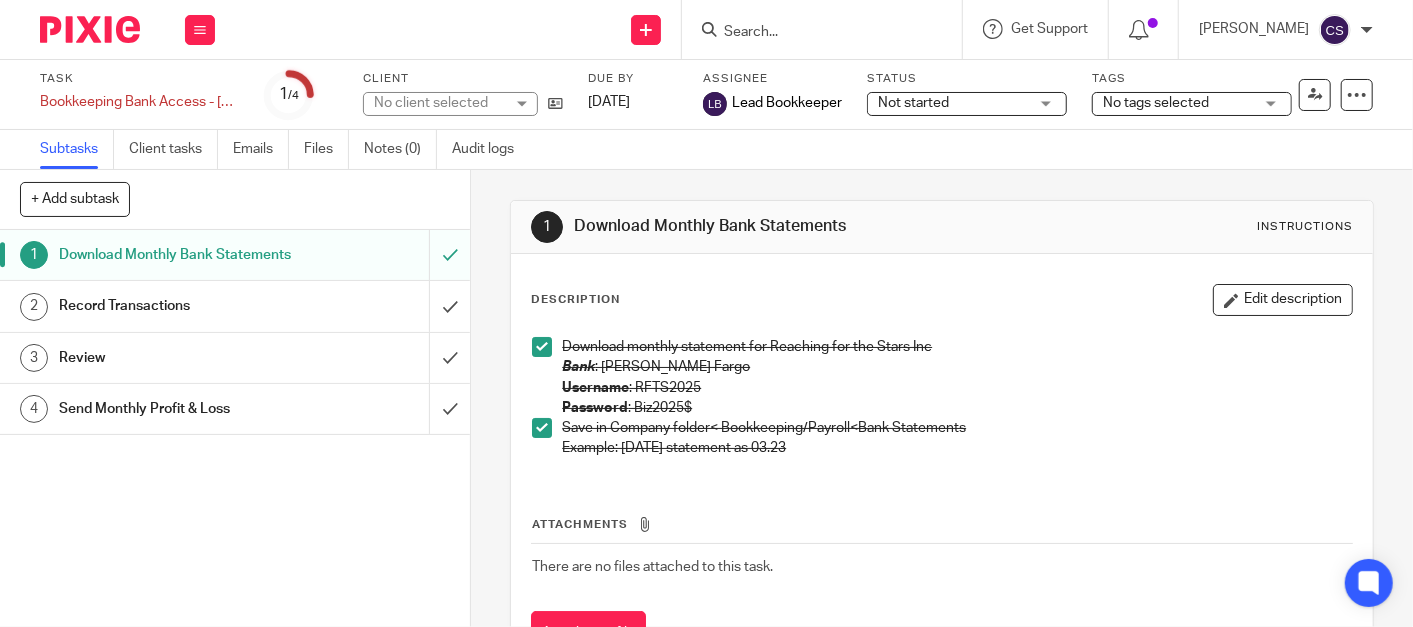 click at bounding box center [542, 347] 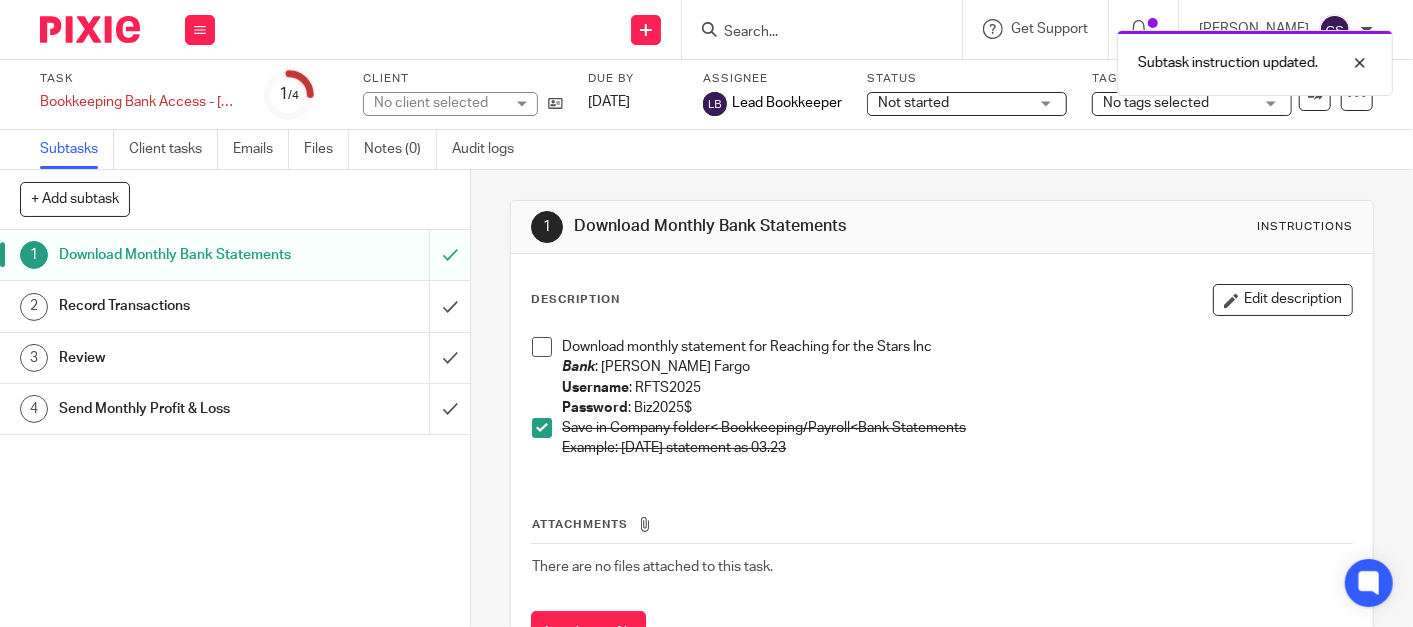 click at bounding box center [542, 428] 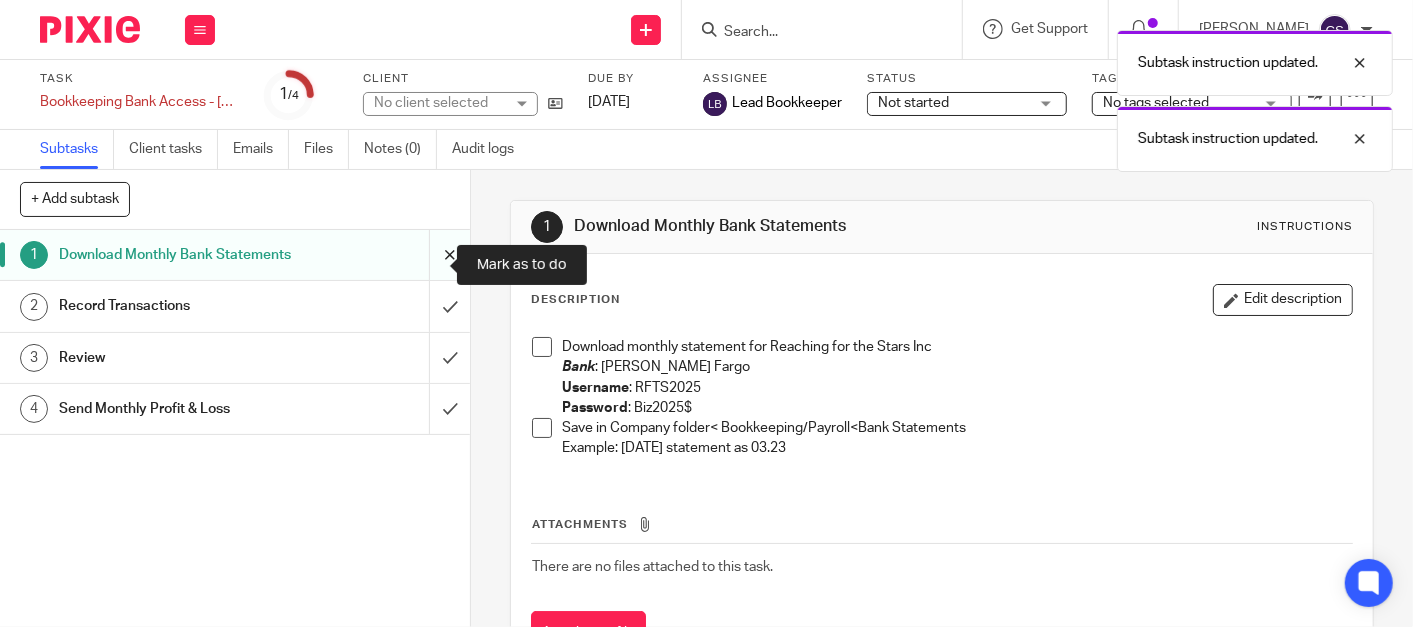click at bounding box center (235, 255) 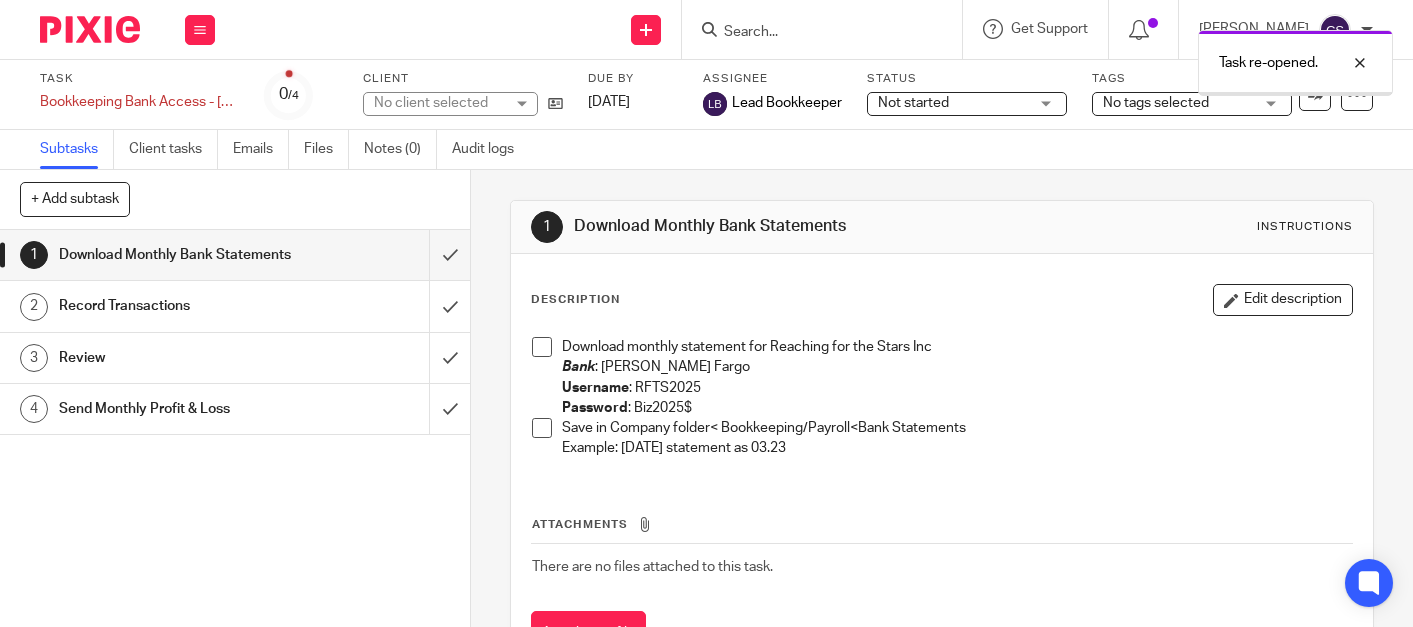 scroll, scrollTop: 0, scrollLeft: 0, axis: both 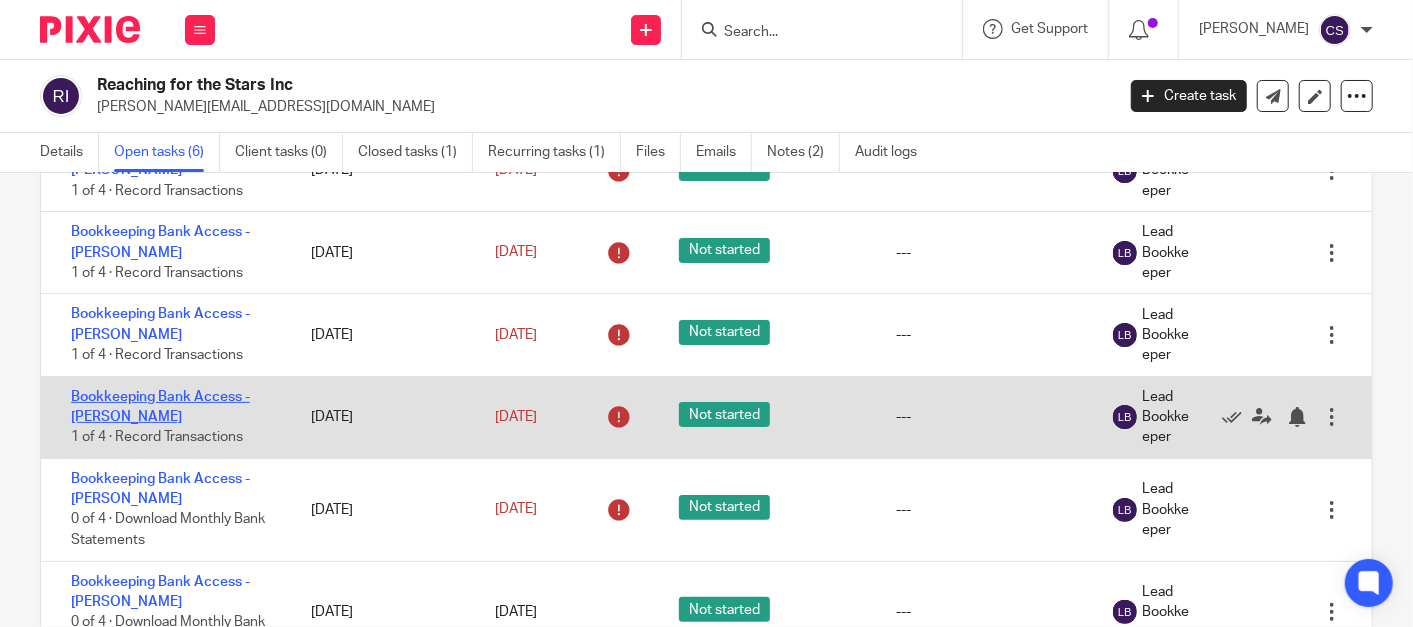 click on "Bookkeeping Bank Access - [PERSON_NAME]" at bounding box center (160, 407) 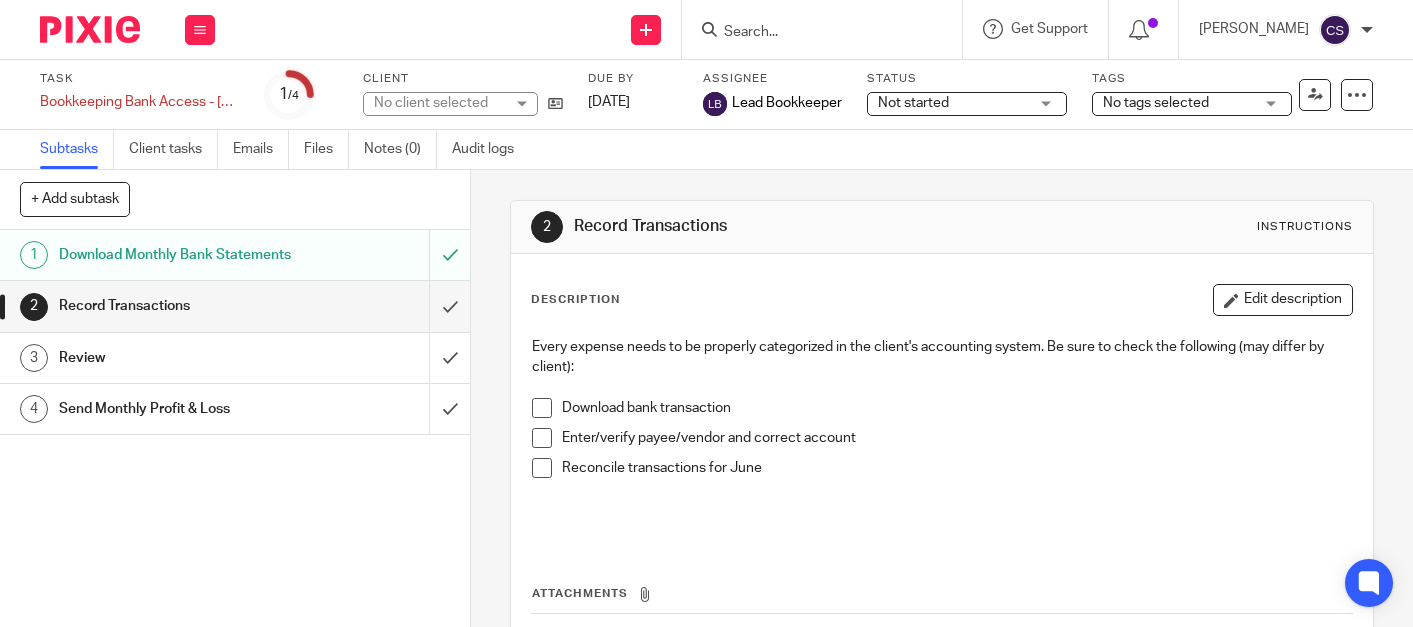 scroll, scrollTop: 0, scrollLeft: 0, axis: both 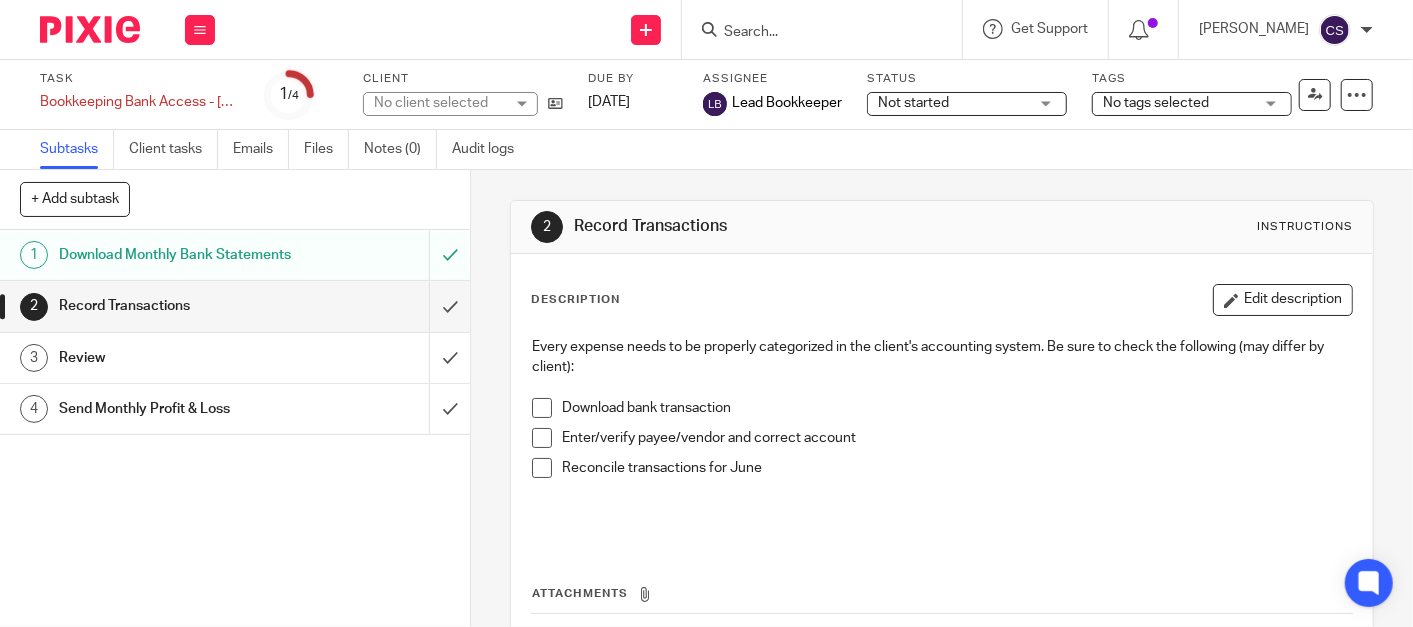 click on "Download Monthly Bank Statements" at bounding box center (234, 255) 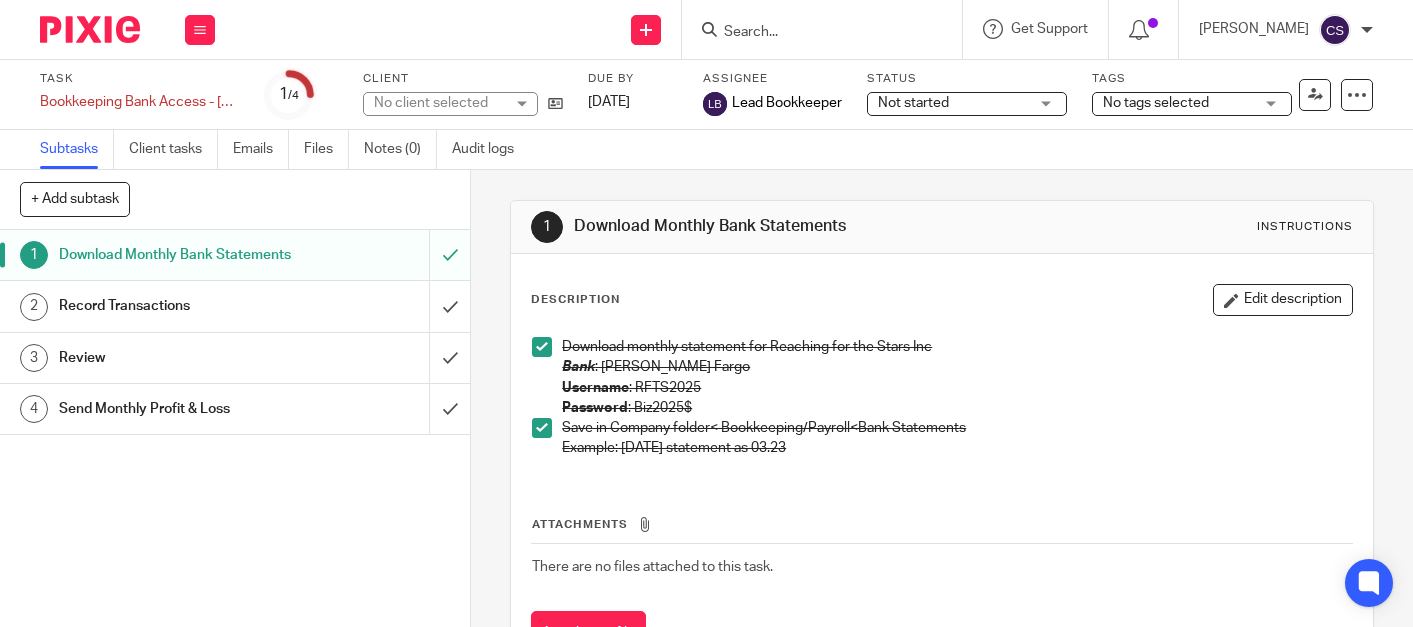 scroll, scrollTop: 0, scrollLeft: 0, axis: both 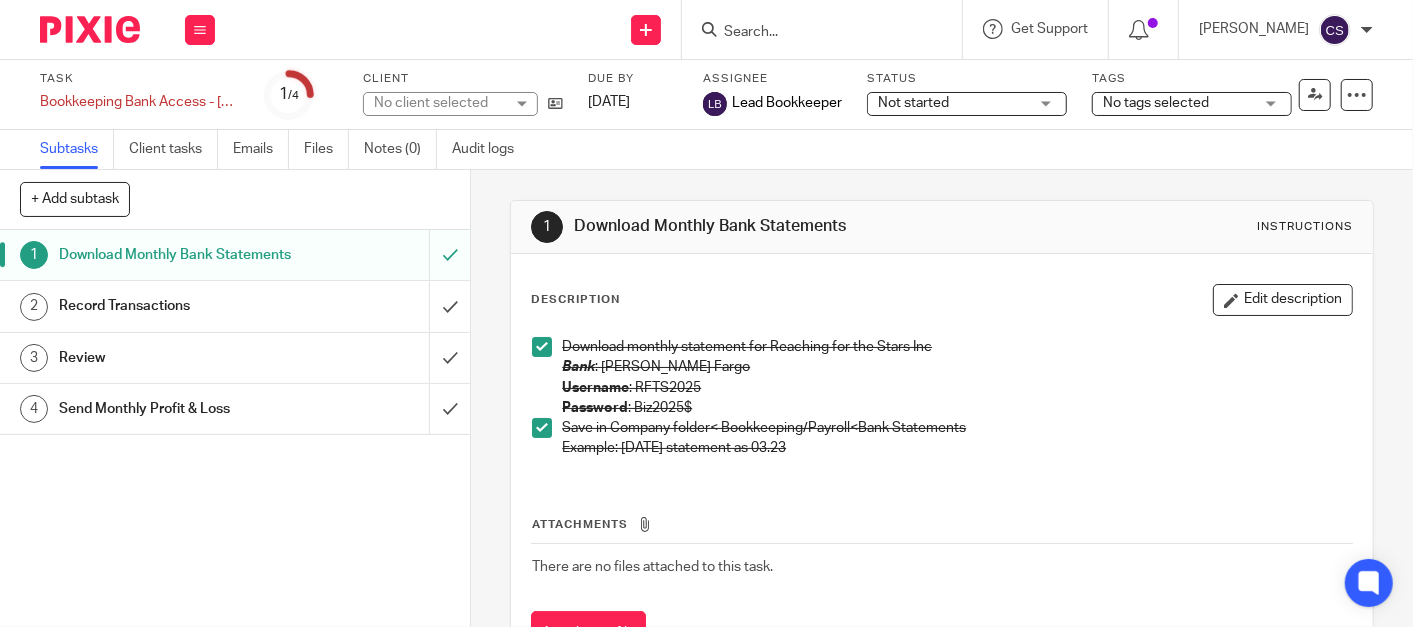 click at bounding box center [542, 428] 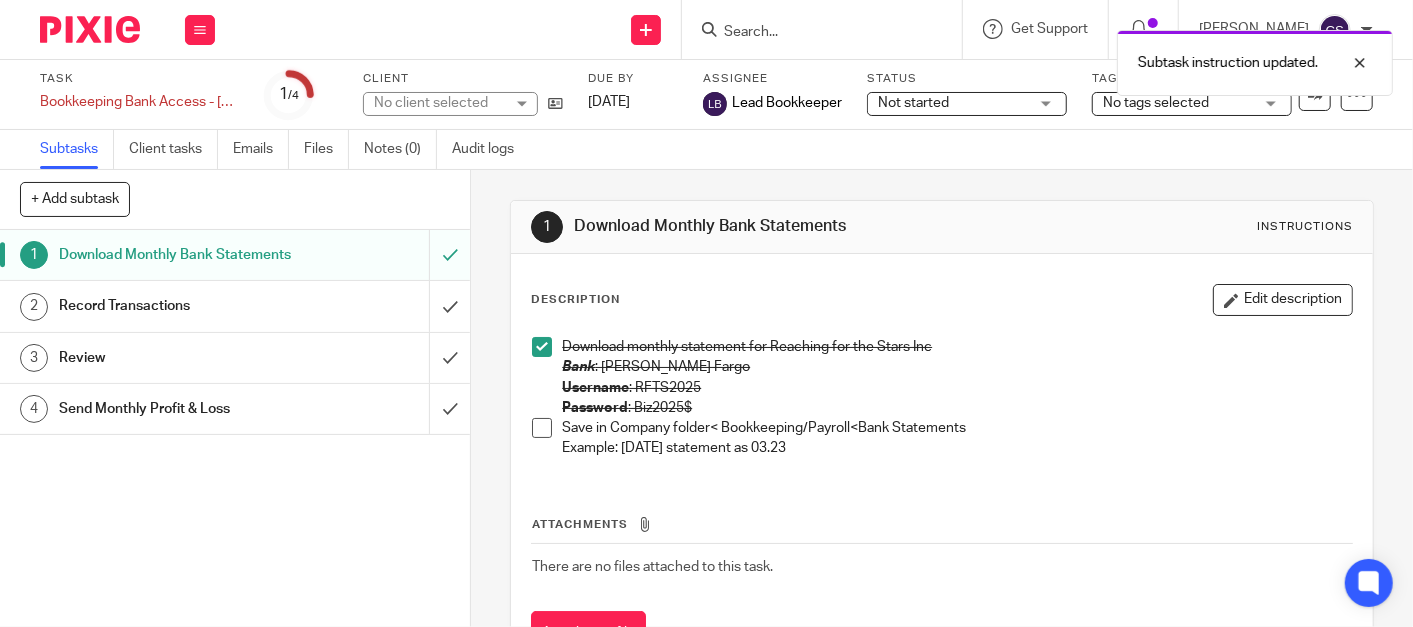 click at bounding box center (542, 347) 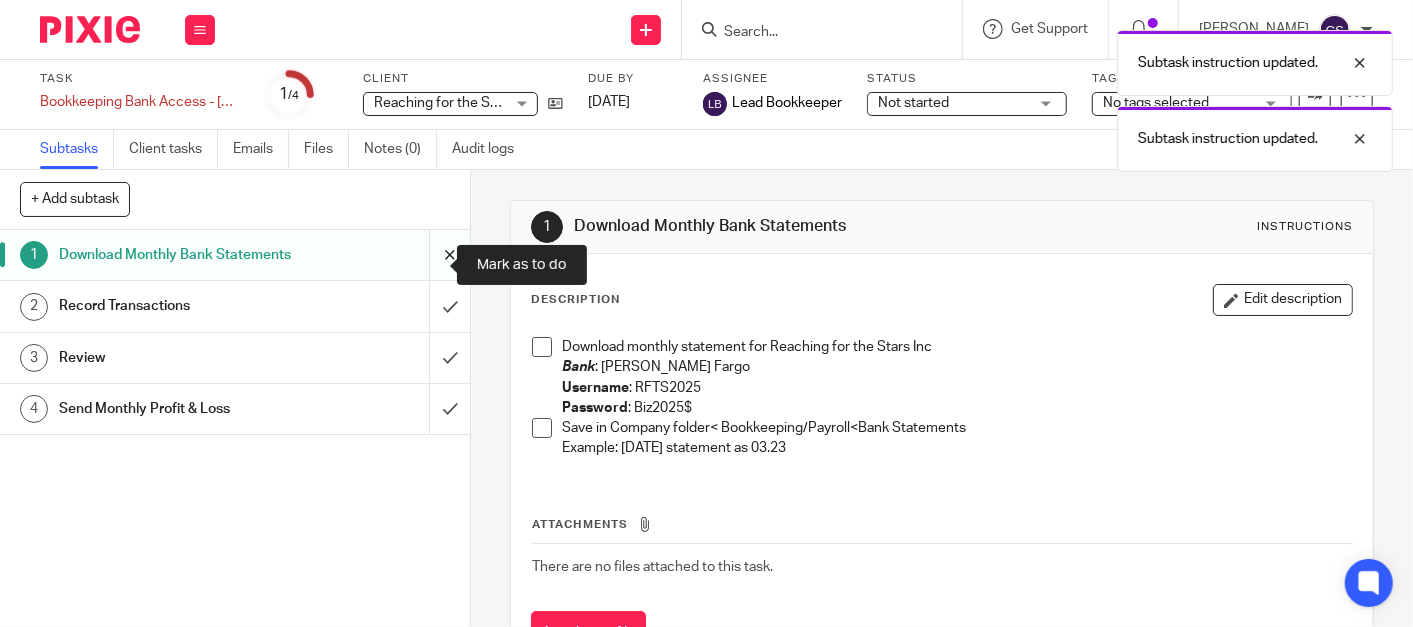 click at bounding box center (235, 255) 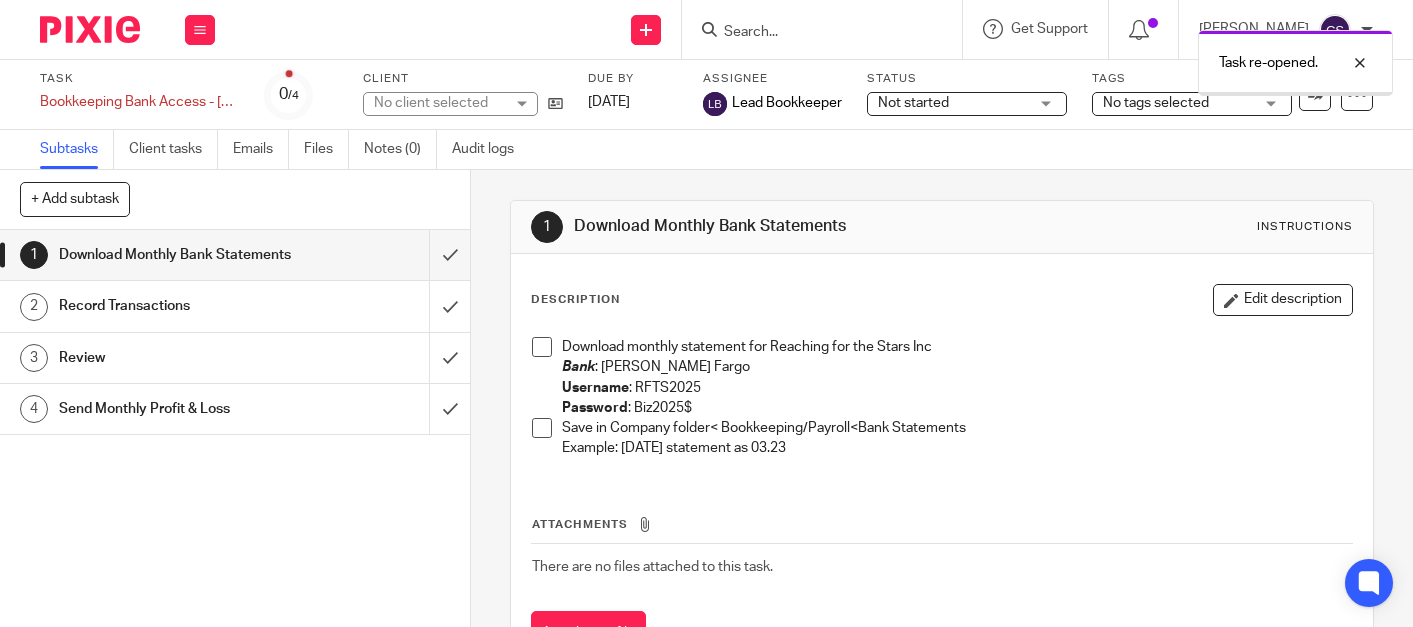 scroll, scrollTop: 0, scrollLeft: 0, axis: both 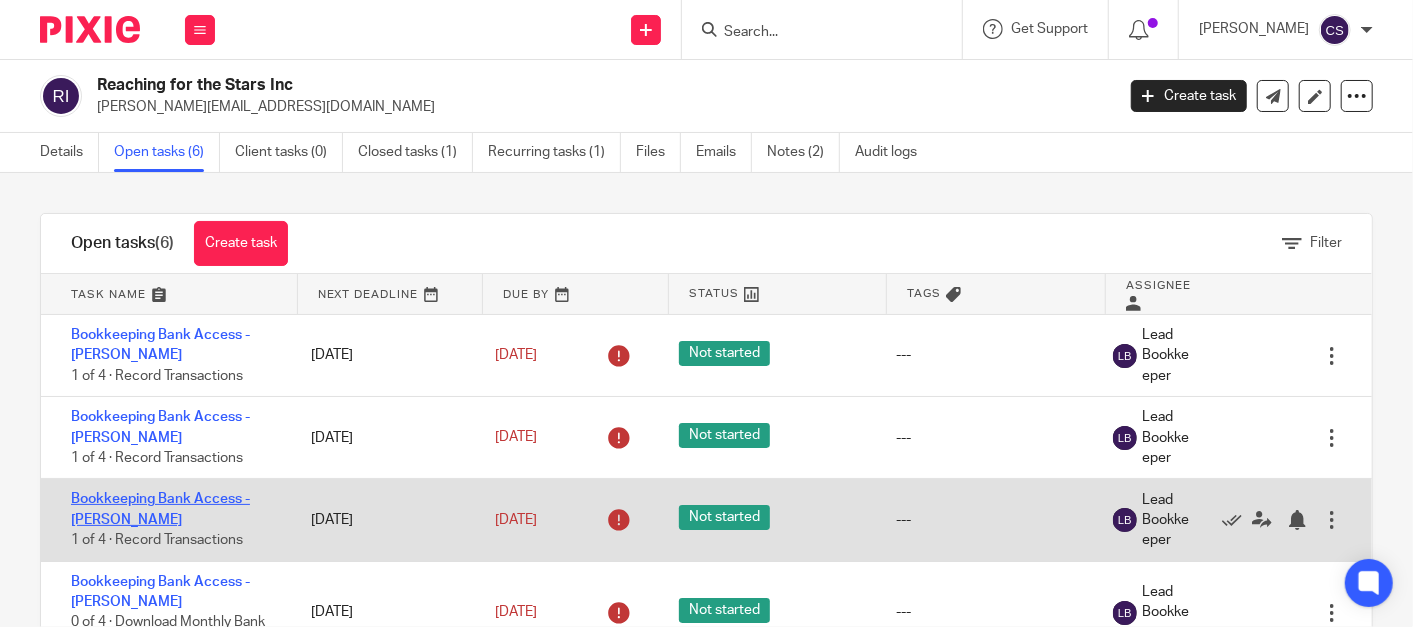 click on "Bookkeeping Bank Access - [PERSON_NAME]" at bounding box center (160, 509) 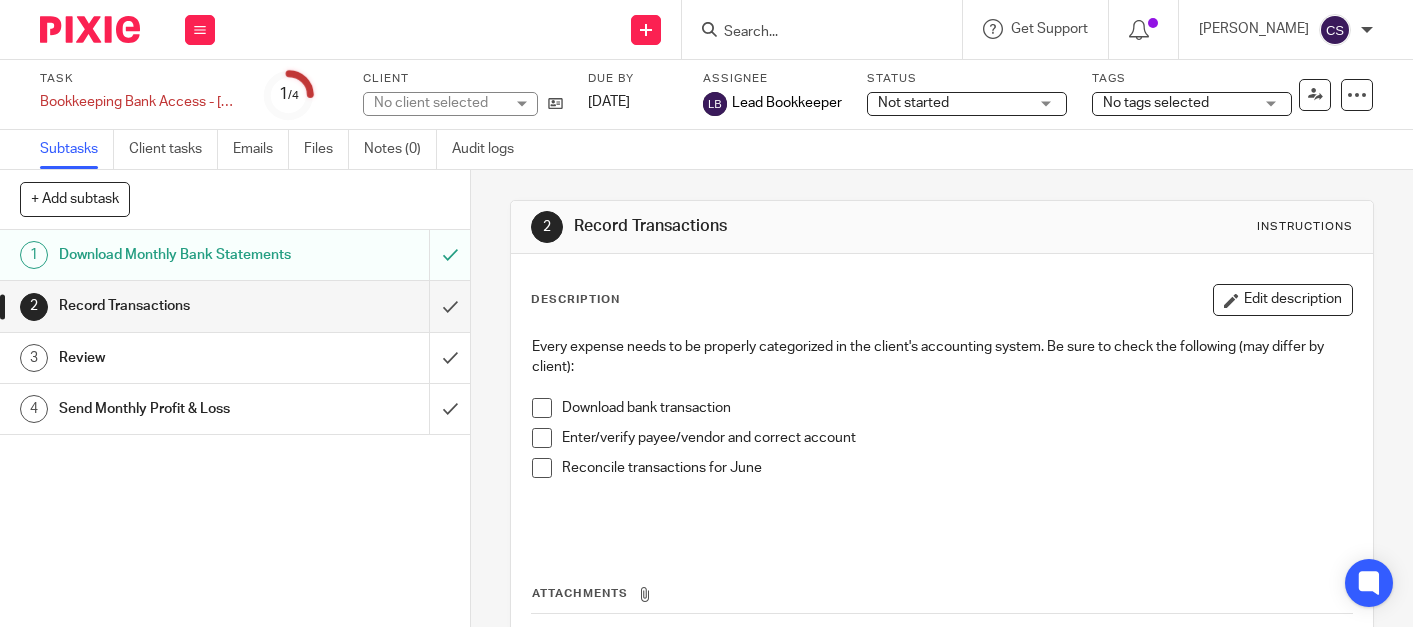 scroll, scrollTop: 0, scrollLeft: 0, axis: both 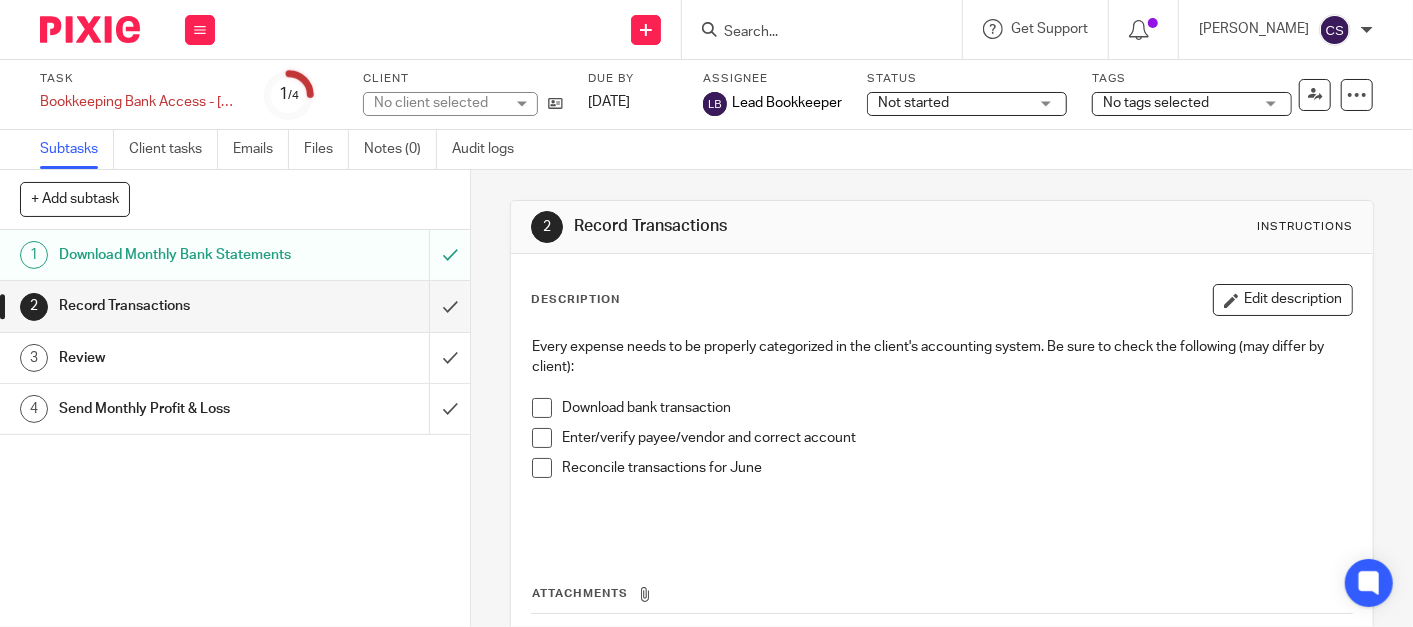 click on "Download Monthly Bank Statements" at bounding box center [176, 255] 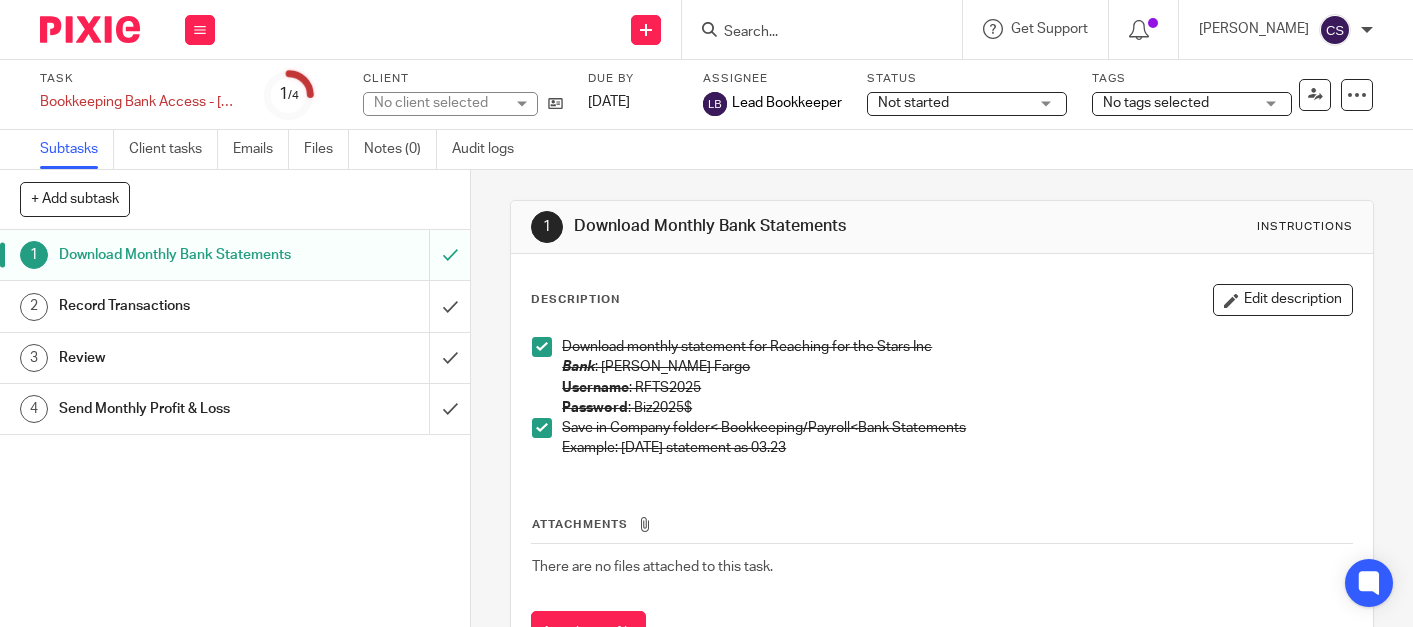 scroll, scrollTop: 0, scrollLeft: 0, axis: both 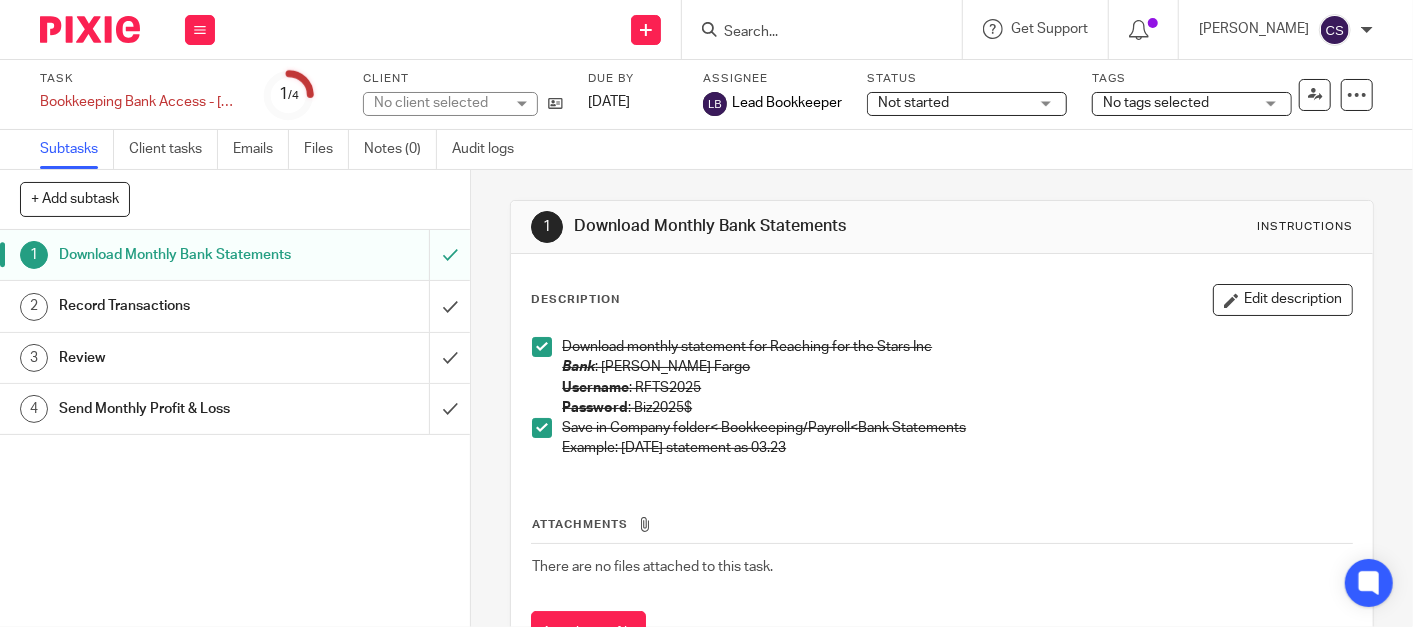 click at bounding box center (542, 428) 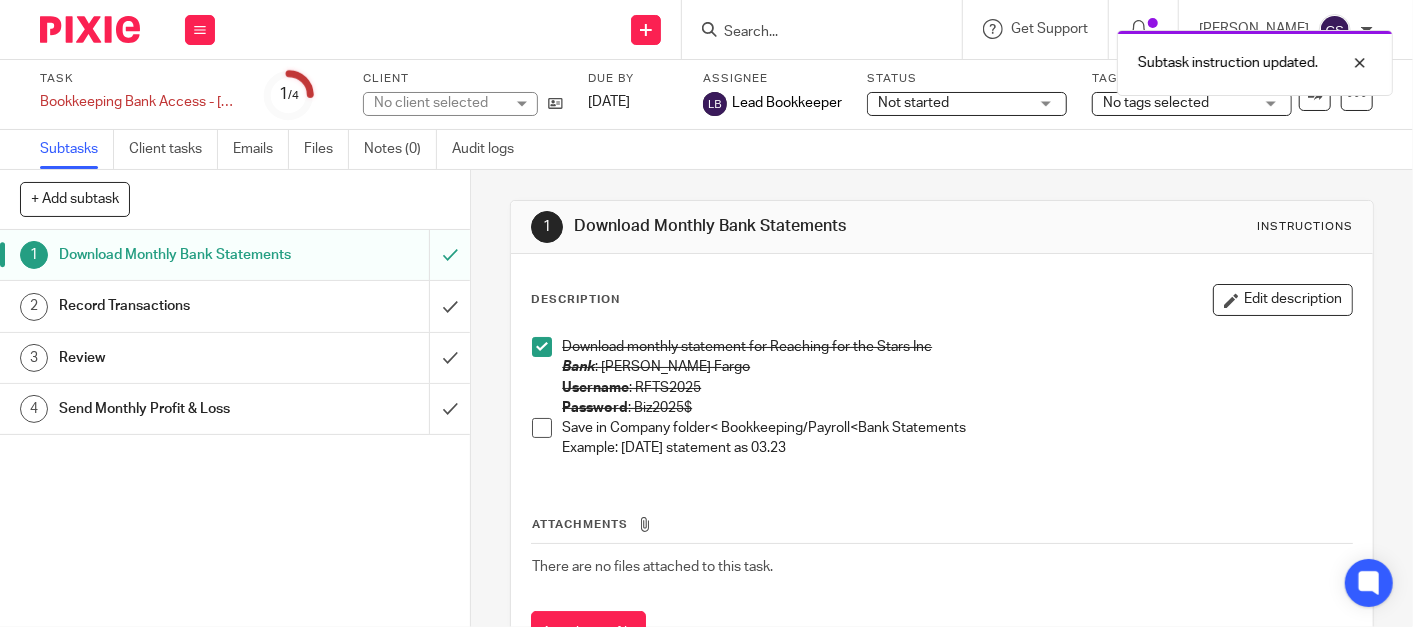 click at bounding box center [542, 347] 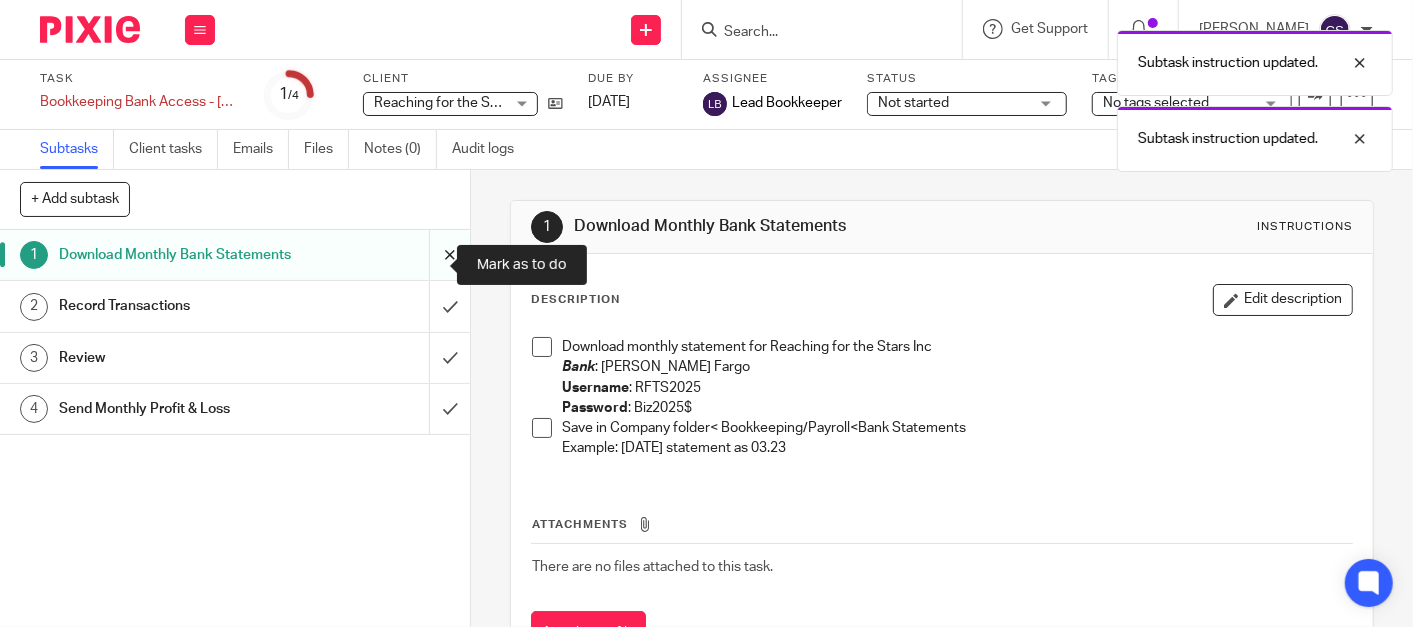 click at bounding box center (235, 255) 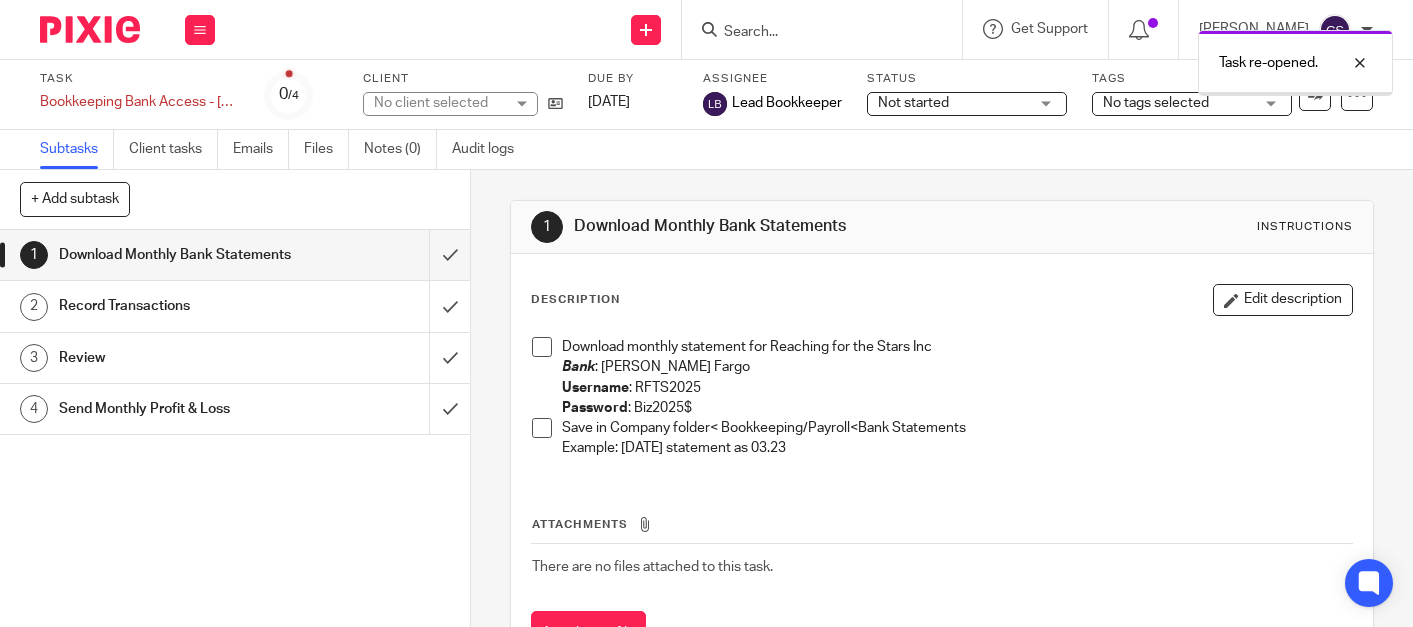 scroll, scrollTop: 0, scrollLeft: 0, axis: both 